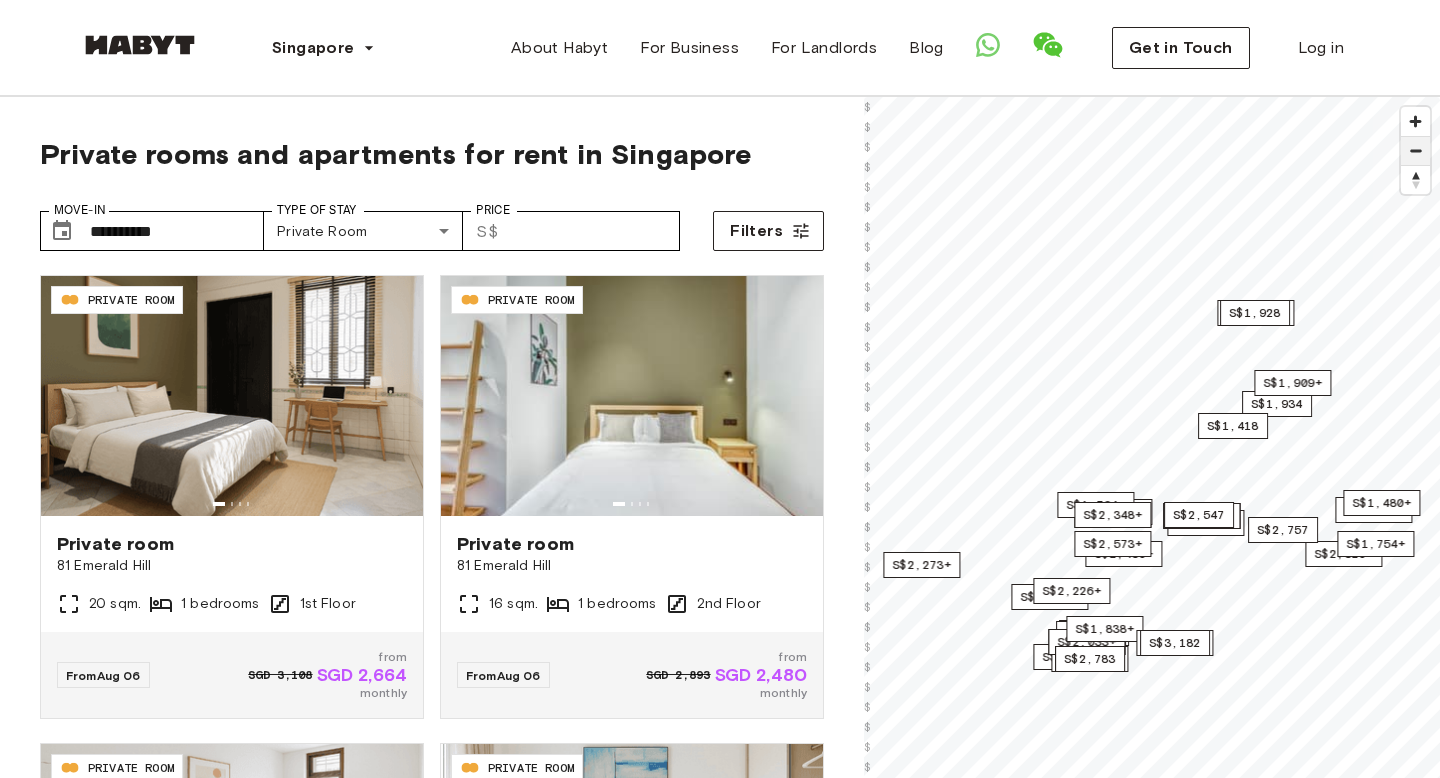 scroll, scrollTop: 0, scrollLeft: 0, axis: both 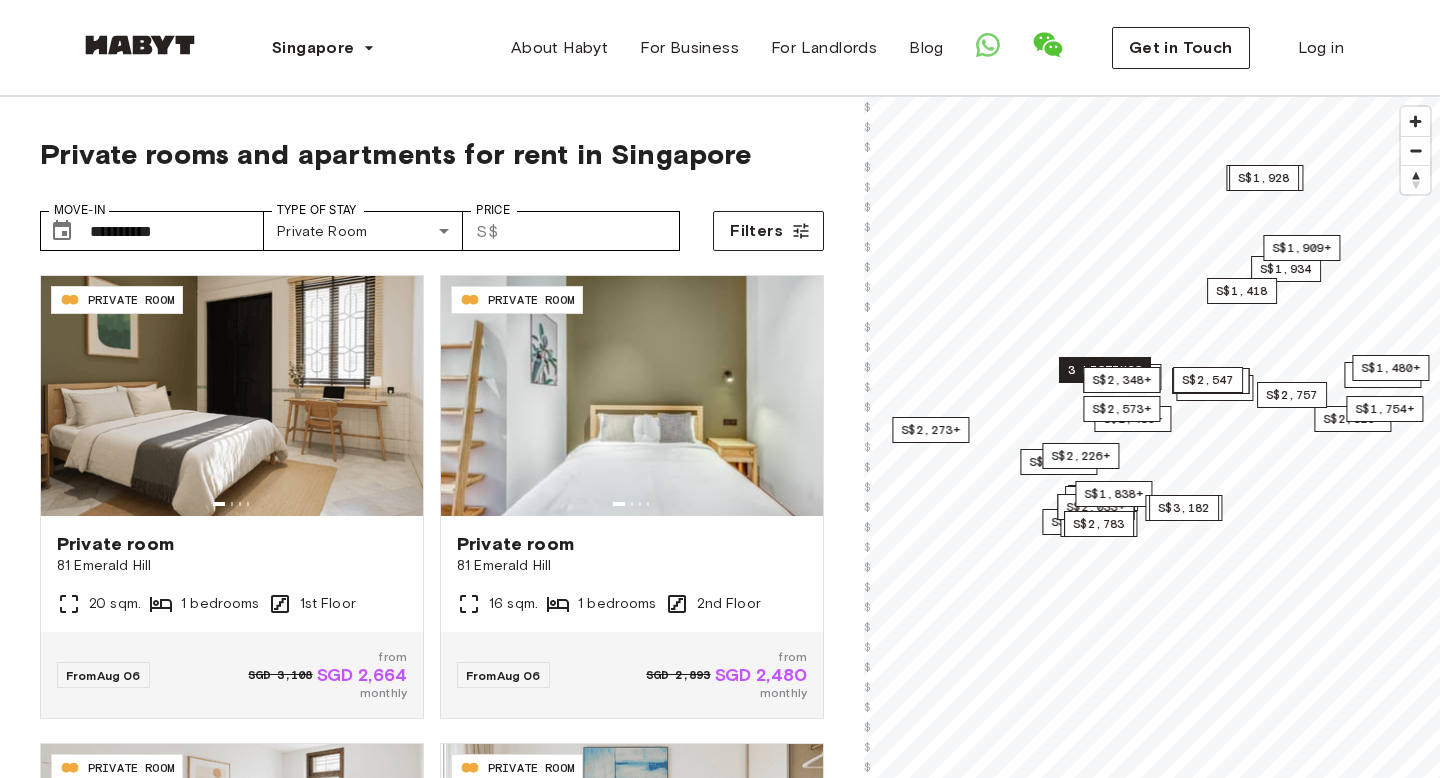 drag, startPoint x: 1099, startPoint y: 498, endPoint x: 1108, endPoint y: 363, distance: 135.29967 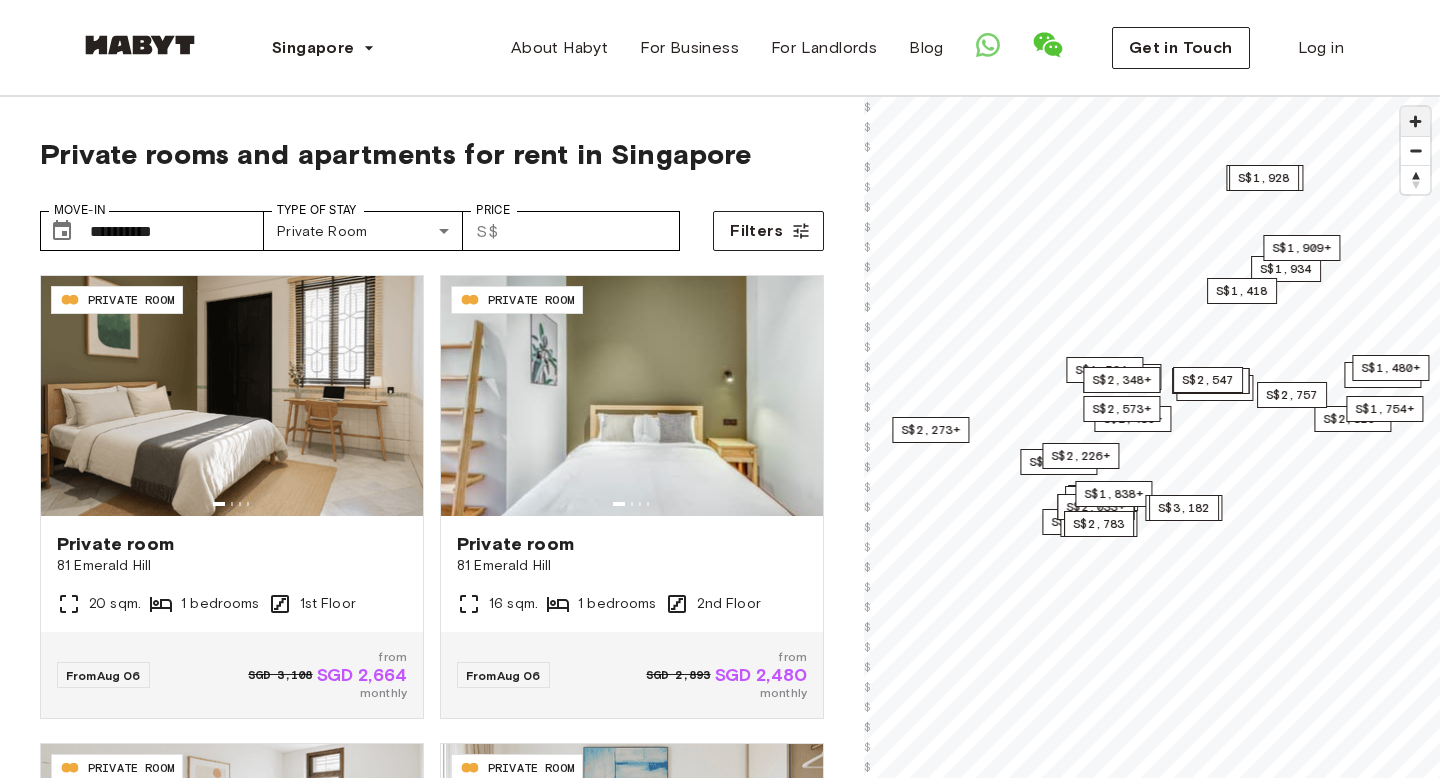 click at bounding box center (1415, 121) 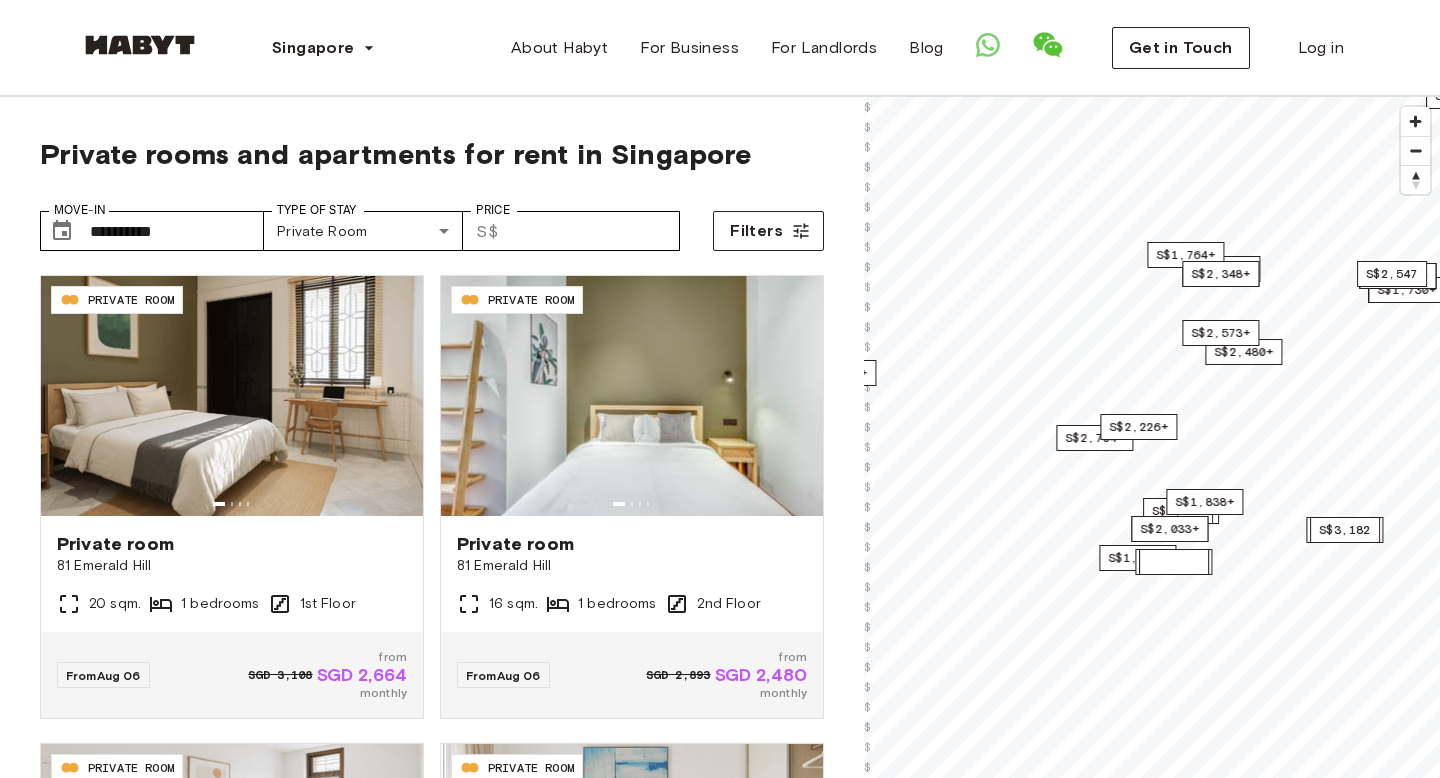 drag, startPoint x: 1038, startPoint y: 573, endPoint x: 1236, endPoint y: 573, distance: 198 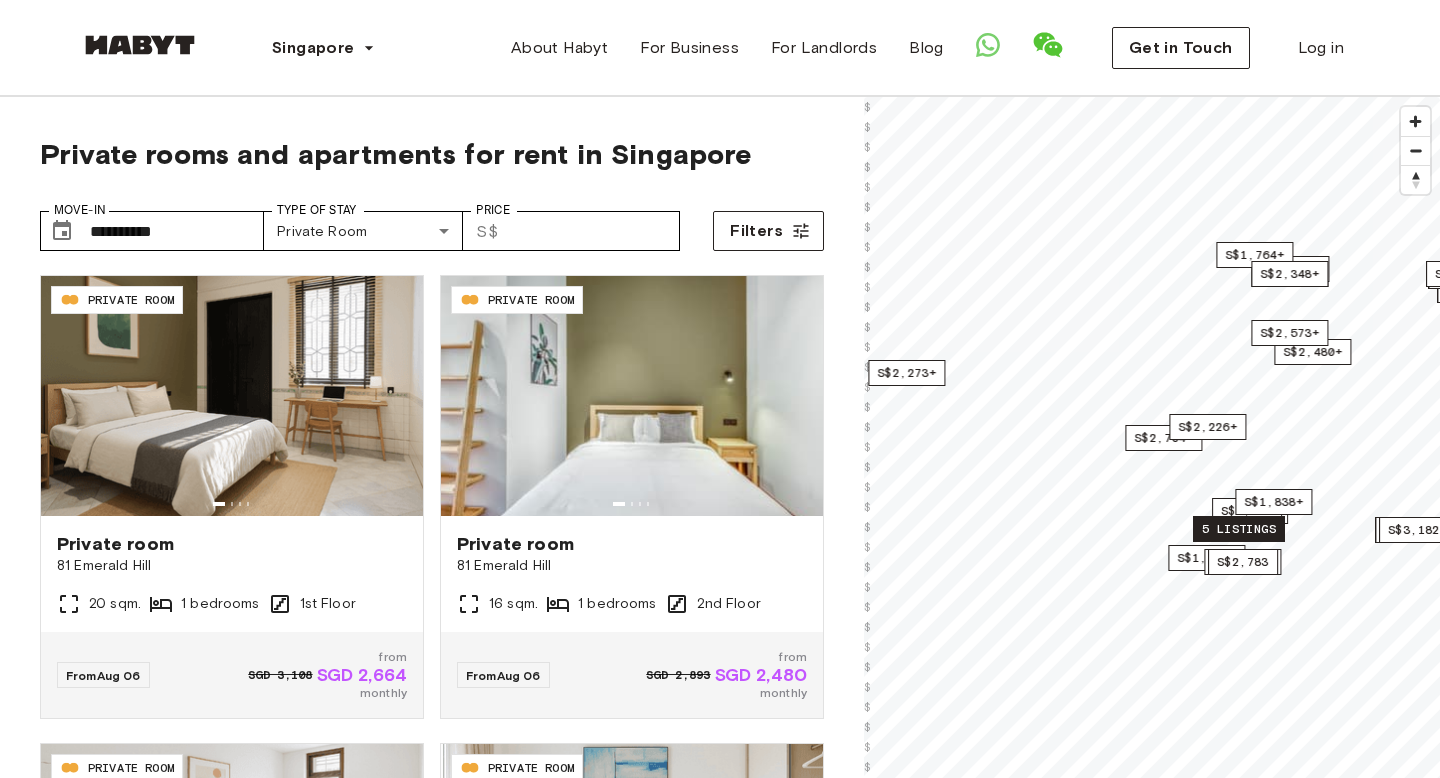click on "5 listings" at bounding box center [1239, 529] 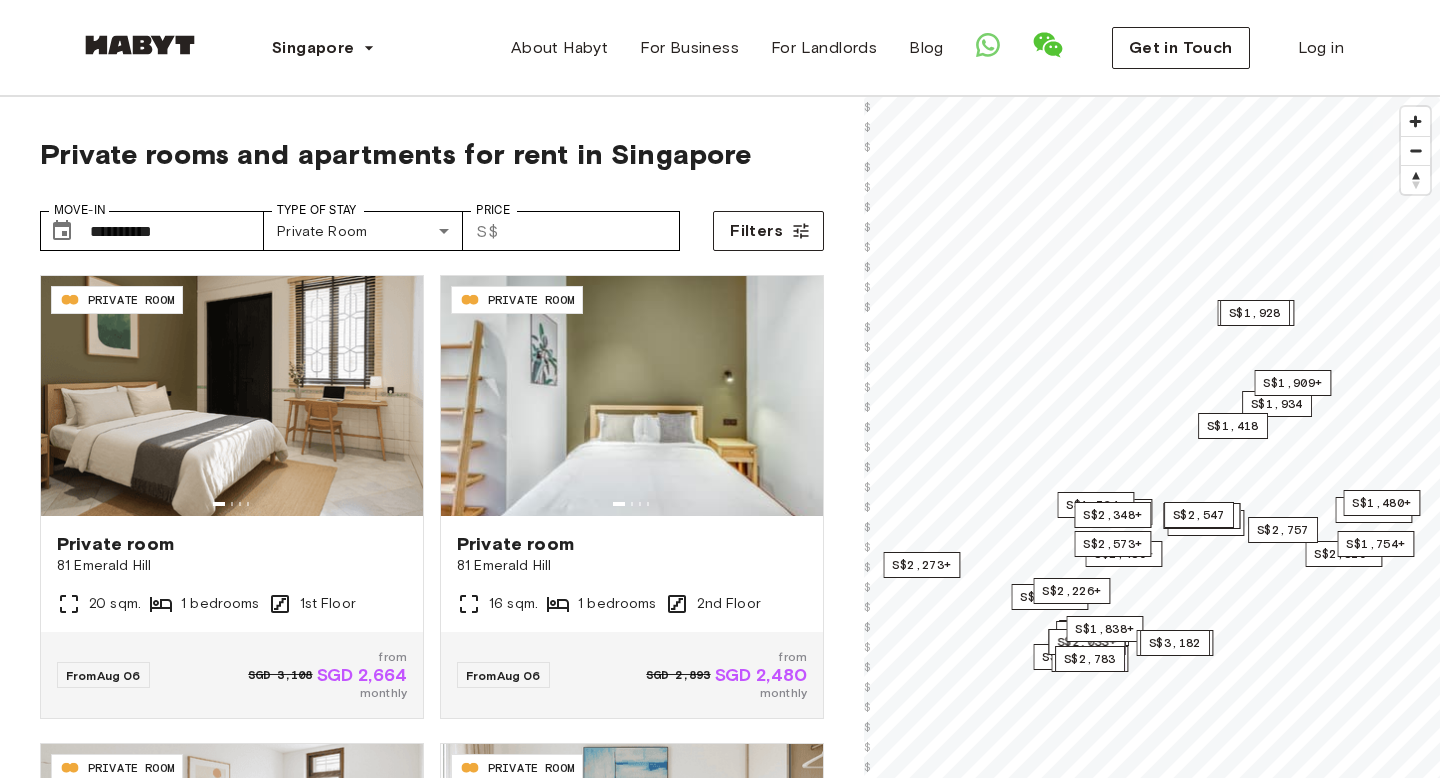 click on "**********" at bounding box center [432, 223] 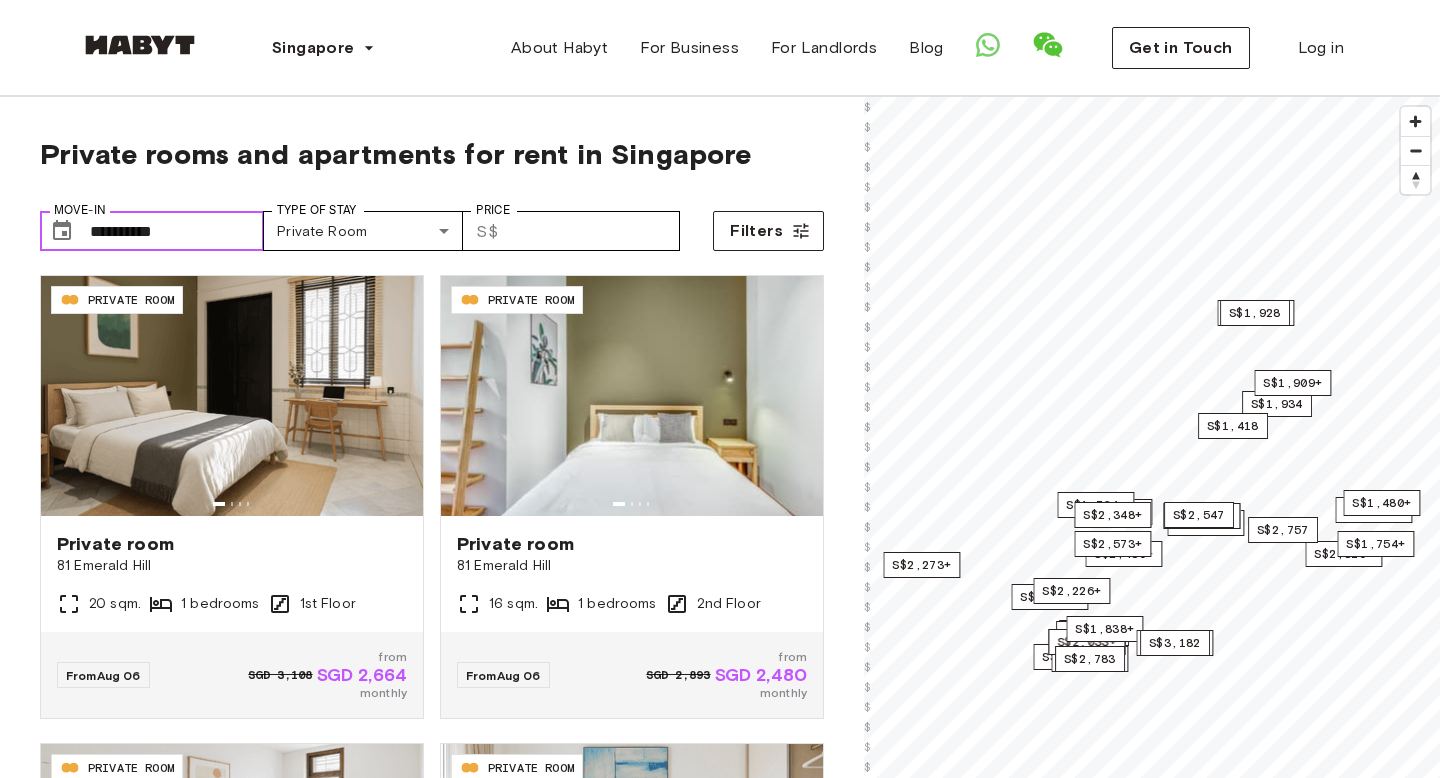 click on "**********" at bounding box center [177, 231] 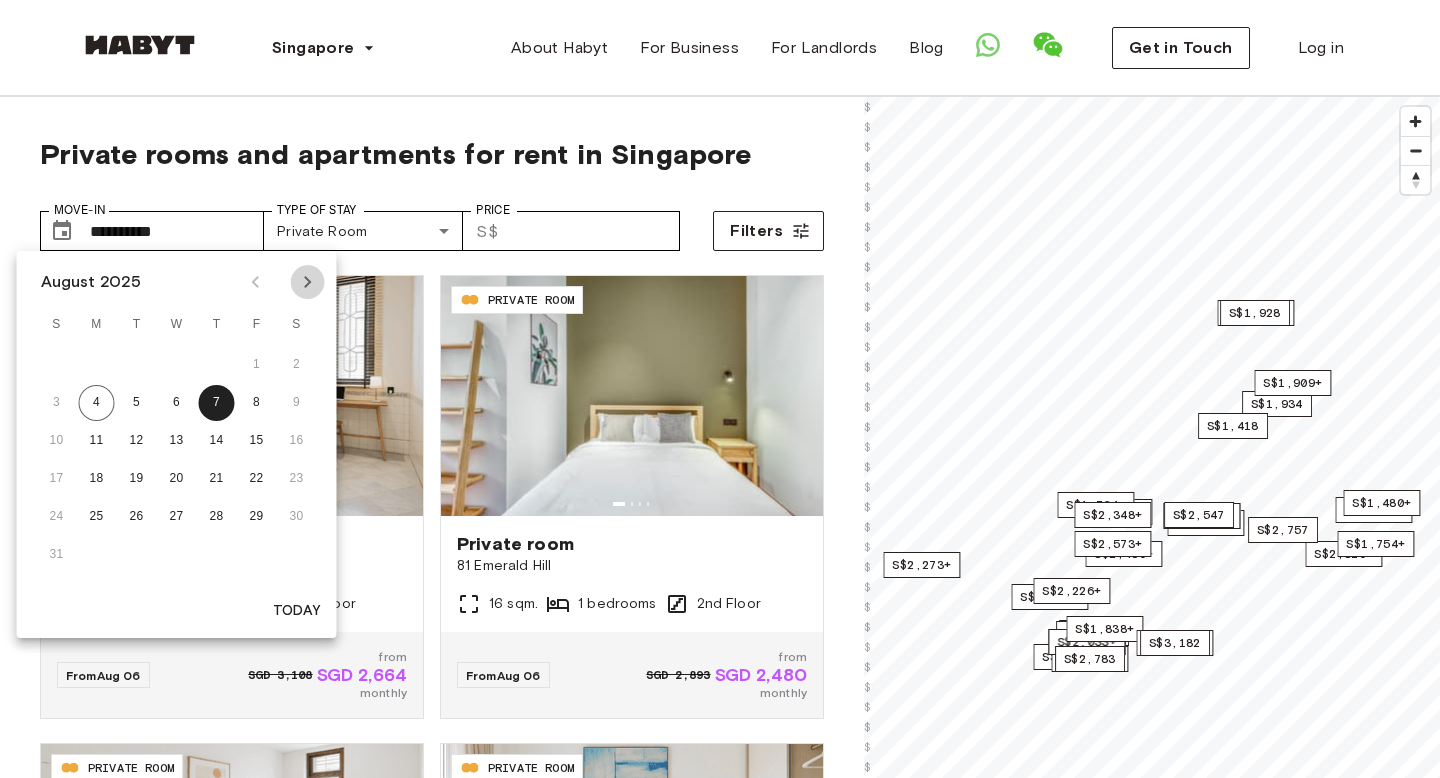 click 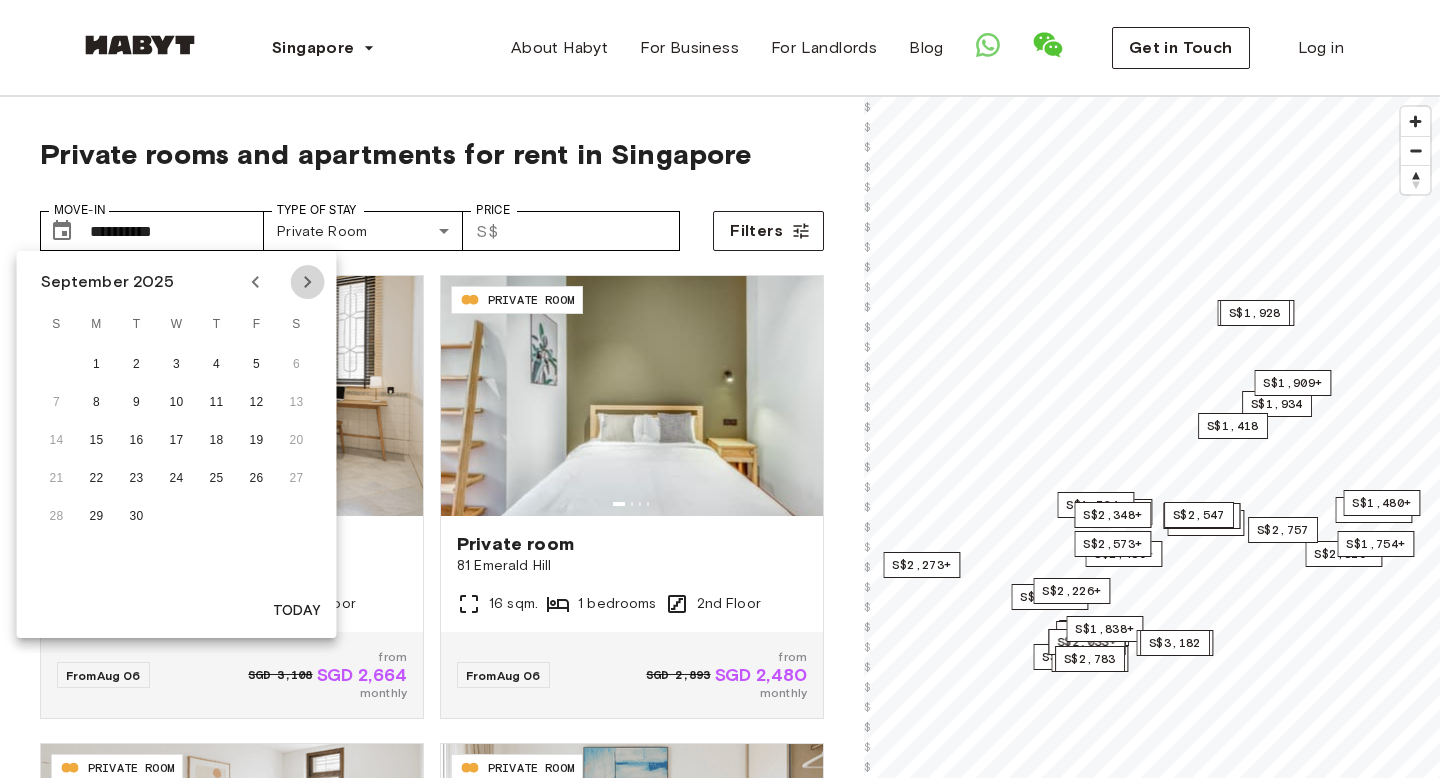 click 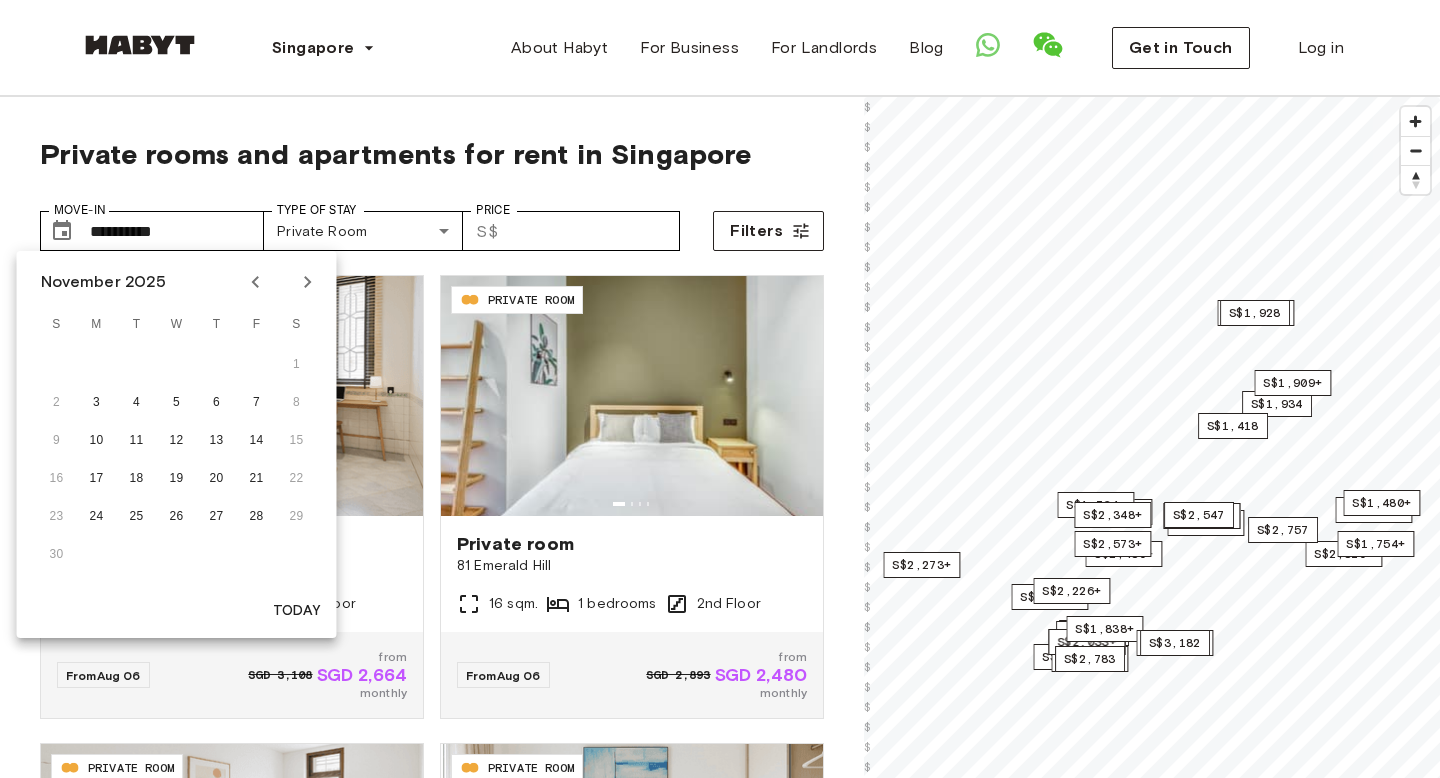 click 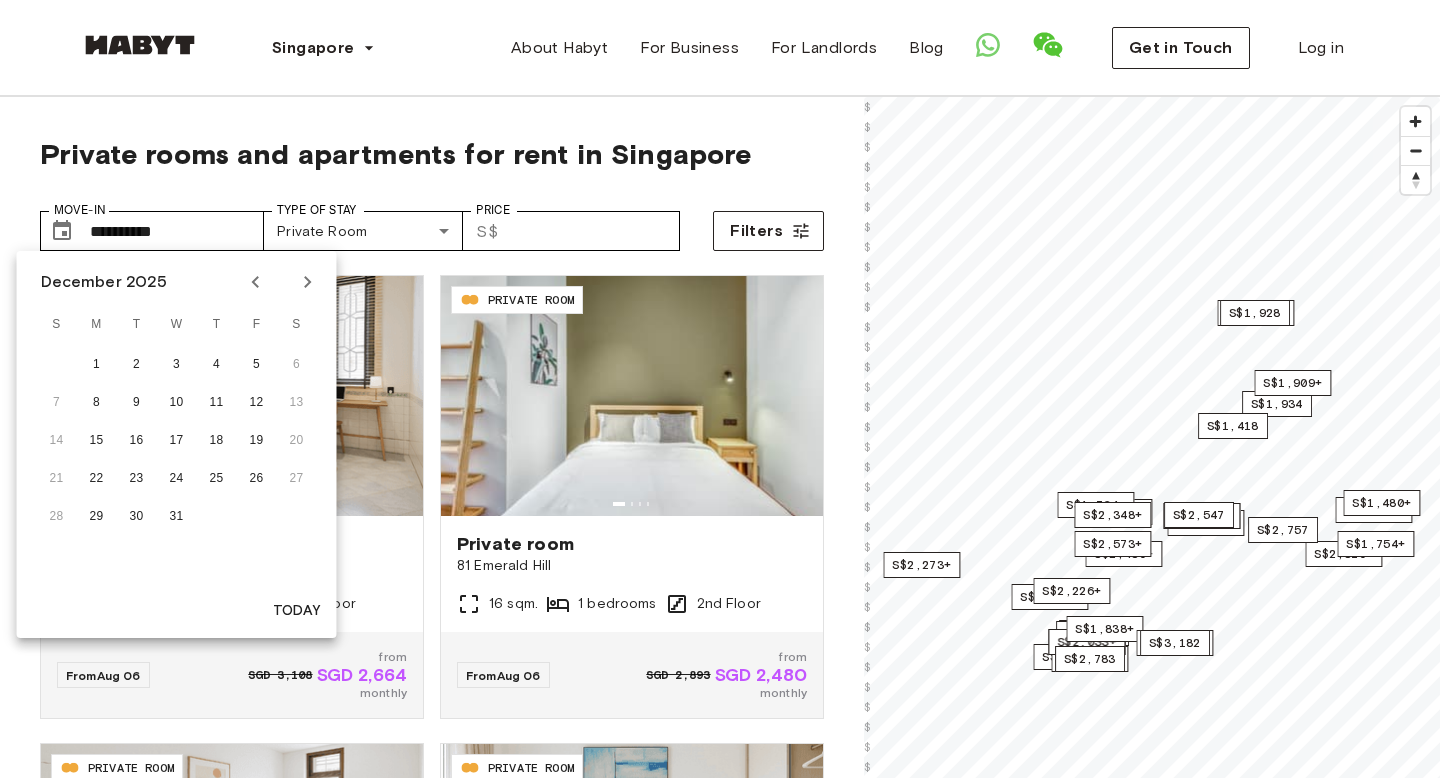 click 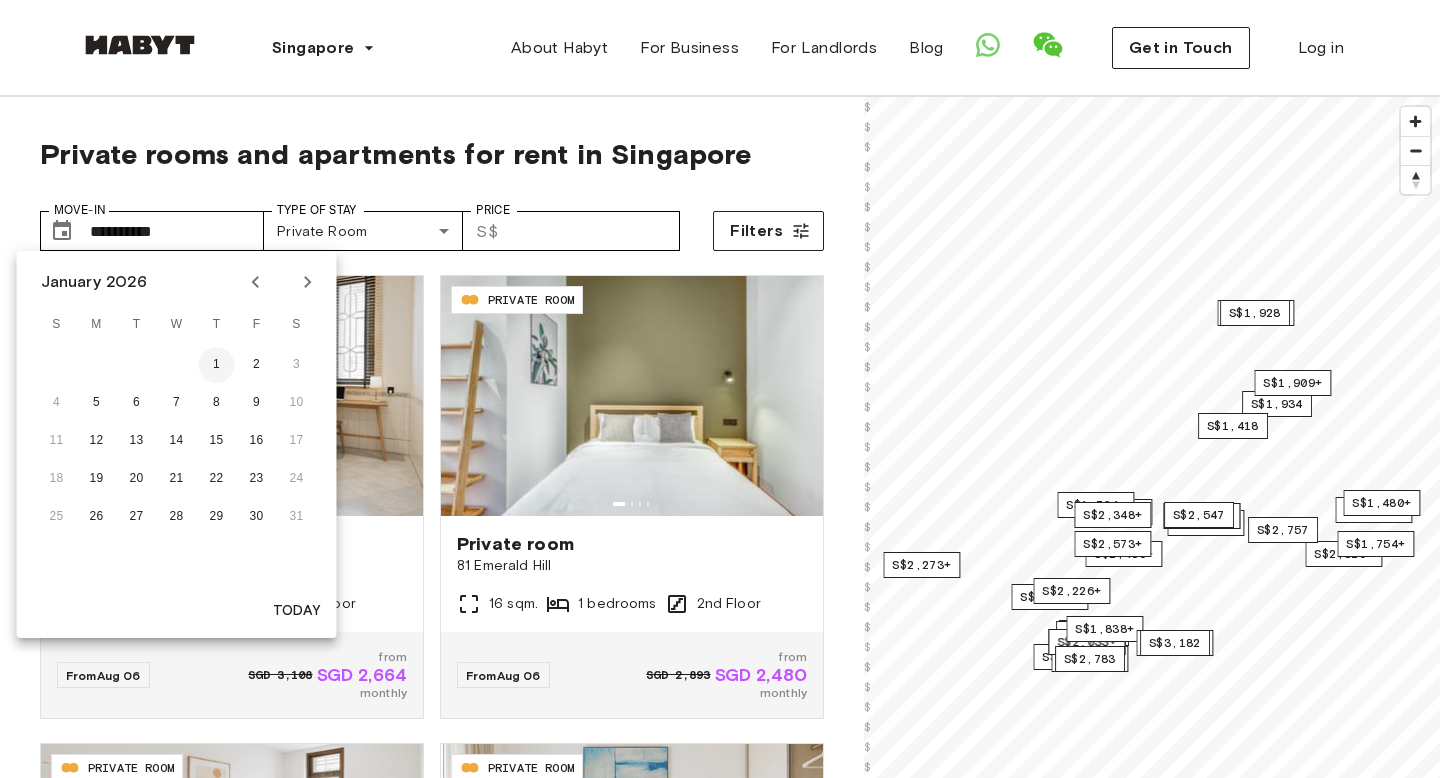 click on "1" at bounding box center (217, 365) 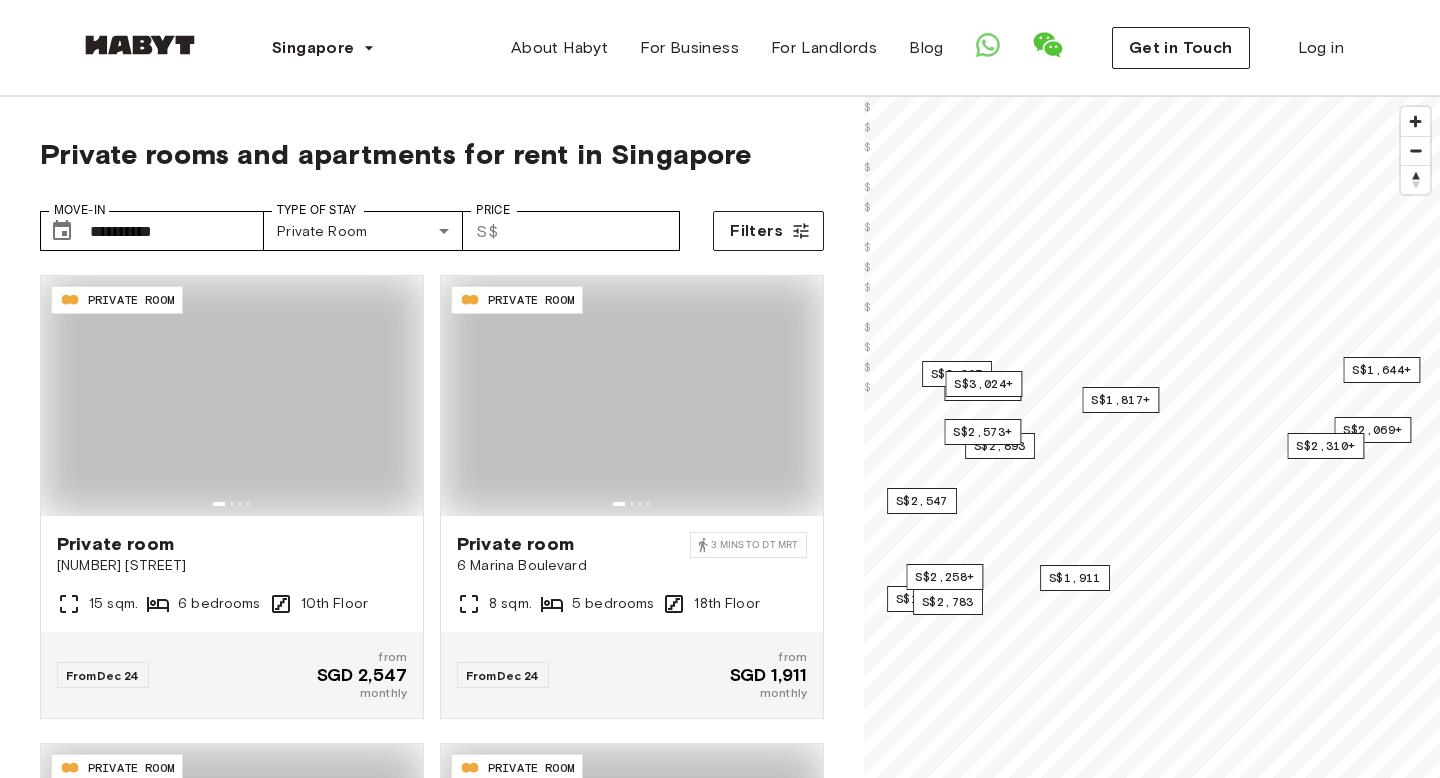 type on "**********" 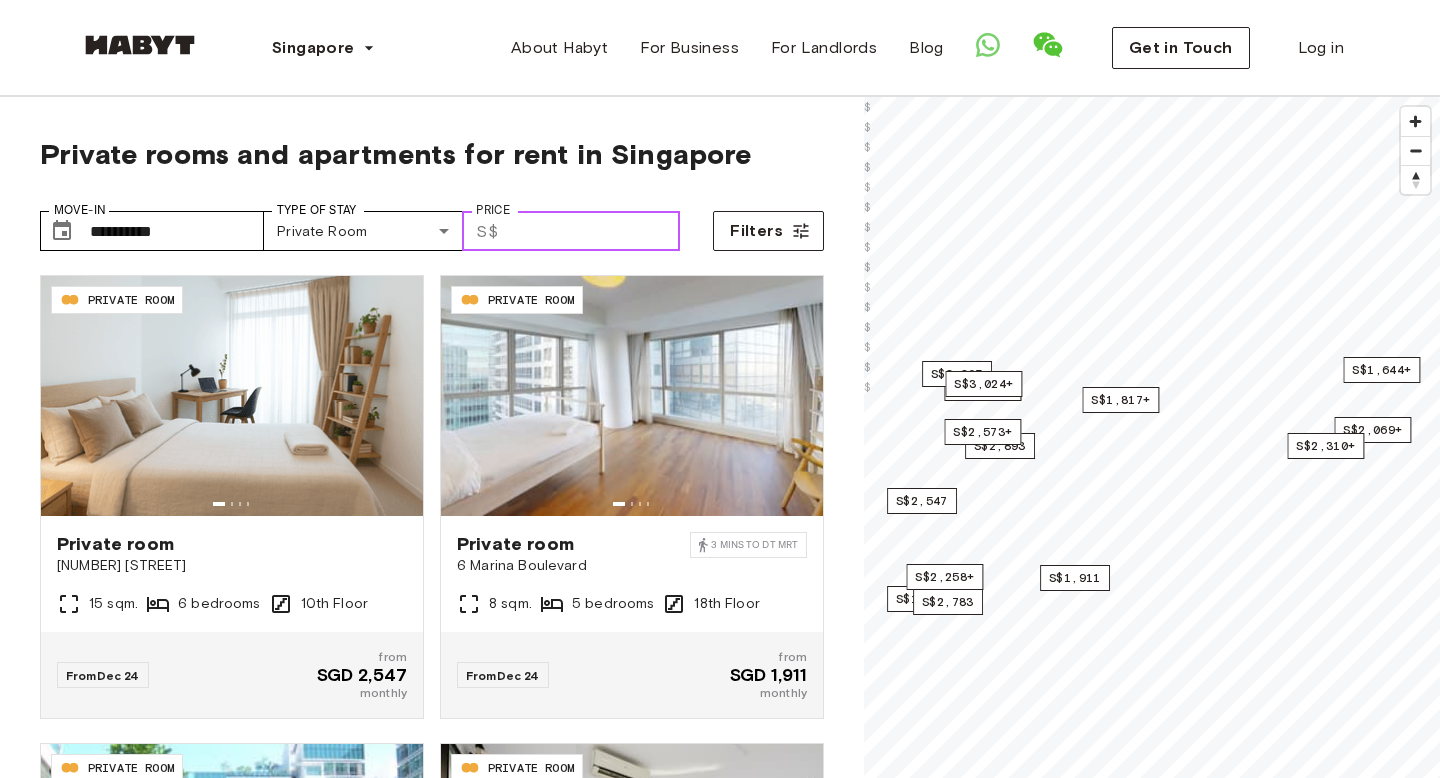 click on "Price" at bounding box center [593, 231] 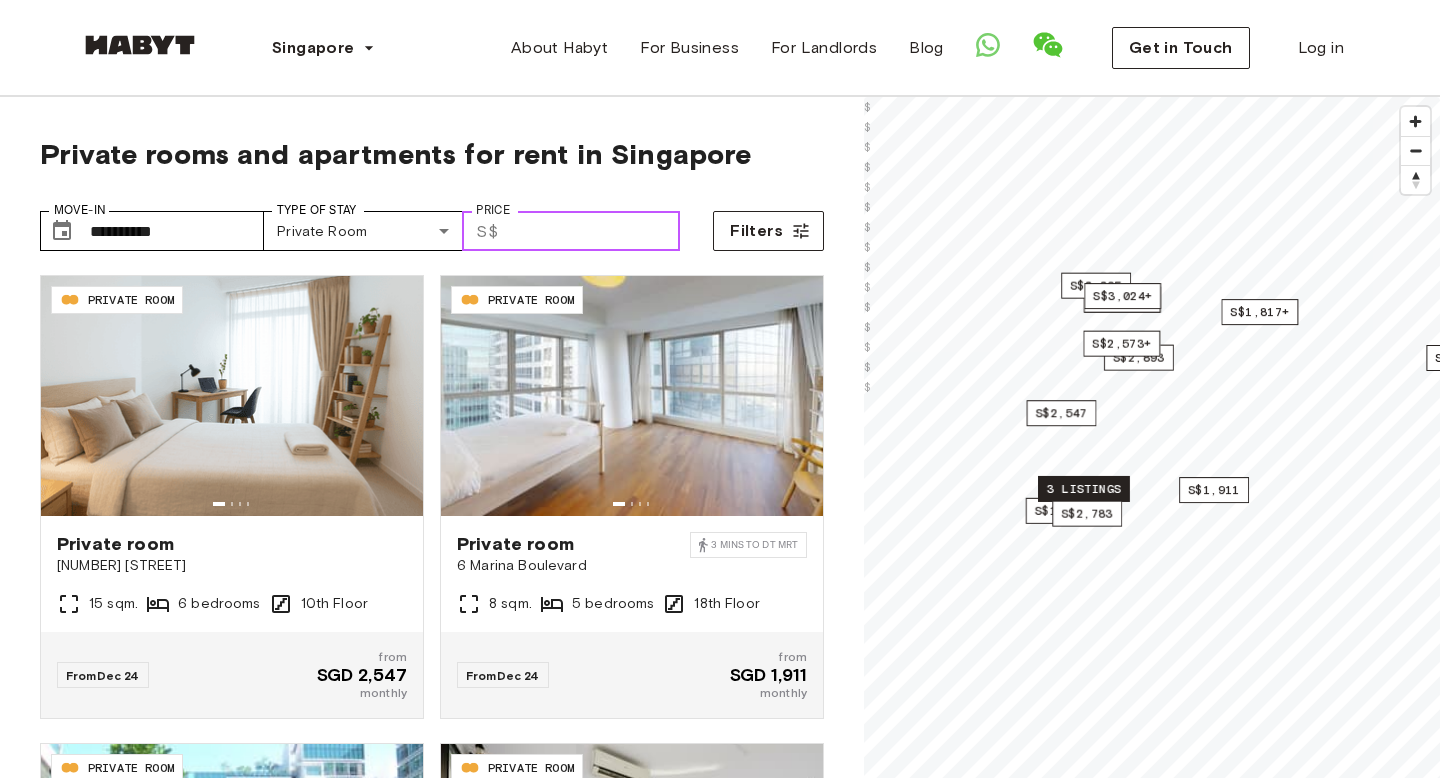 drag, startPoint x: 940, startPoint y: 584, endPoint x: 1084, endPoint y: 492, distance: 170.88008 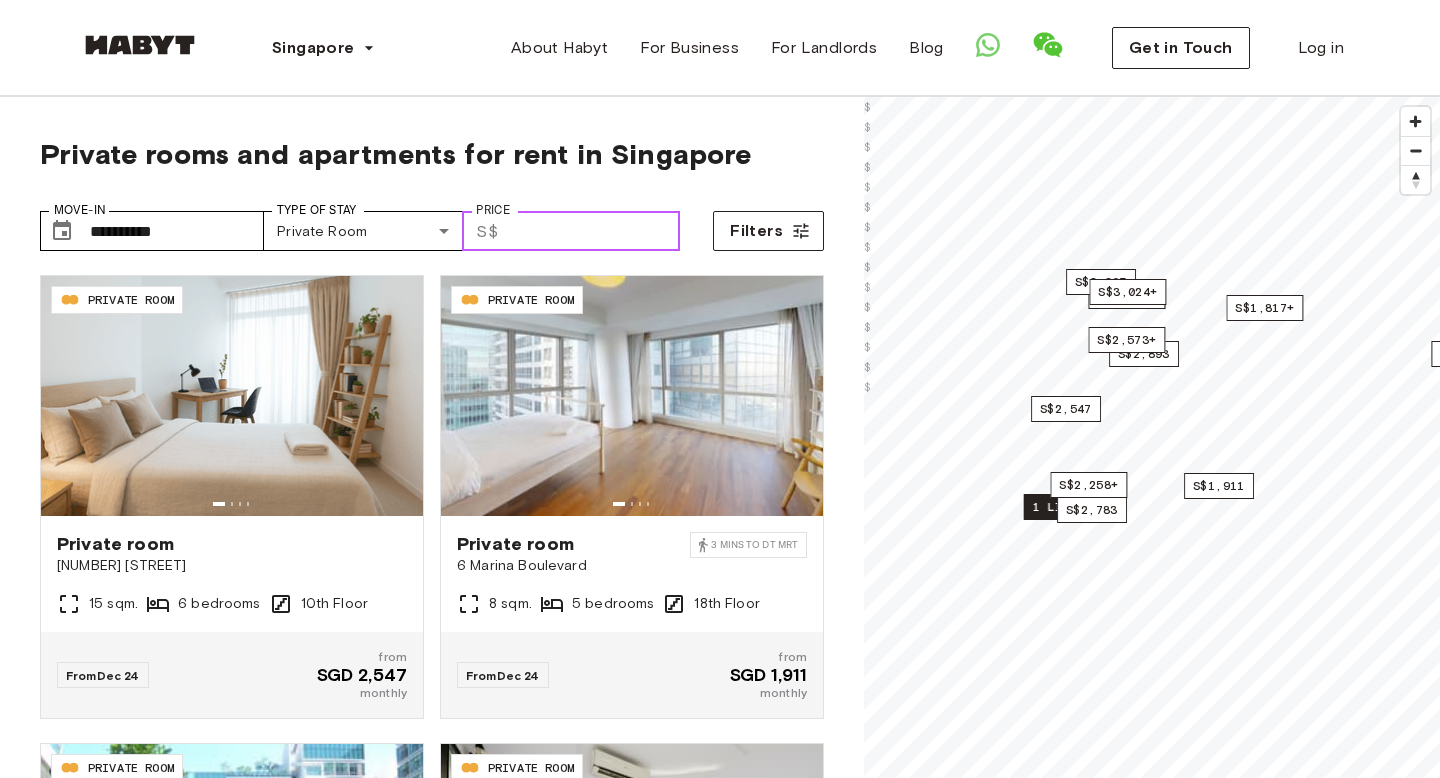 click on "1 listing" at bounding box center [1066, 507] 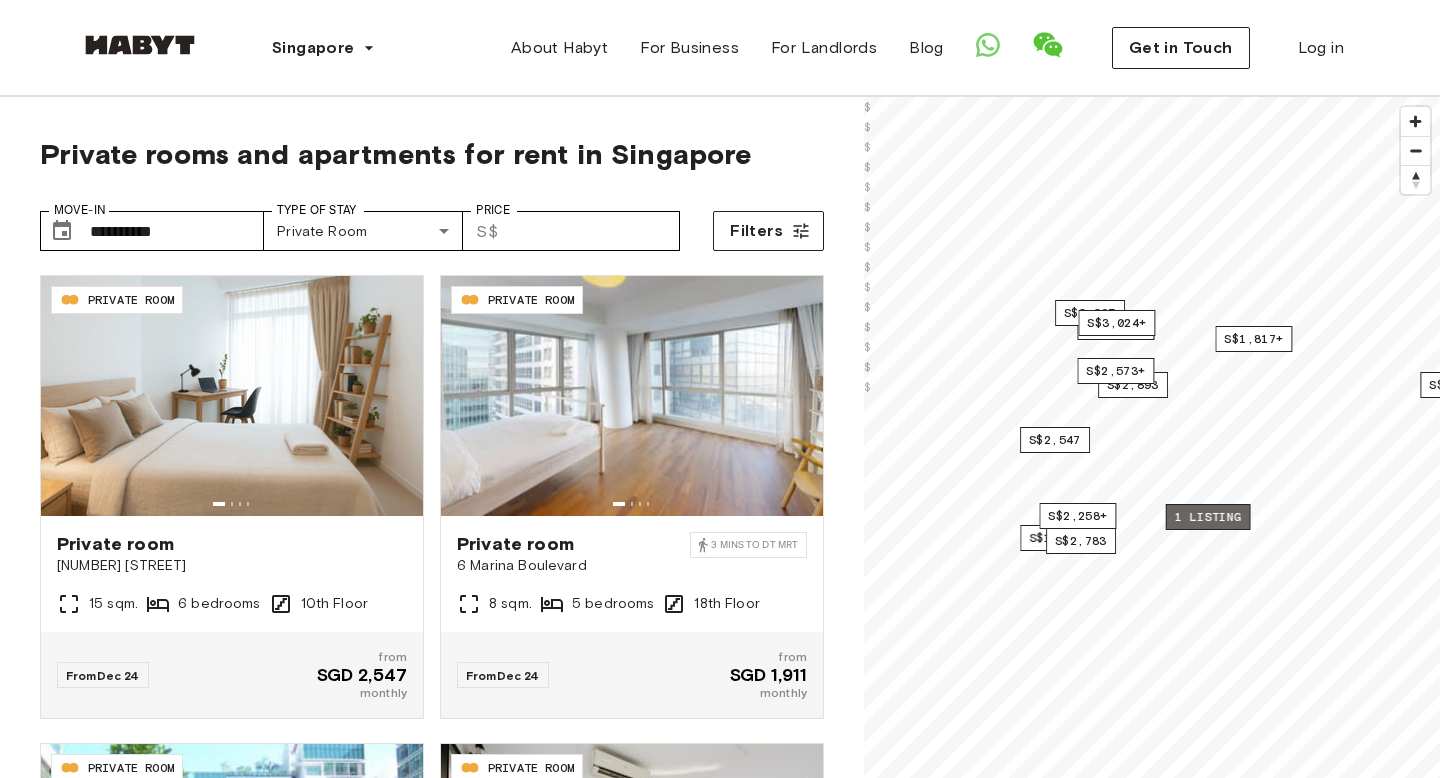 click on "1 listing" at bounding box center (1208, 517) 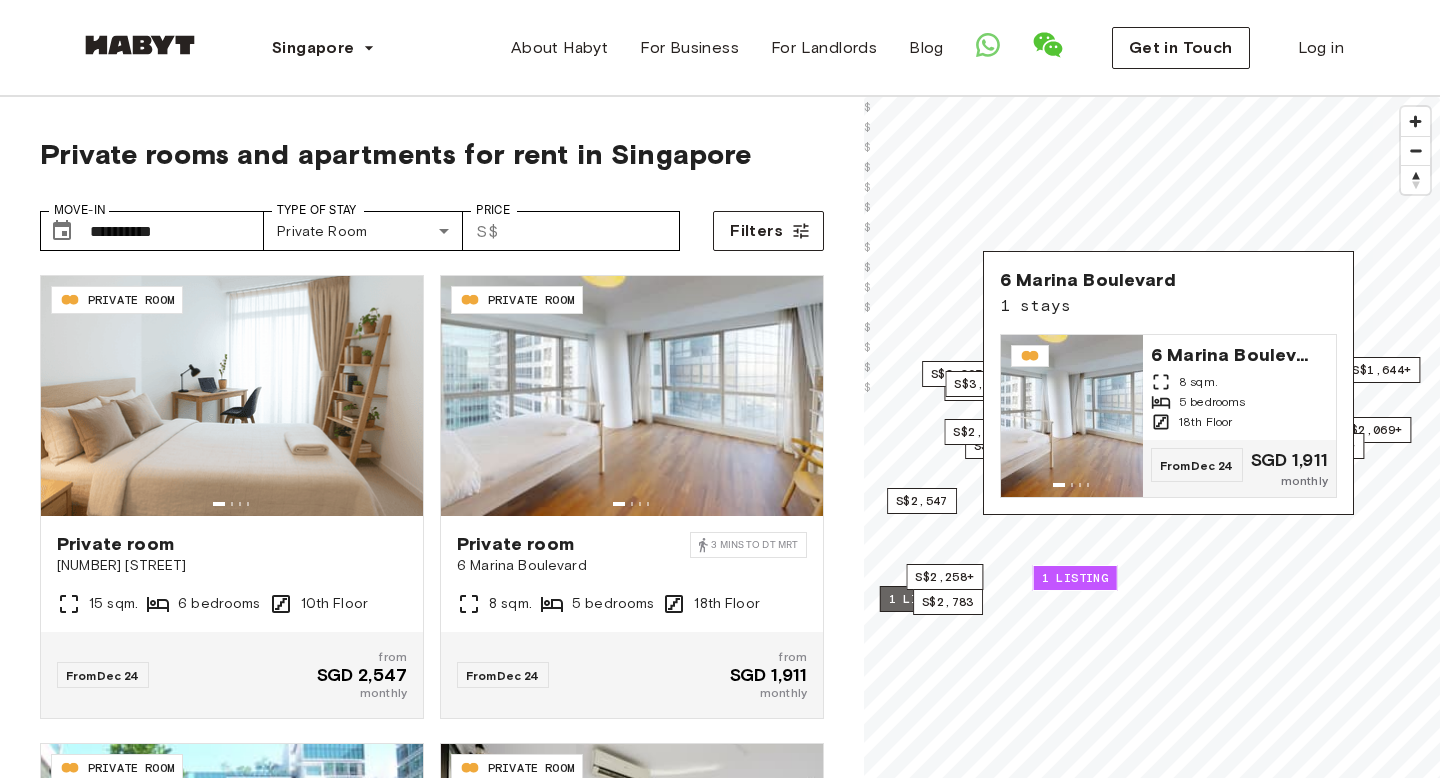 click on "1 listing" at bounding box center [922, 599] 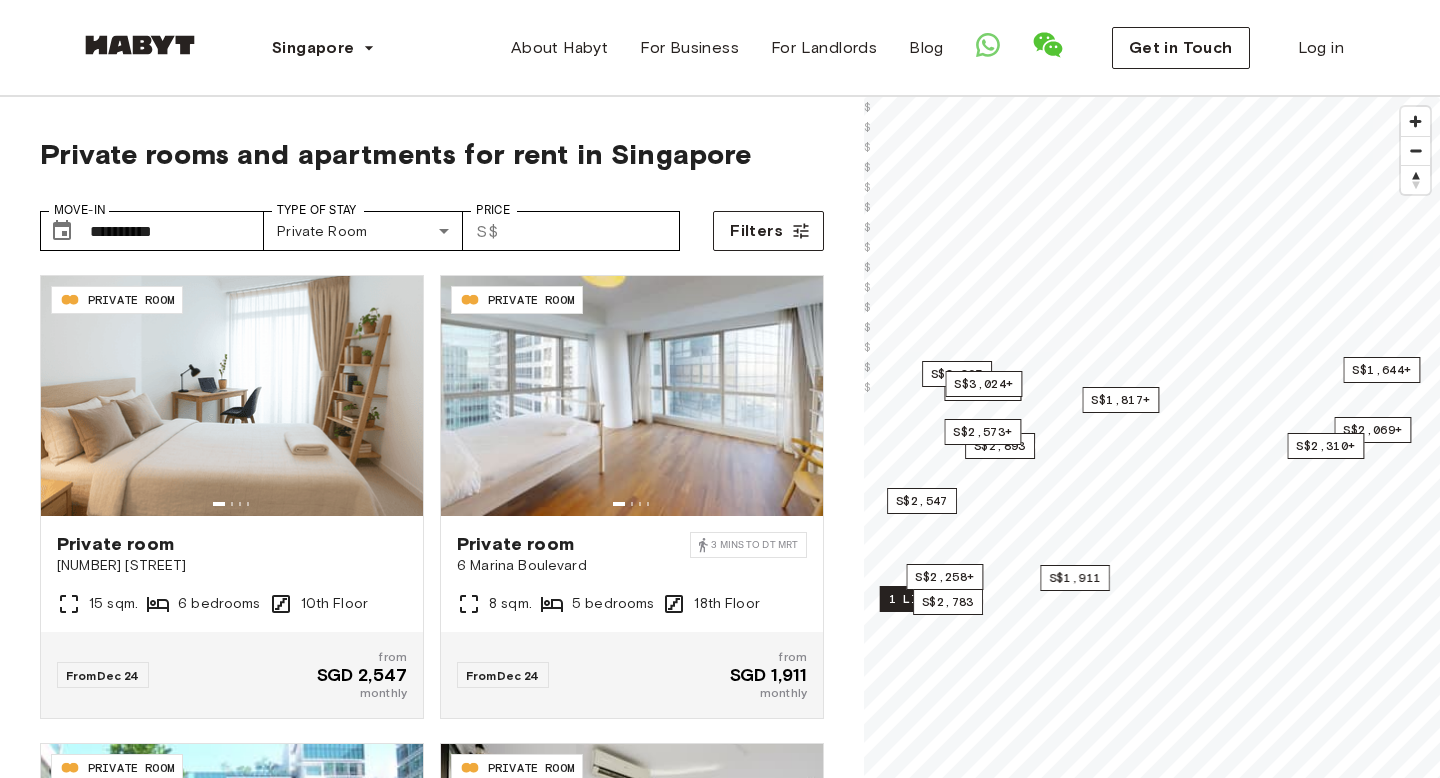 click on "1 listing" at bounding box center [922, 599] 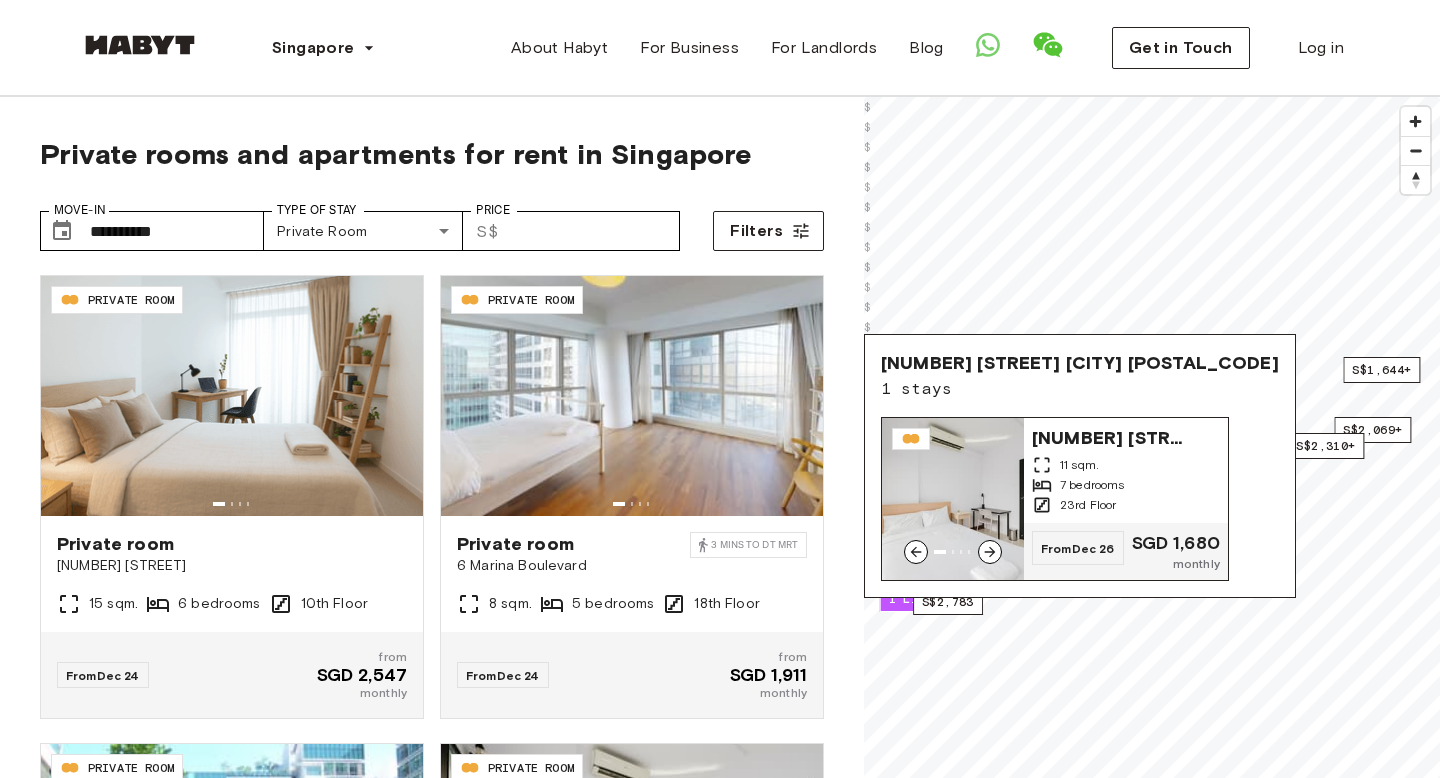 click on "[NUMBER] [STREET] [POSTAL_CODE]" at bounding box center (1112, 436) 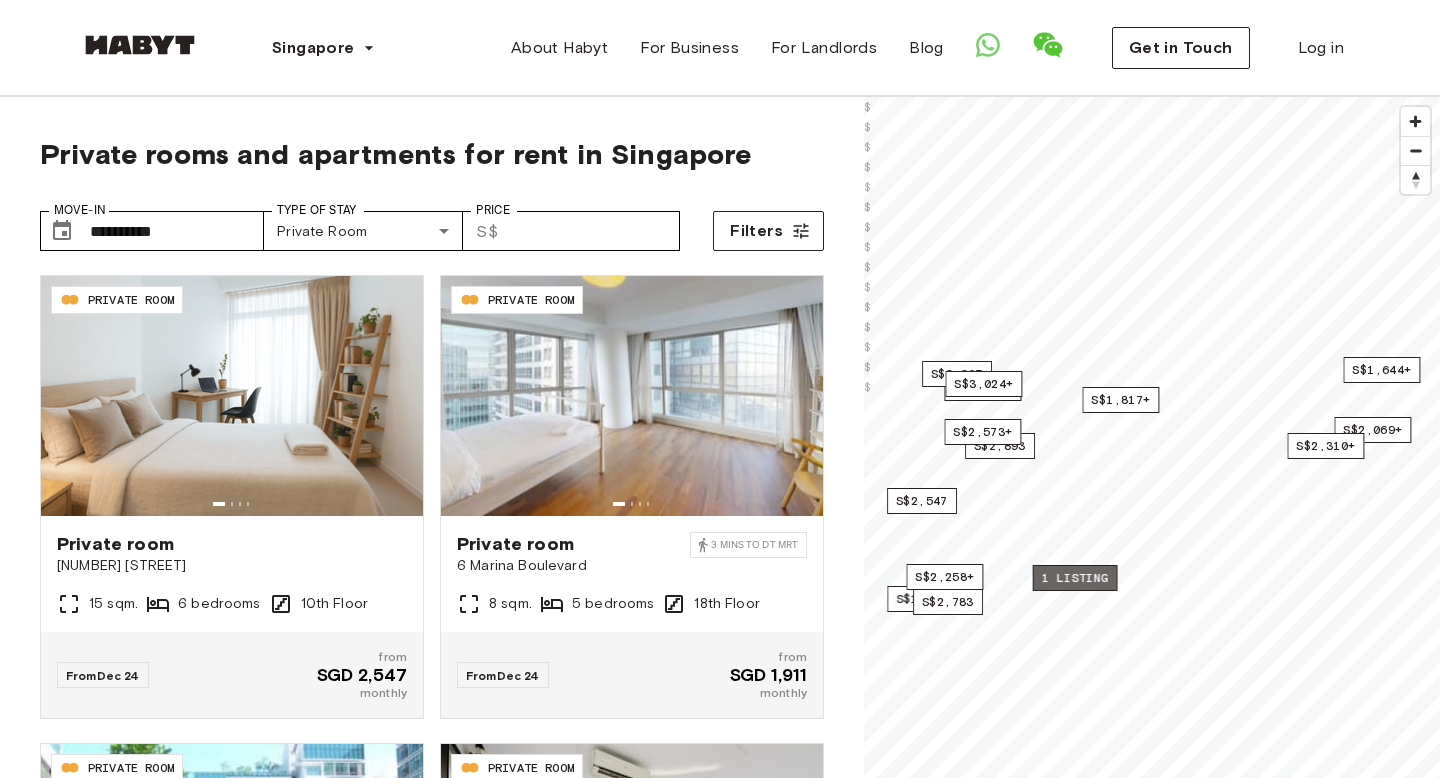 click on "1 listing" at bounding box center (1075, 578) 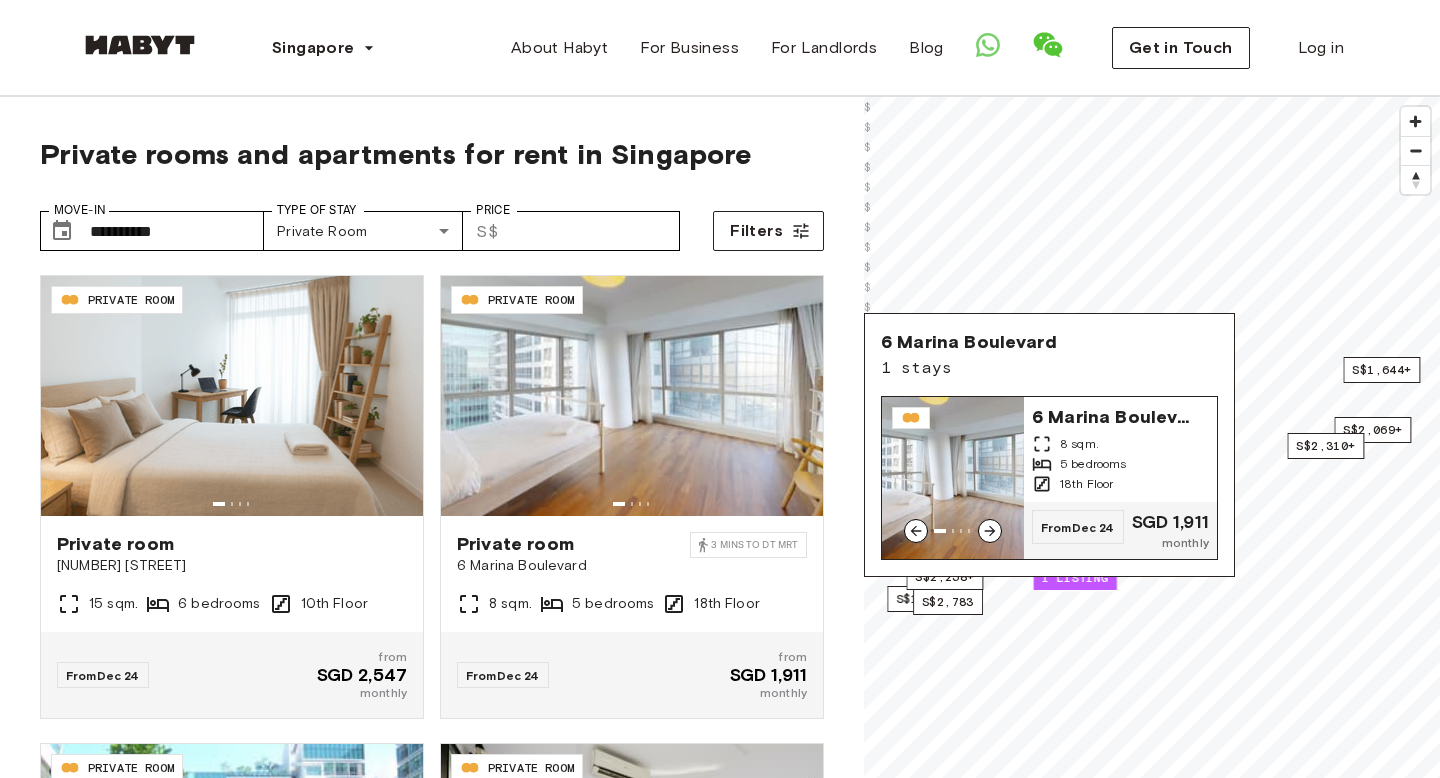 click on "6 Marina Boulevard" at bounding box center (1112, 415) 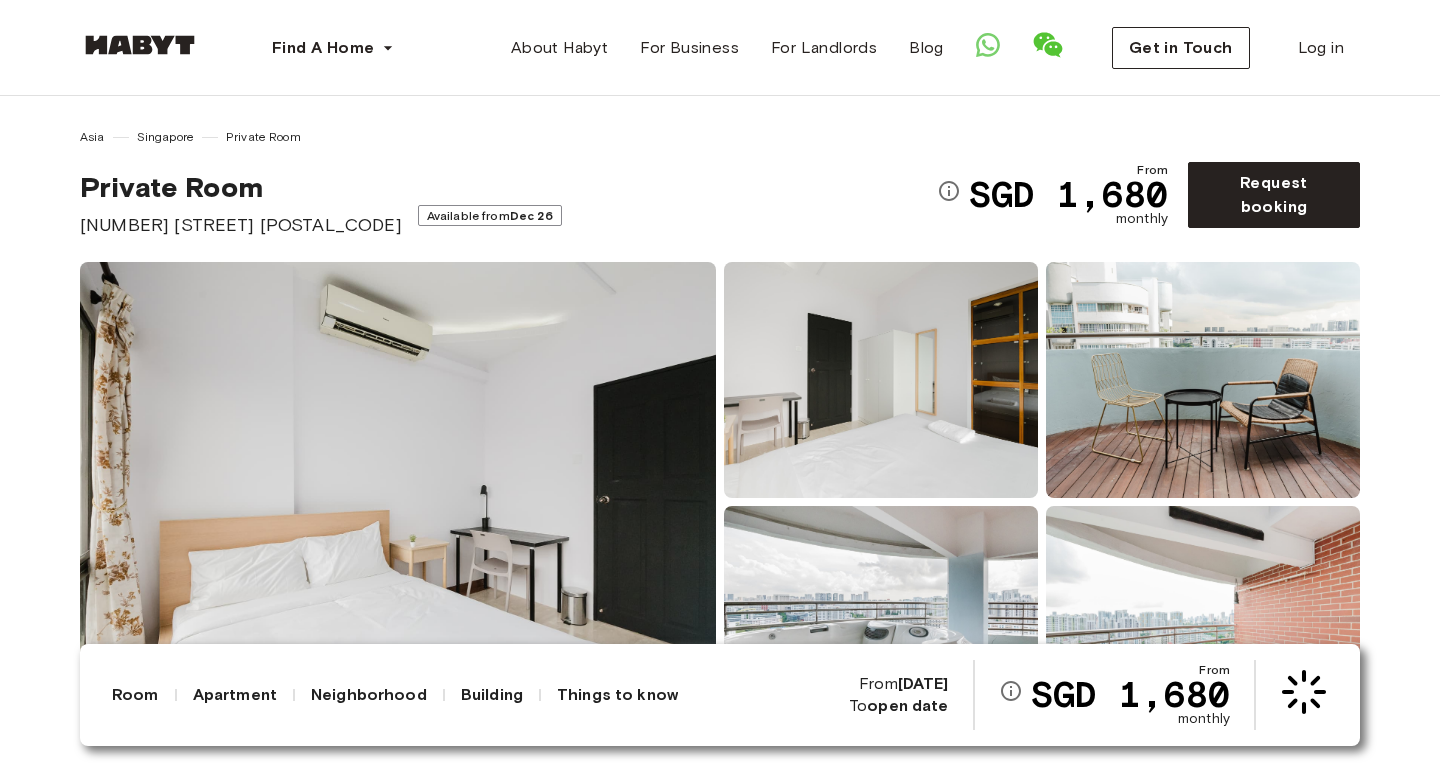 scroll, scrollTop: 0, scrollLeft: 0, axis: both 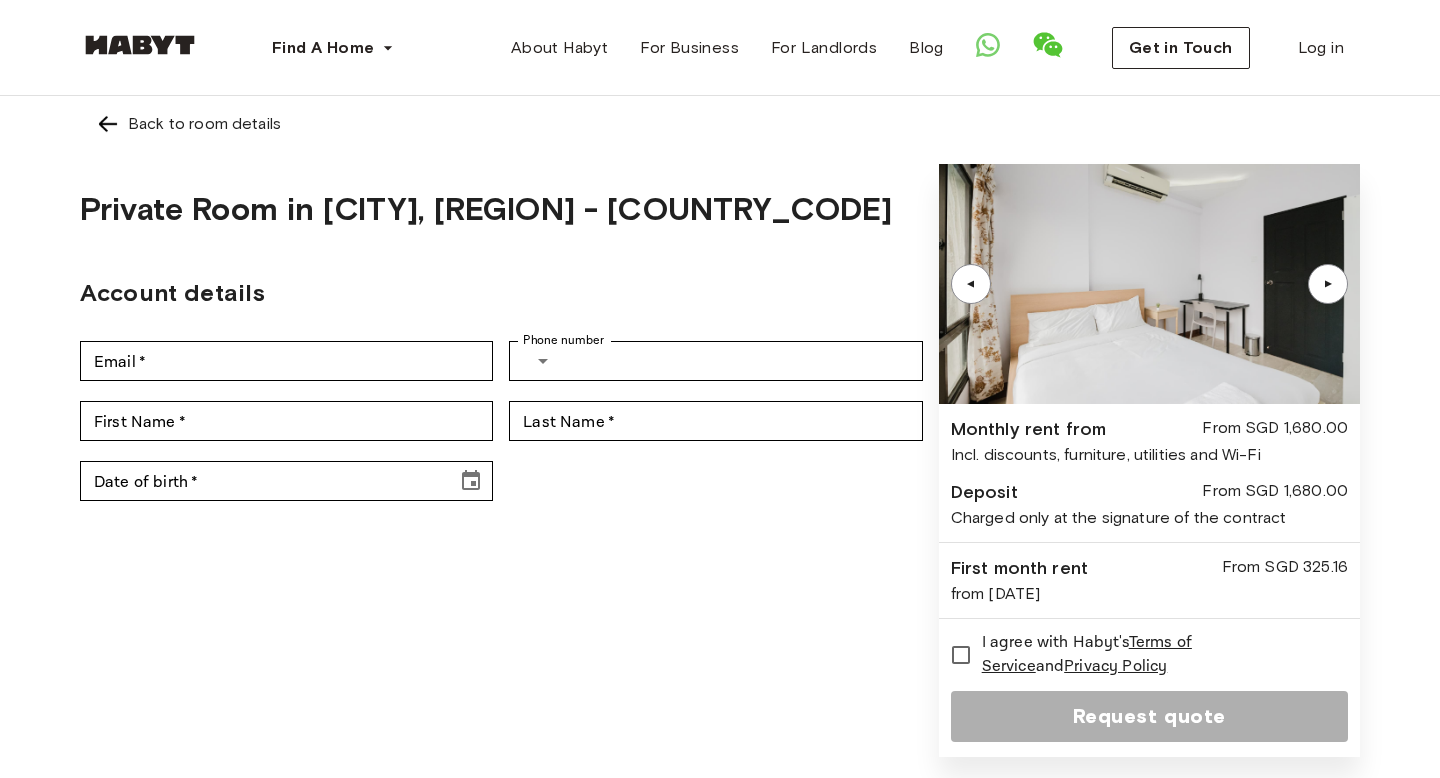 click on "Back to room details" at bounding box center [720, 124] 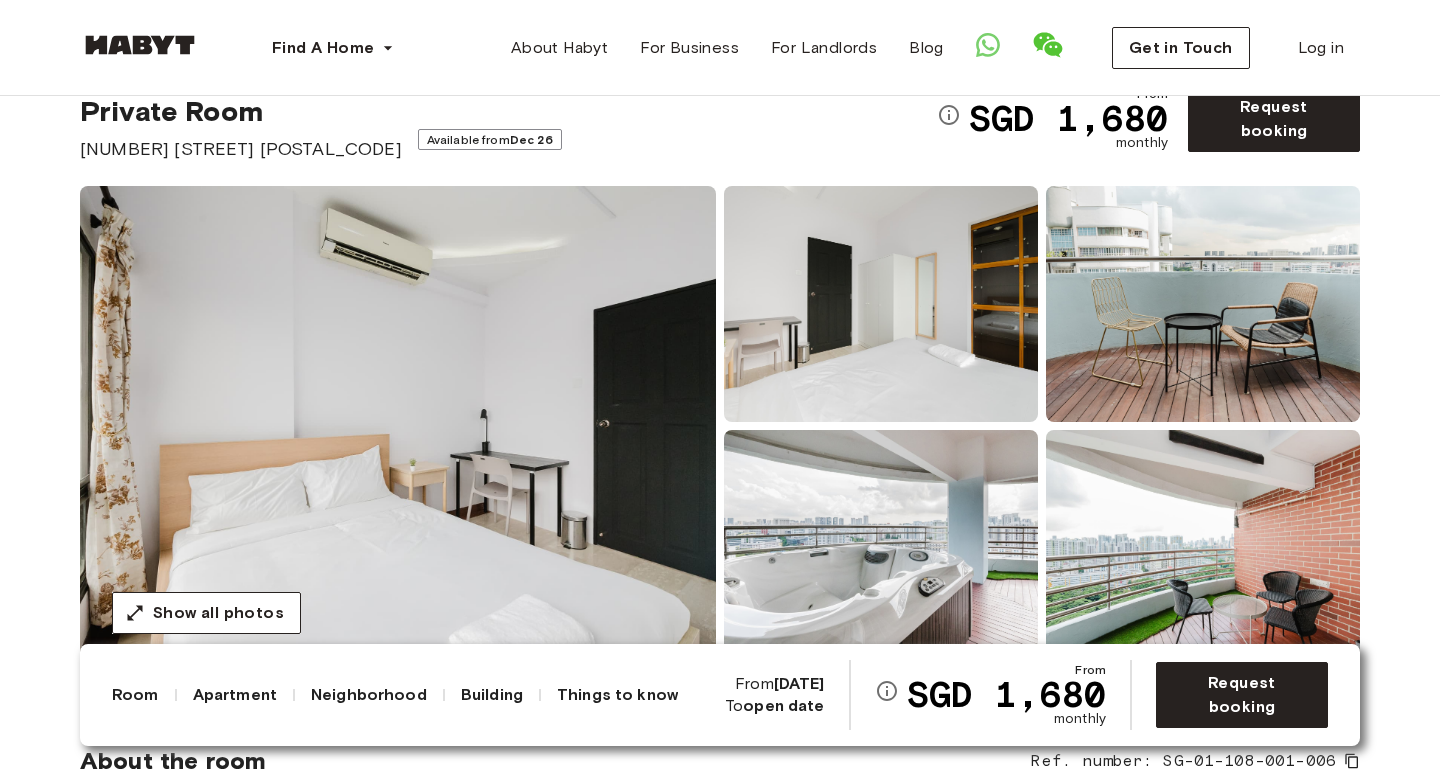 scroll, scrollTop: 153, scrollLeft: 0, axis: vertical 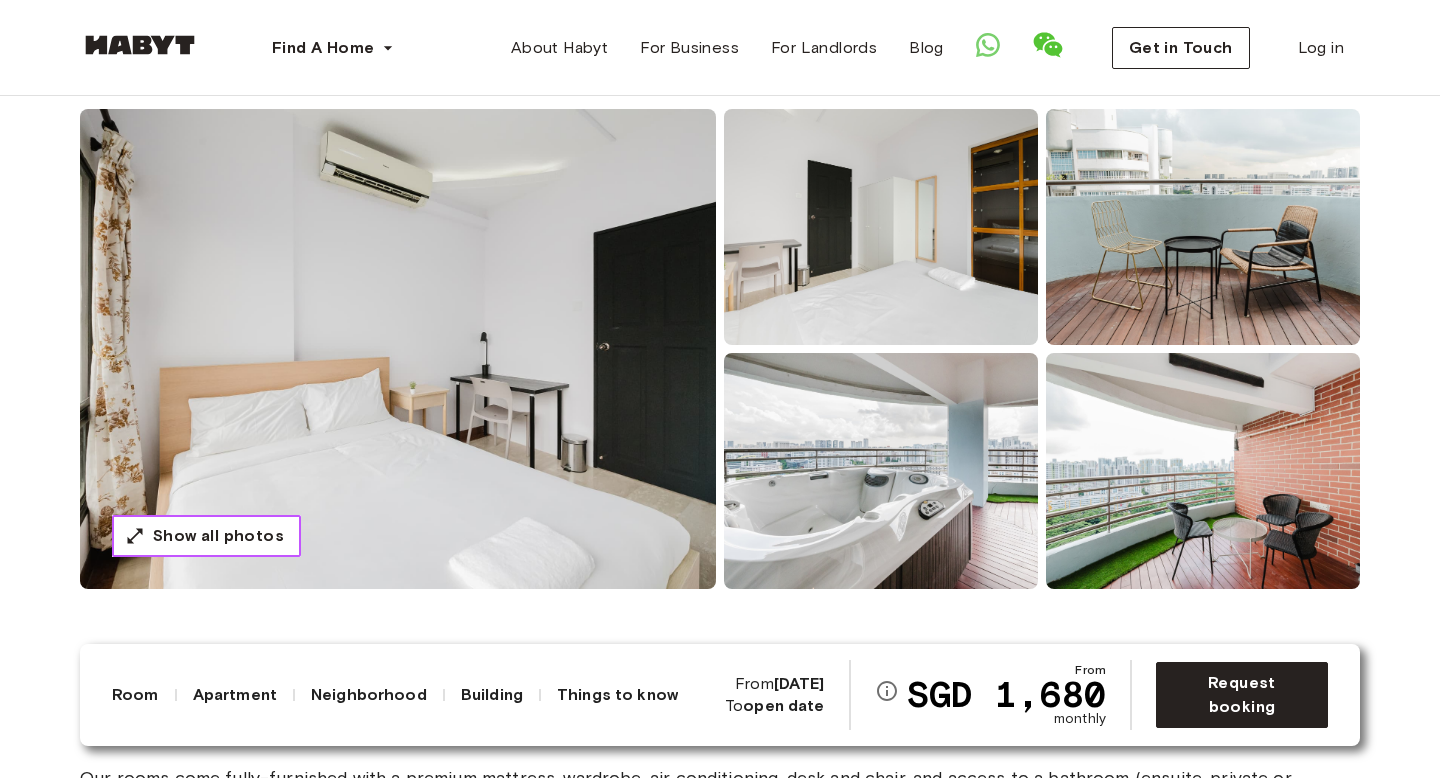 click on "Show all photos" at bounding box center (206, 536) 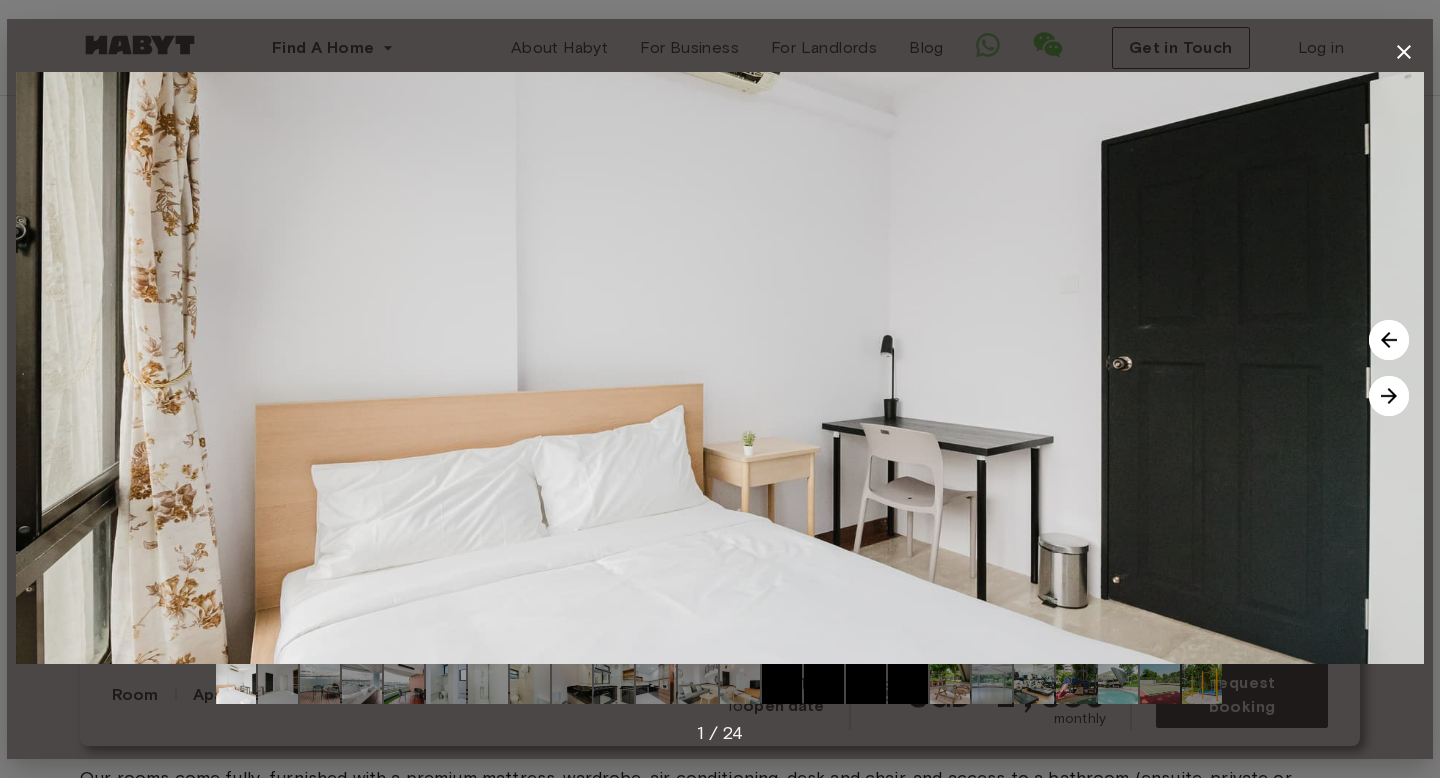 click at bounding box center (1389, 396) 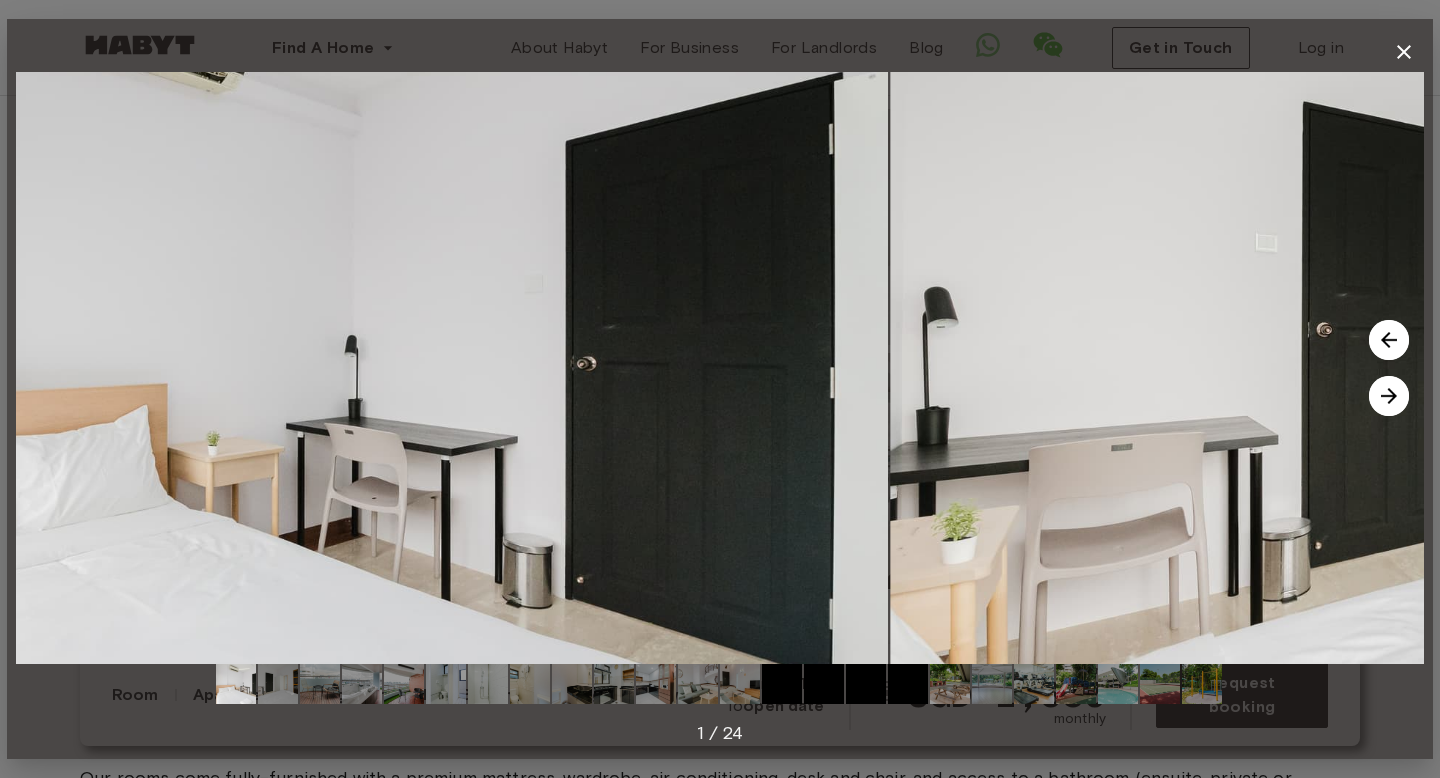 click at bounding box center [1389, 396] 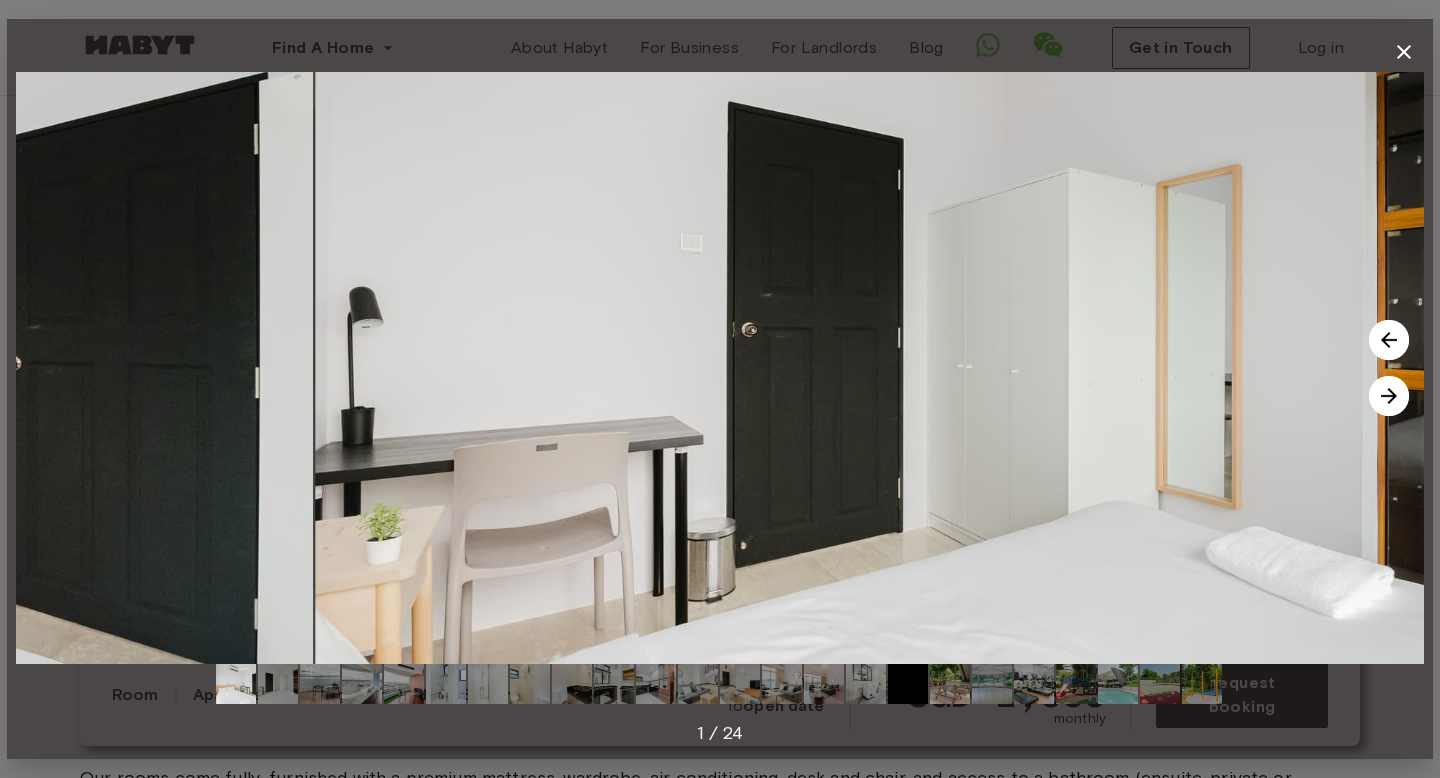 click at bounding box center [1389, 396] 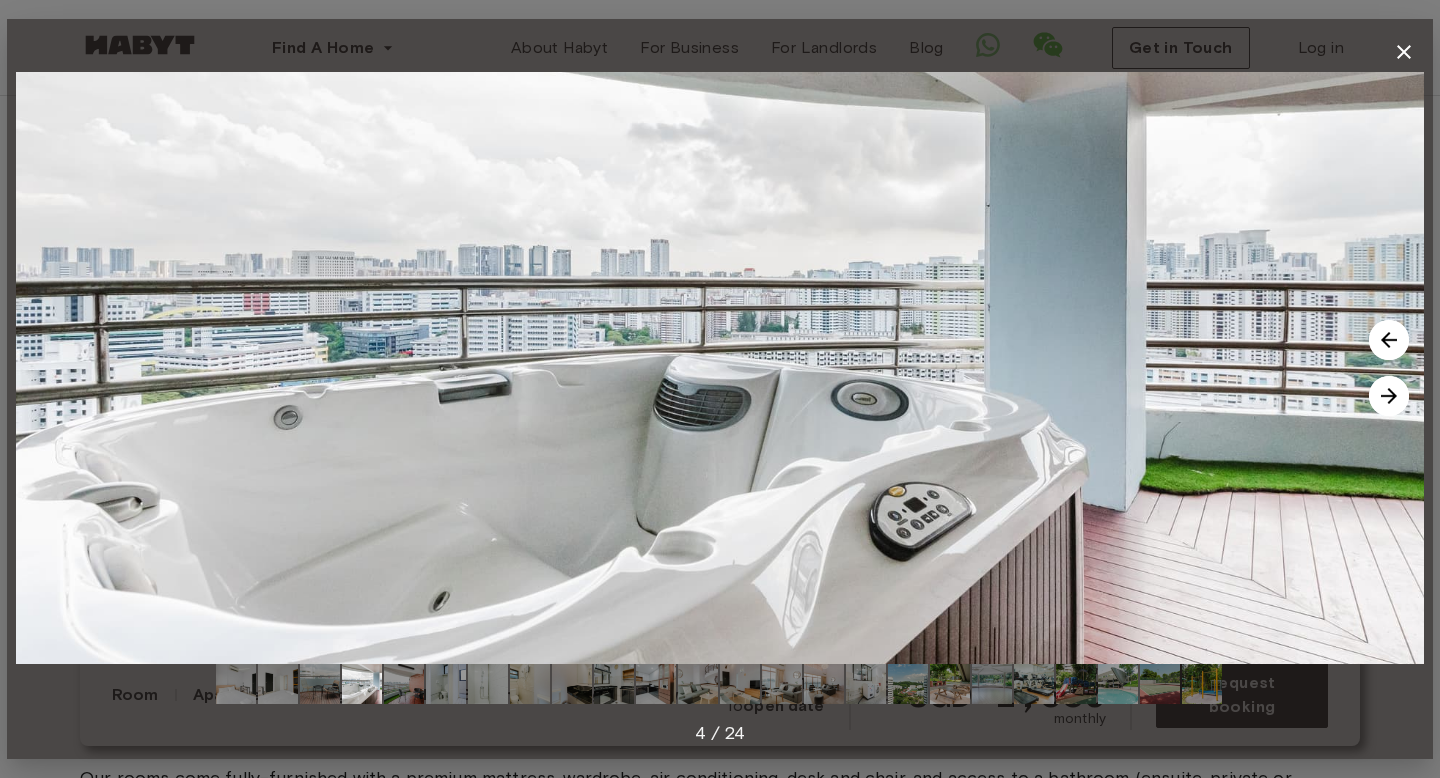 click 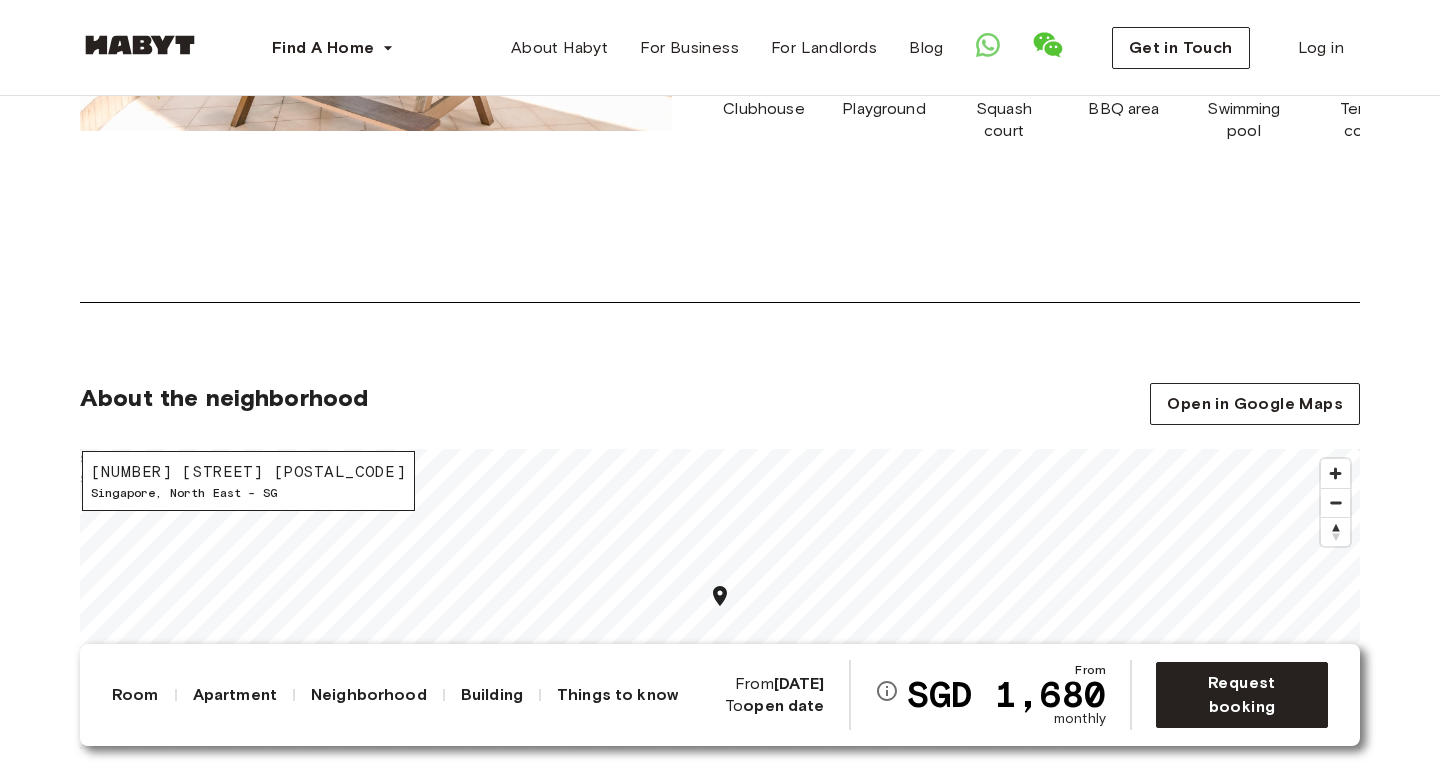 scroll, scrollTop: 2719, scrollLeft: 0, axis: vertical 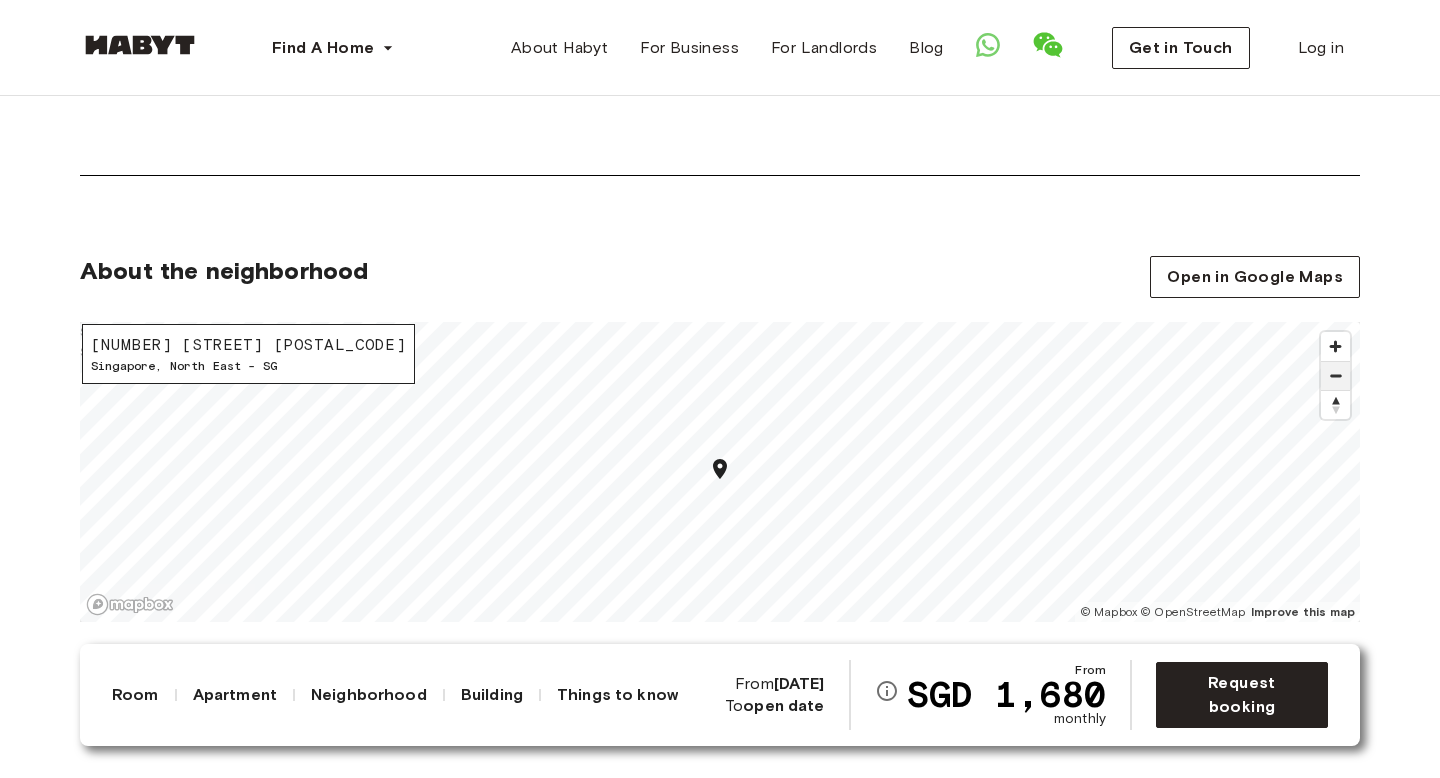 click at bounding box center (1335, 376) 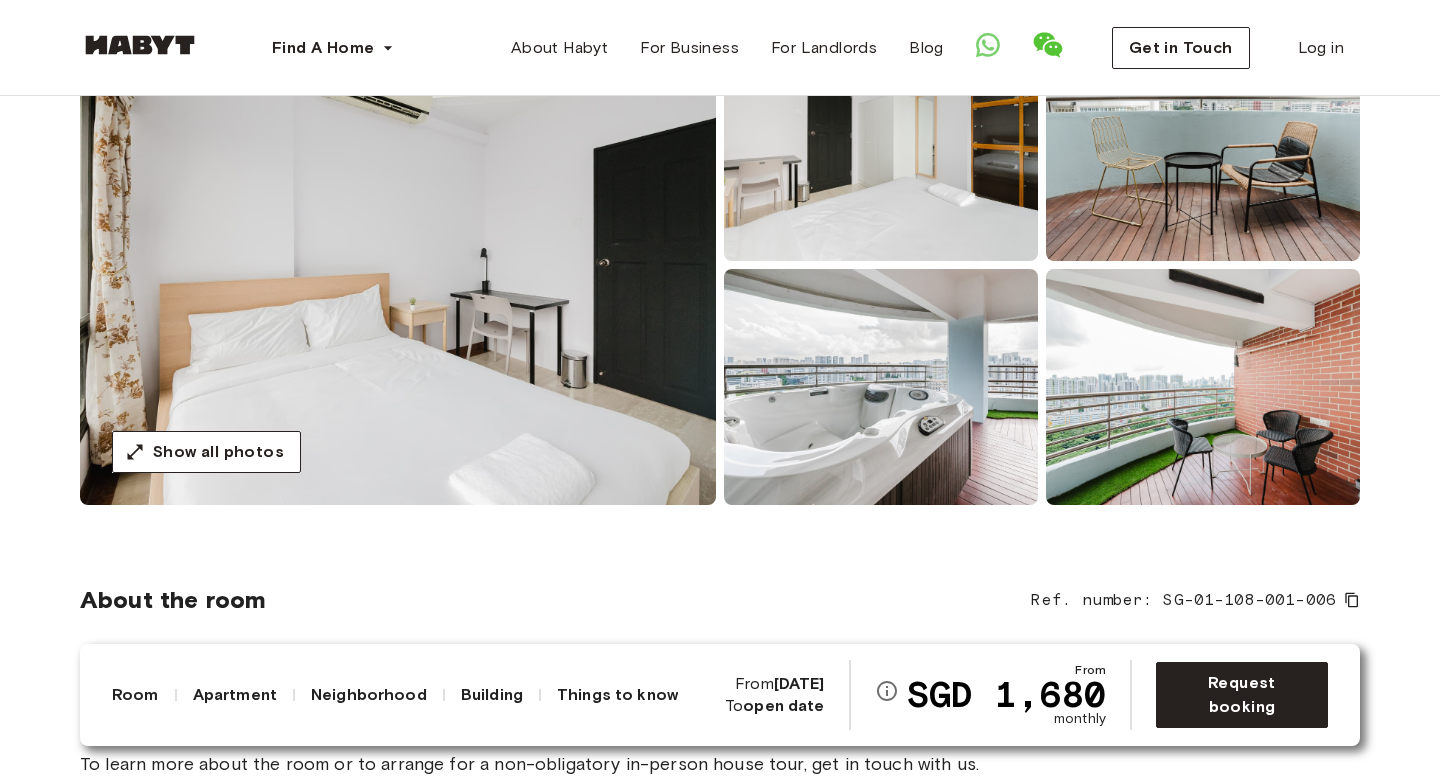 scroll, scrollTop: 208, scrollLeft: 0, axis: vertical 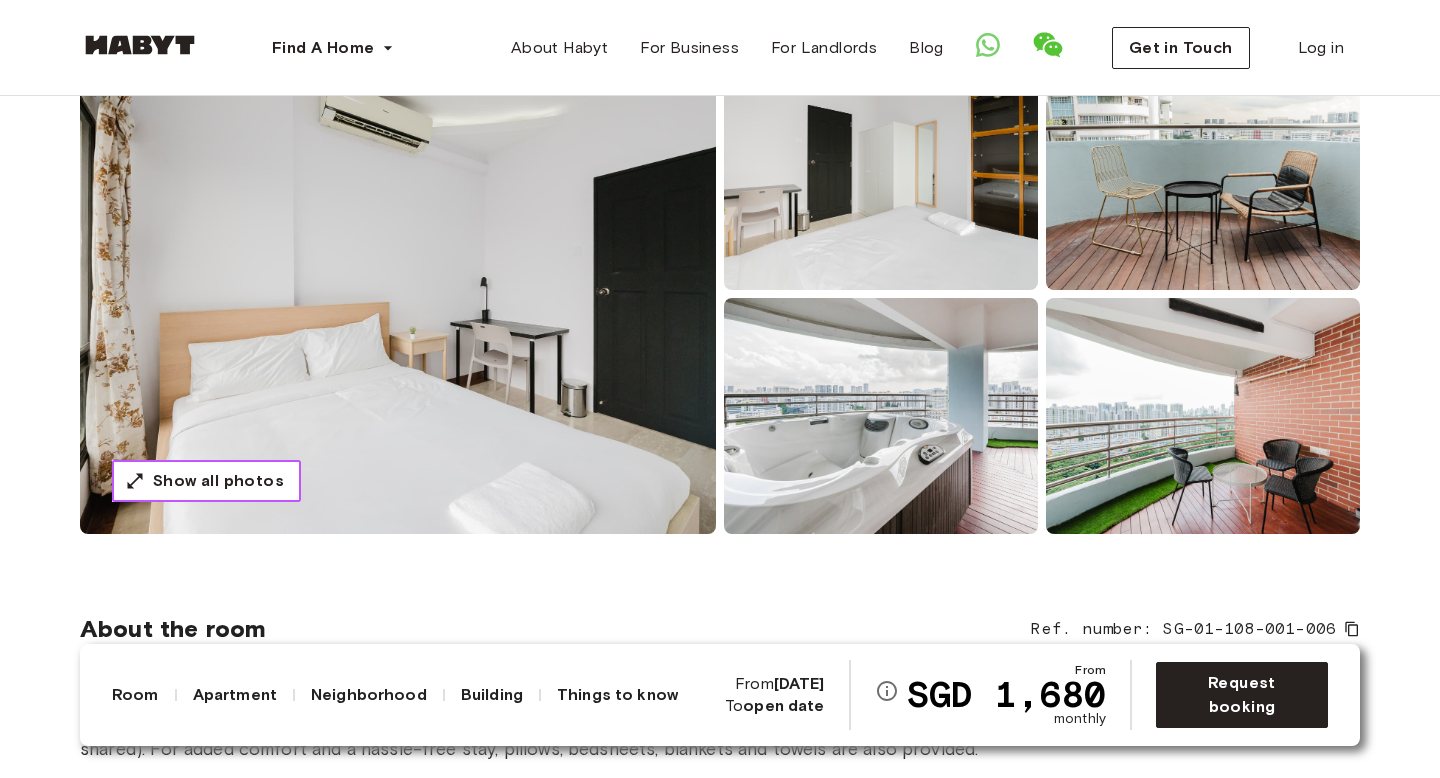 click on "Show all photos" at bounding box center [218, 481] 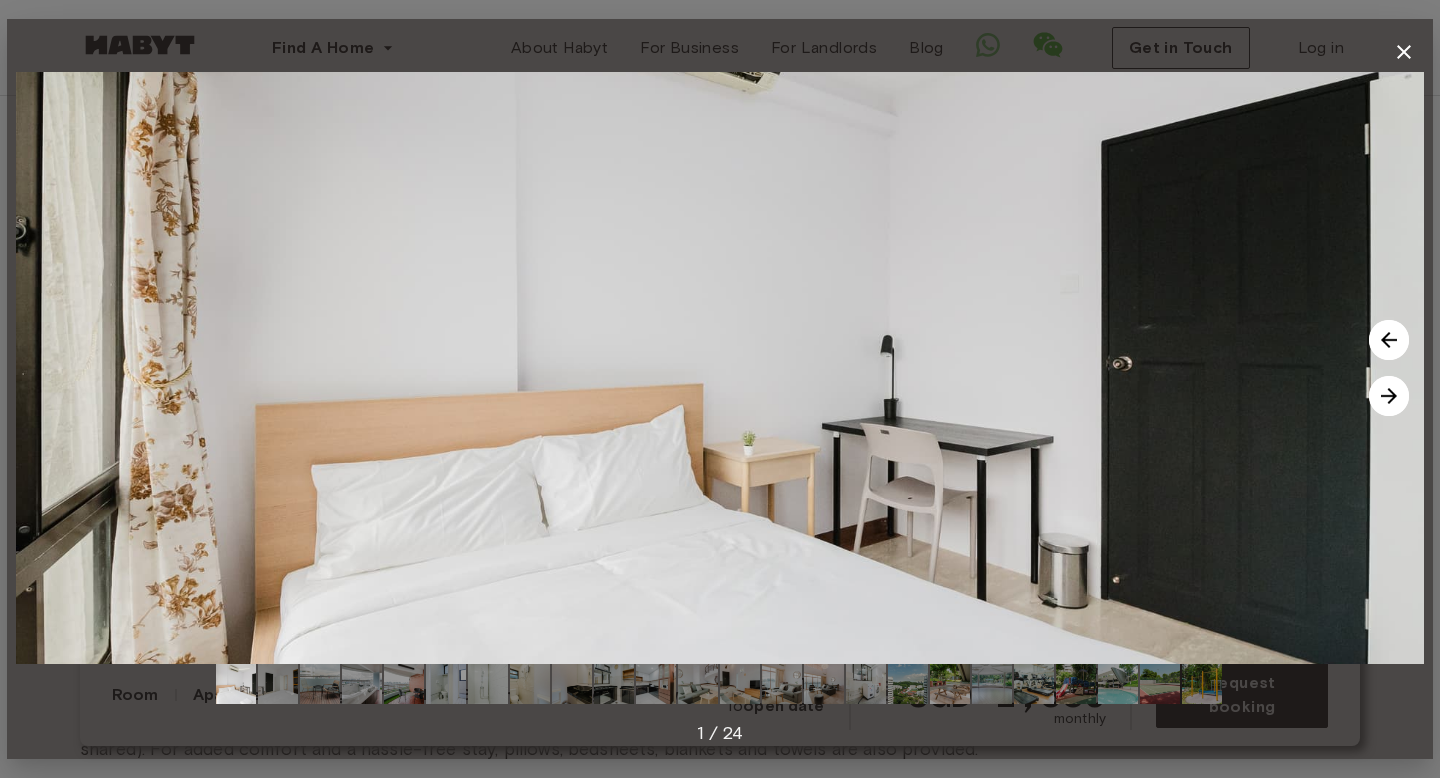 click at bounding box center (1202, 684) 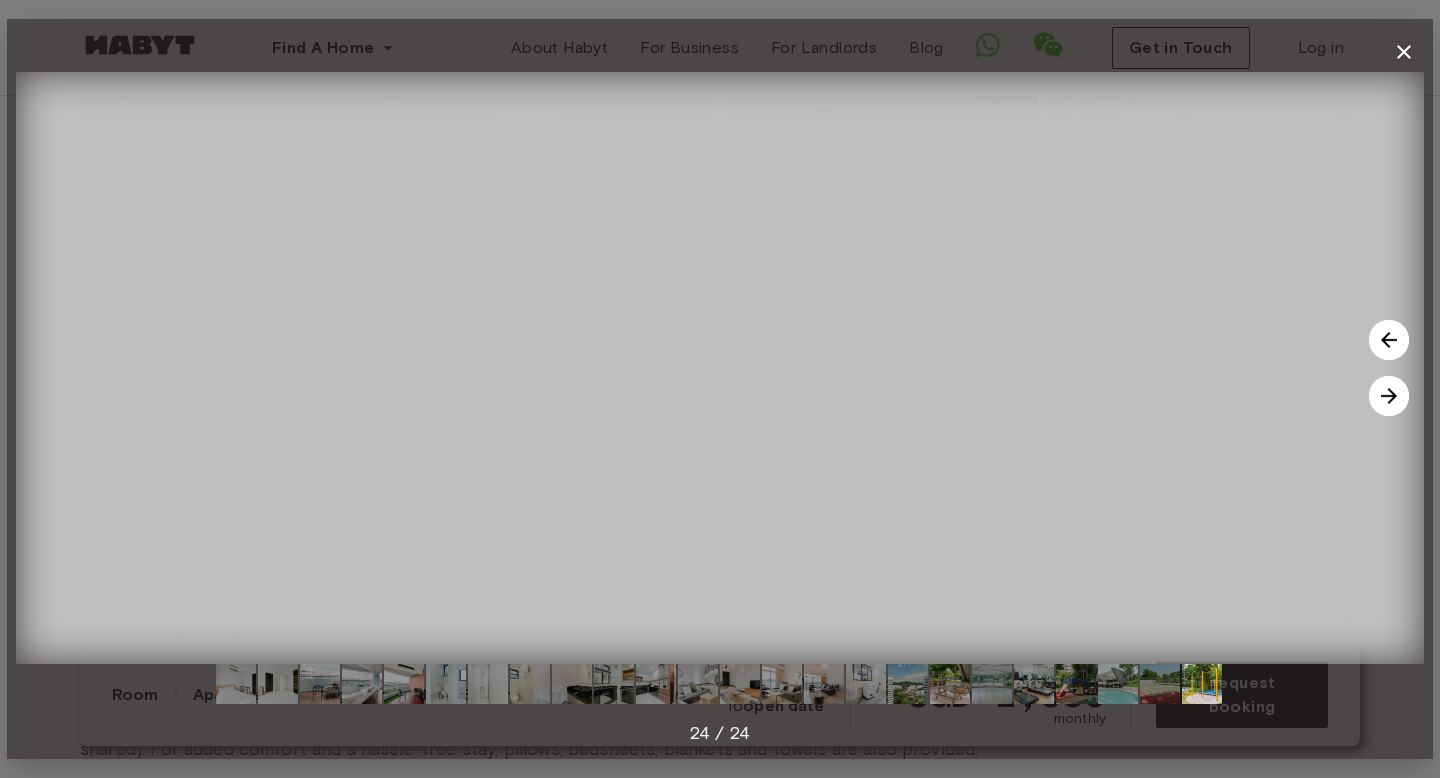 click at bounding box center (1202, 684) 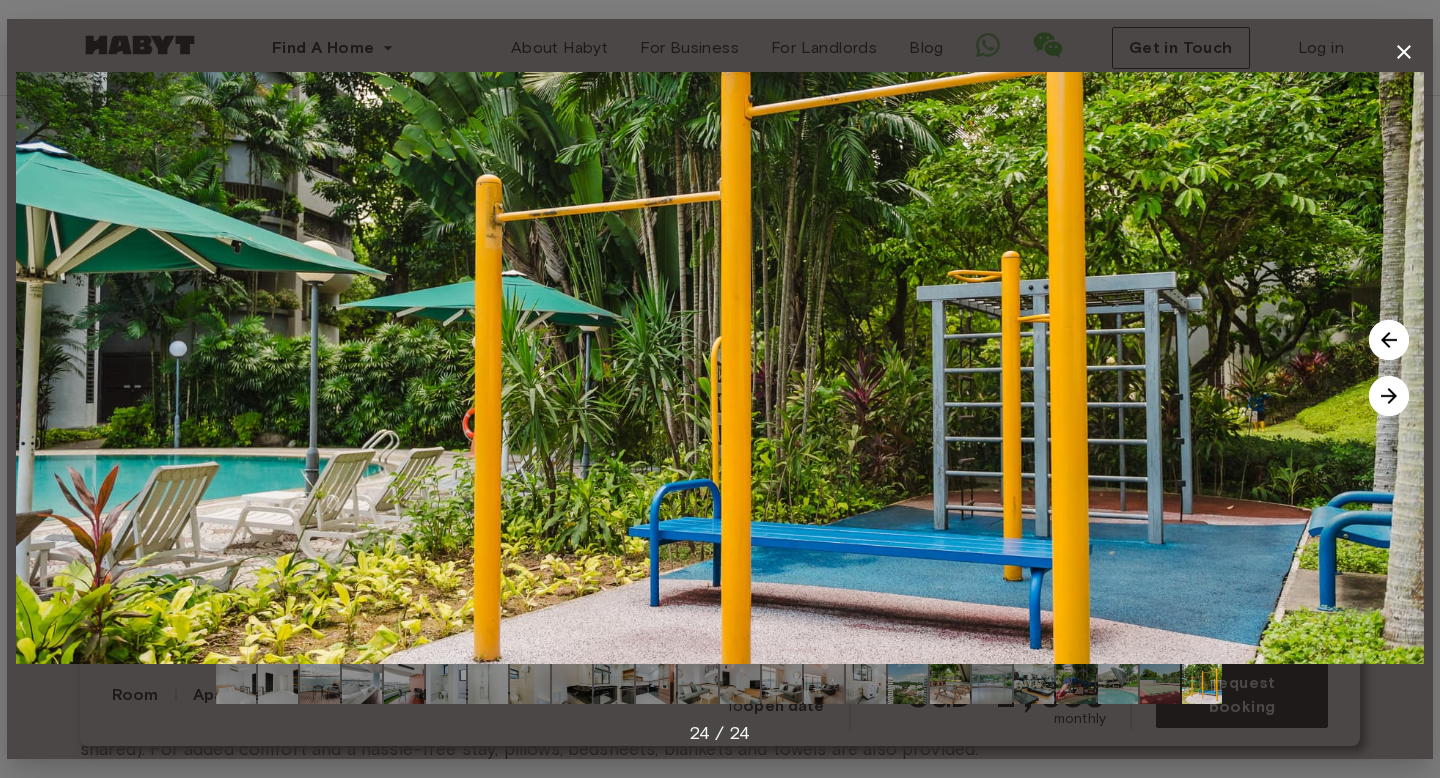 click at bounding box center [1118, 684] 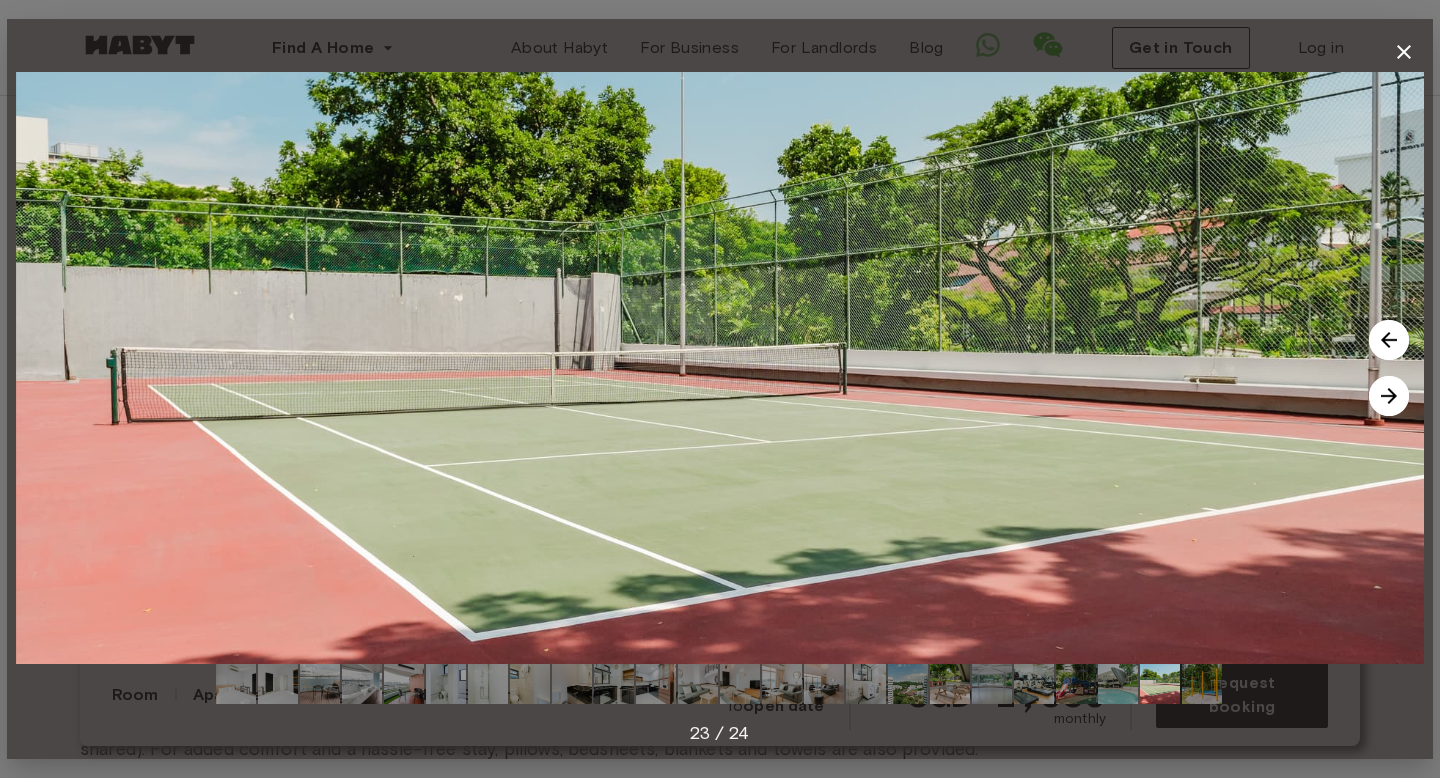 click at bounding box center (1160, 684) 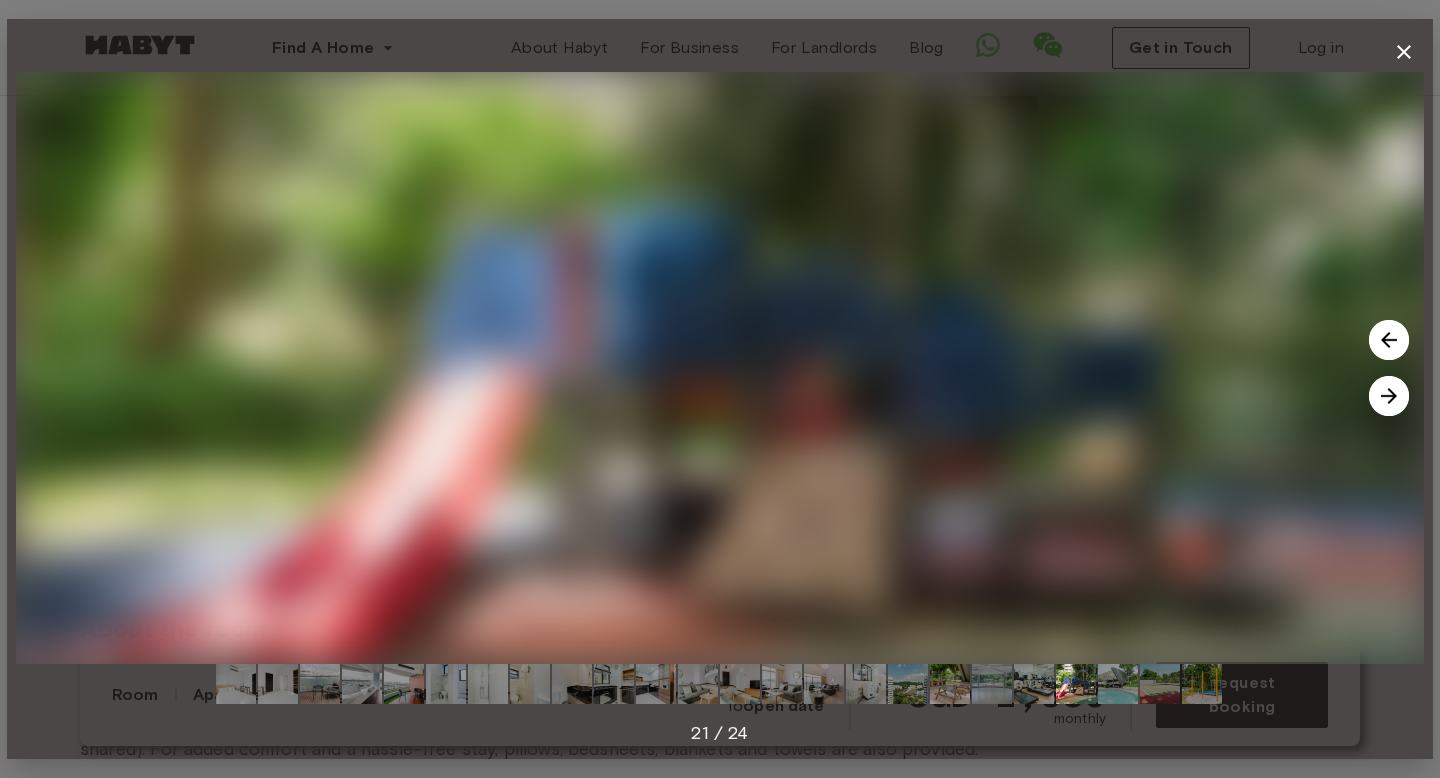 click at bounding box center [1076, 684] 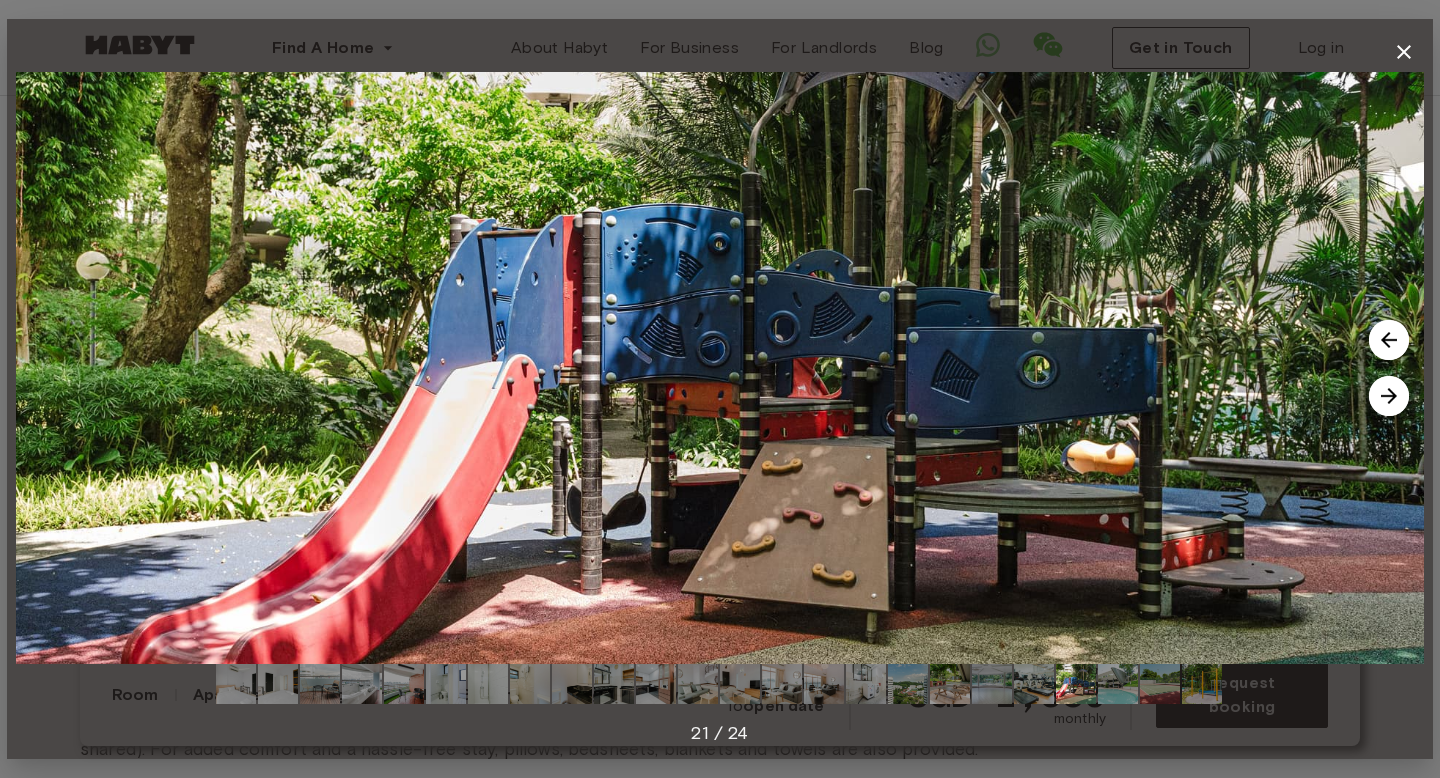 click at bounding box center [720, 684] 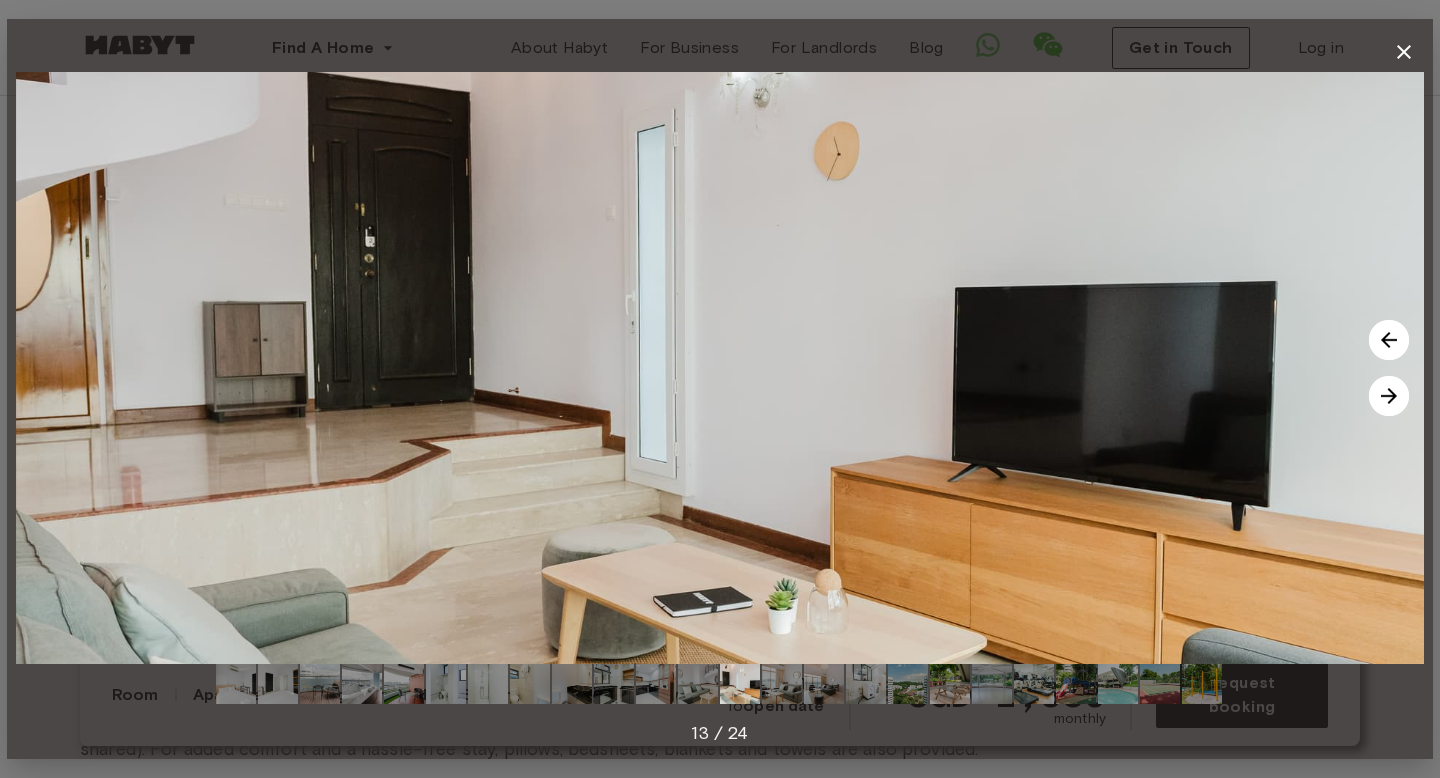 click at bounding box center (740, 684) 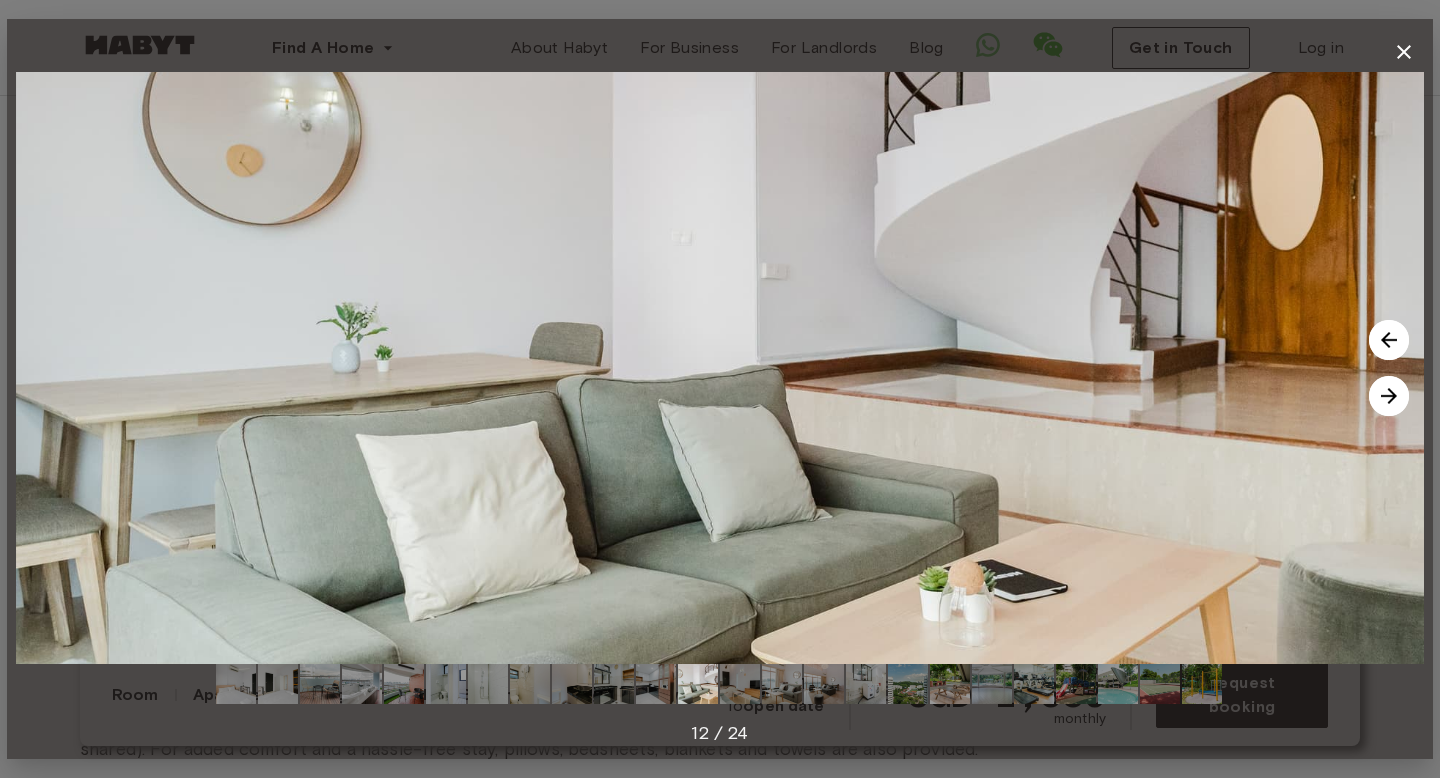 click at bounding box center [614, 684] 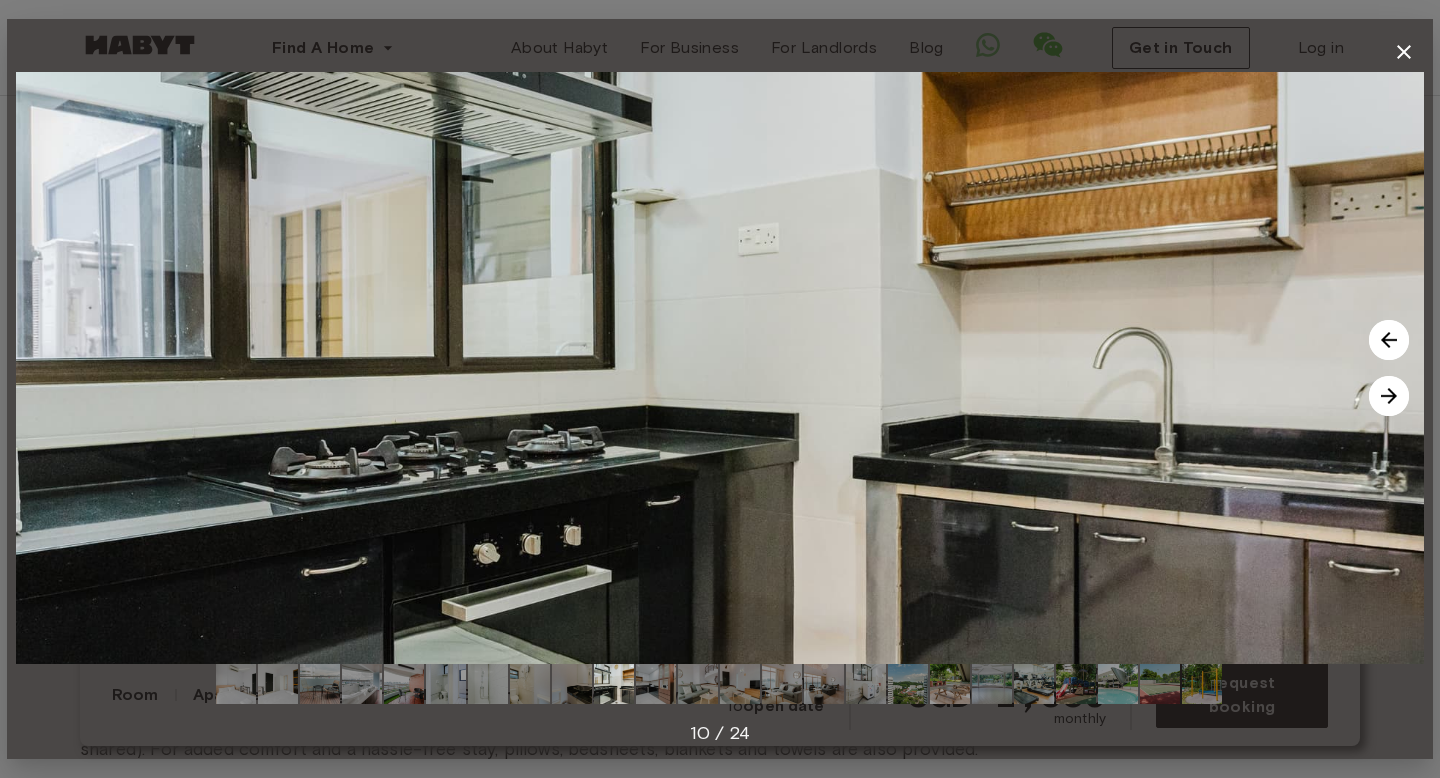 click on "10 / 24" at bounding box center (720, 389) 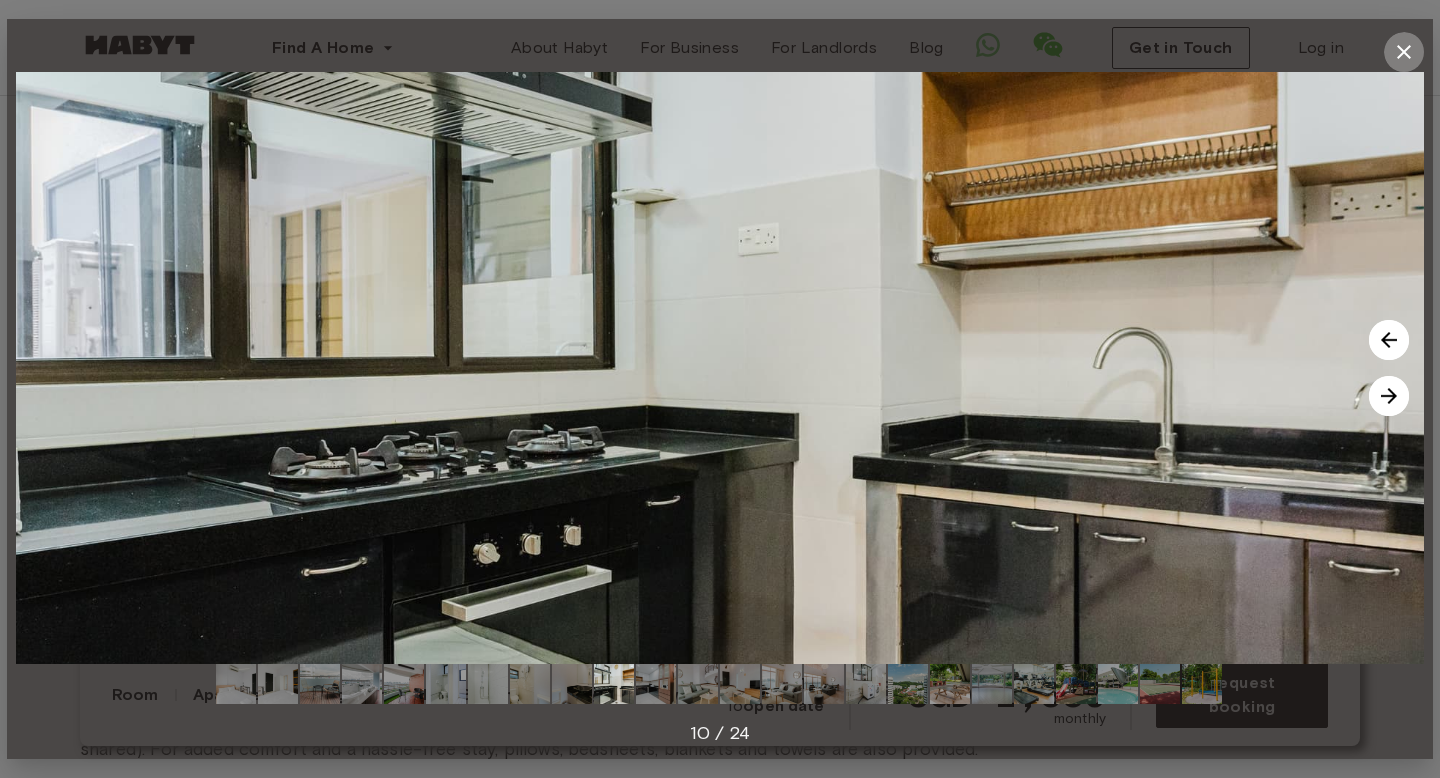 click 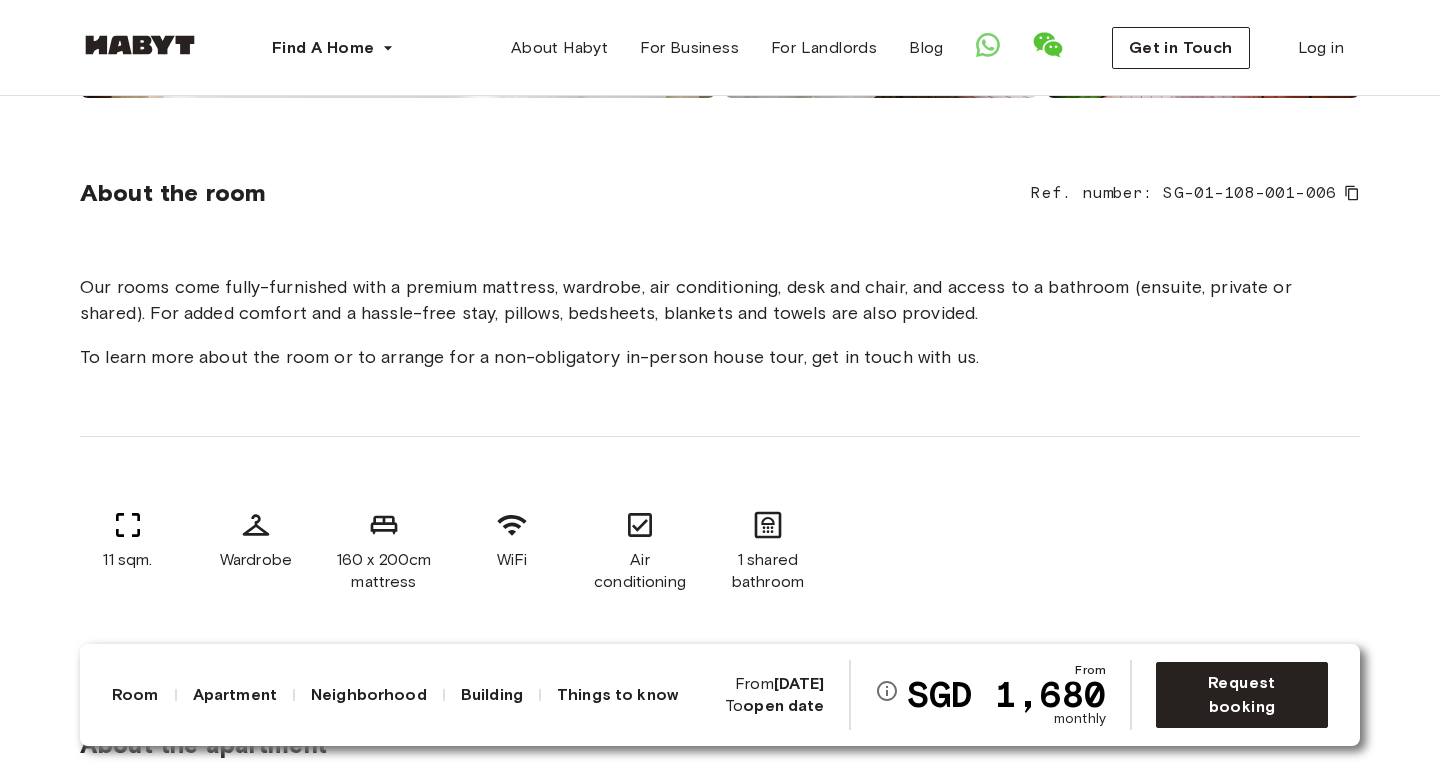 scroll, scrollTop: 978, scrollLeft: 0, axis: vertical 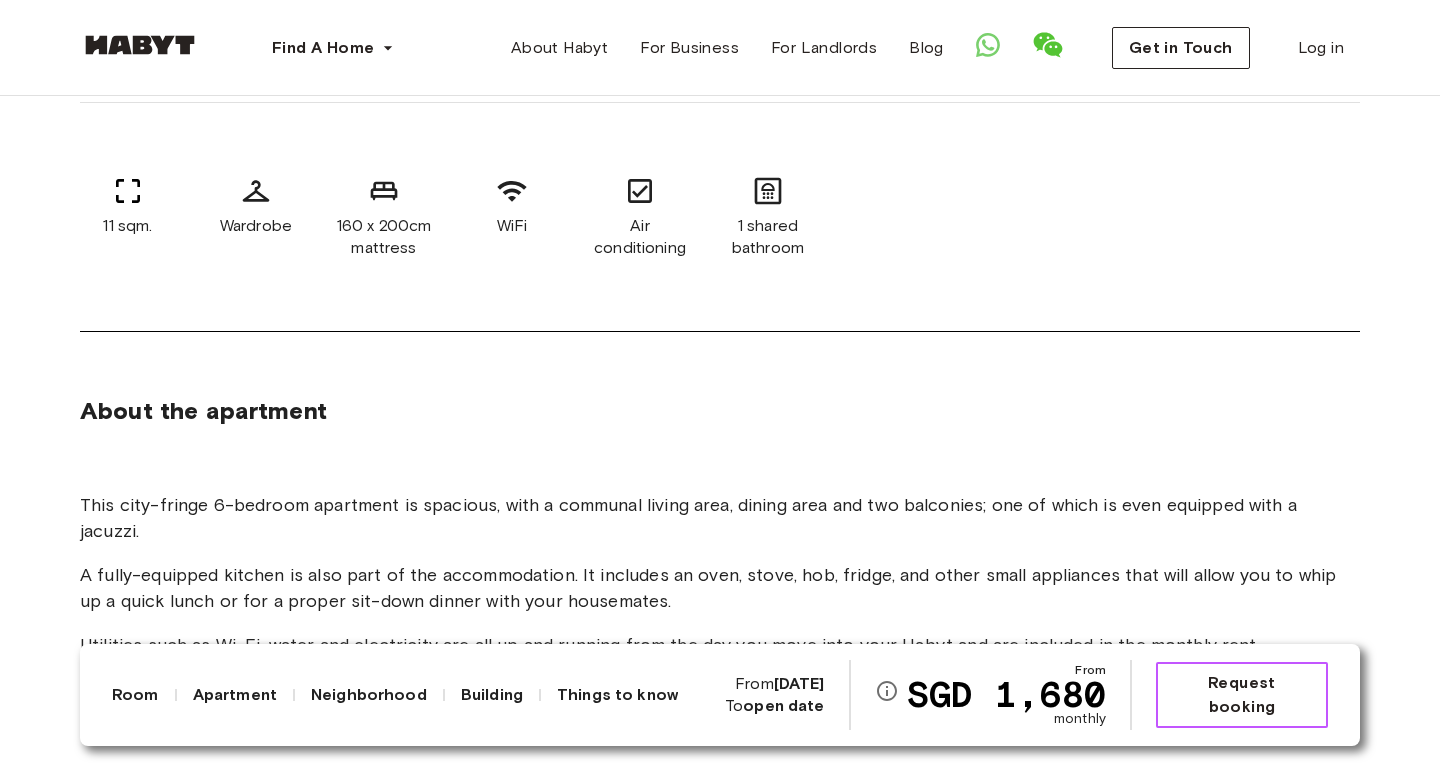 click on "Request booking" at bounding box center [1242, 695] 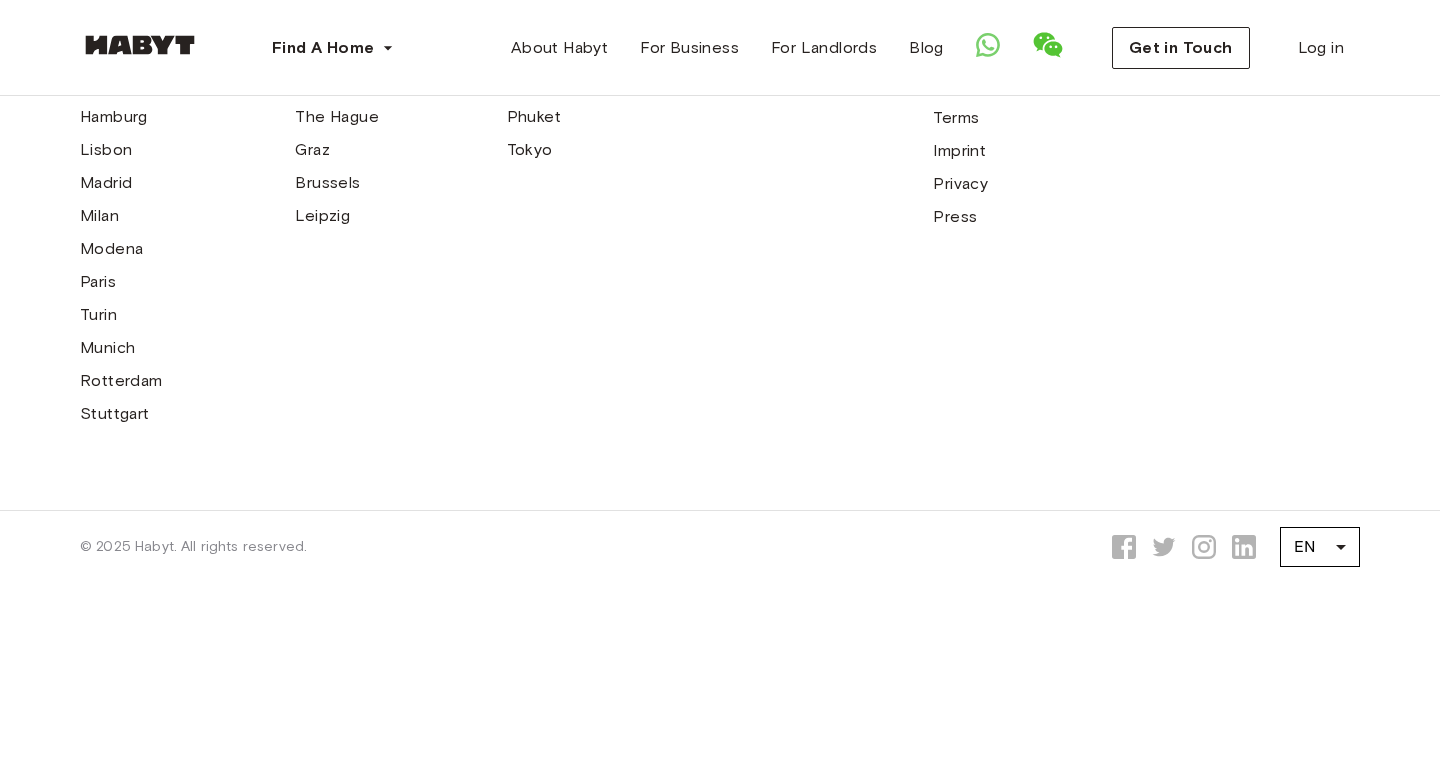 scroll, scrollTop: 0, scrollLeft: 0, axis: both 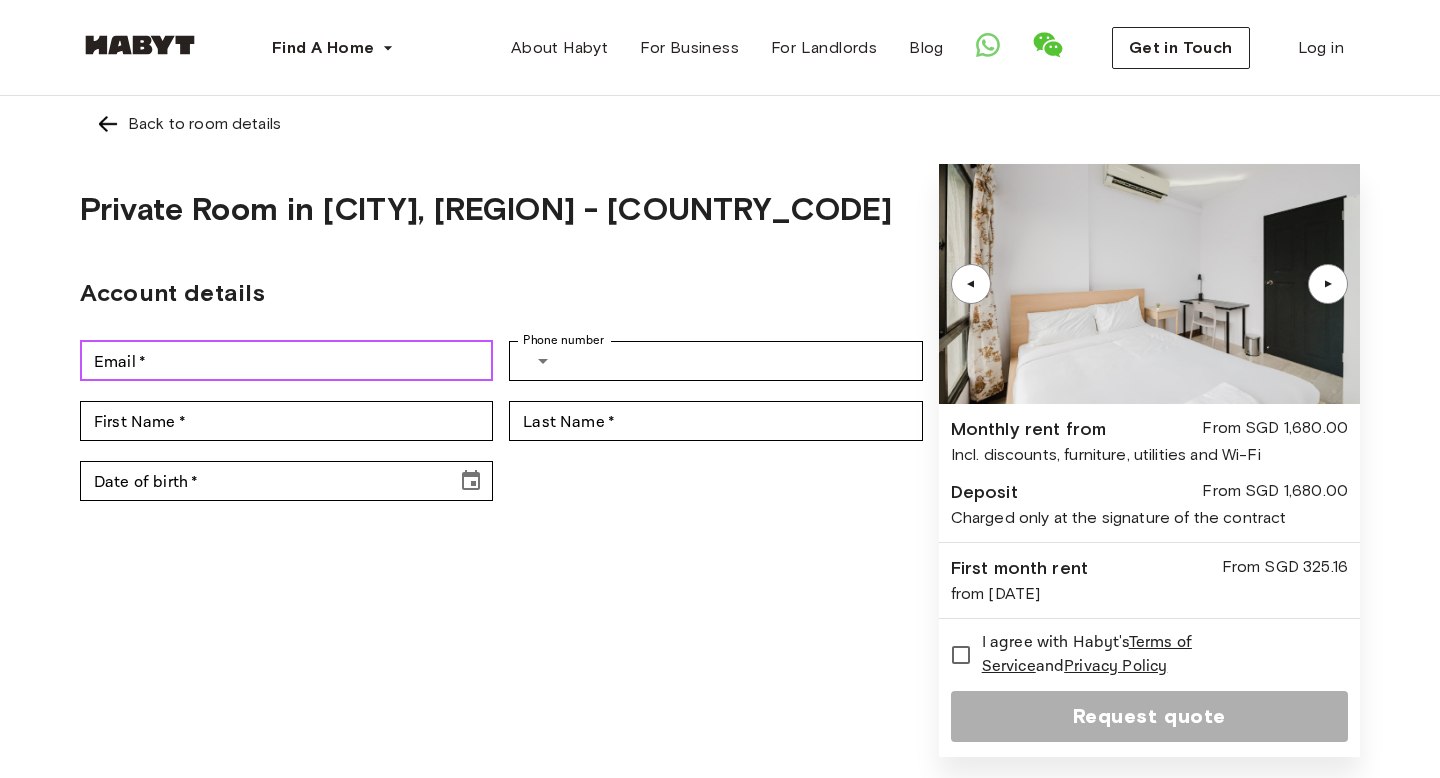 click on "Email   *" at bounding box center (286, 361) 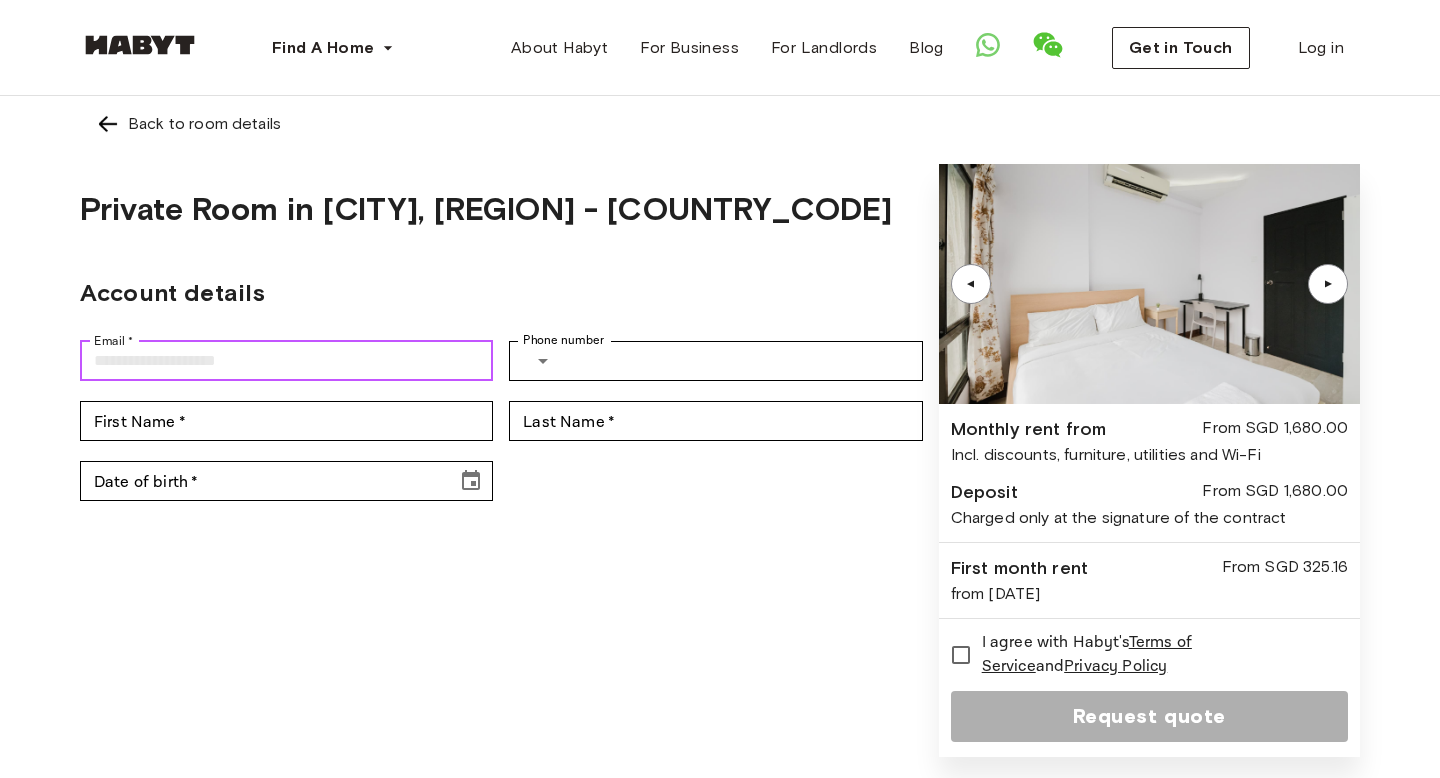 type on "**********" 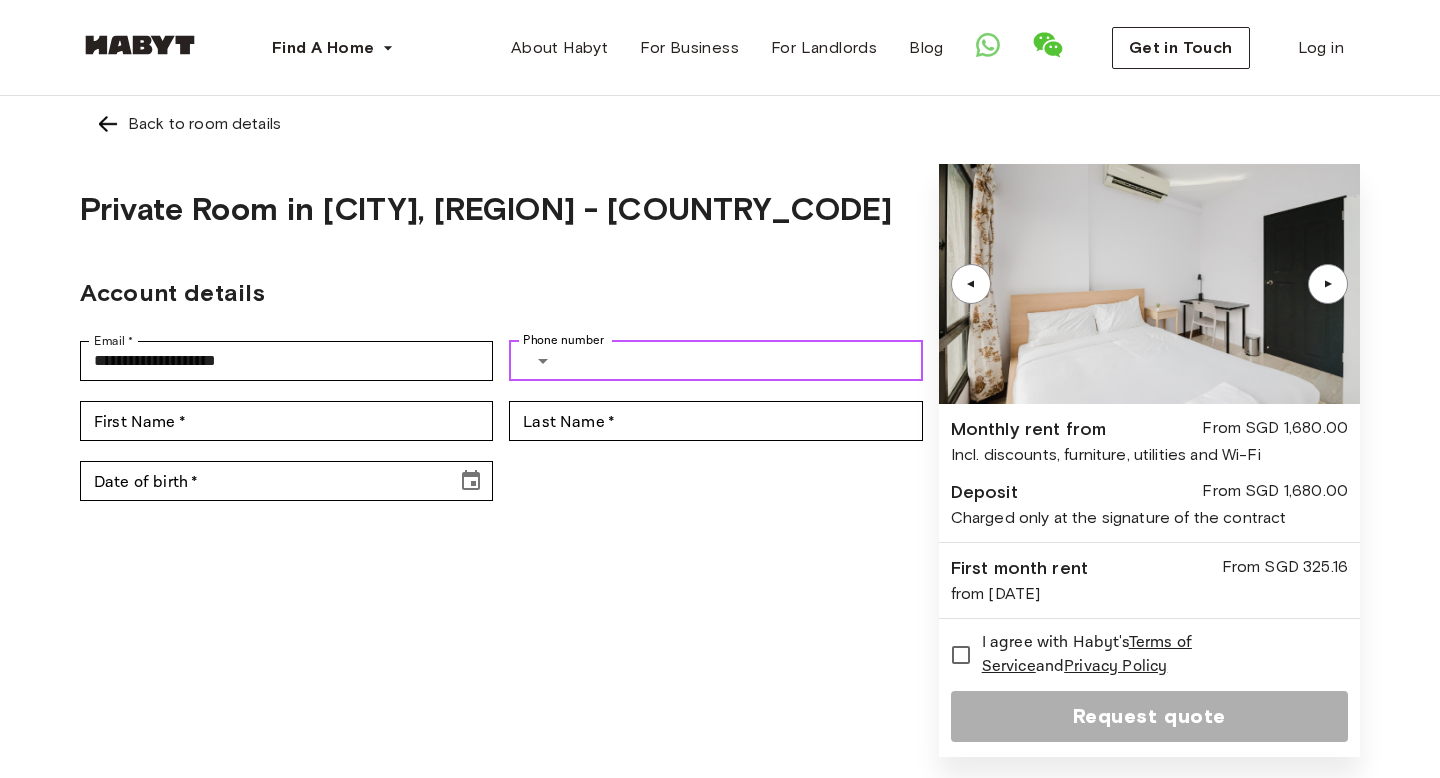 type on "**********" 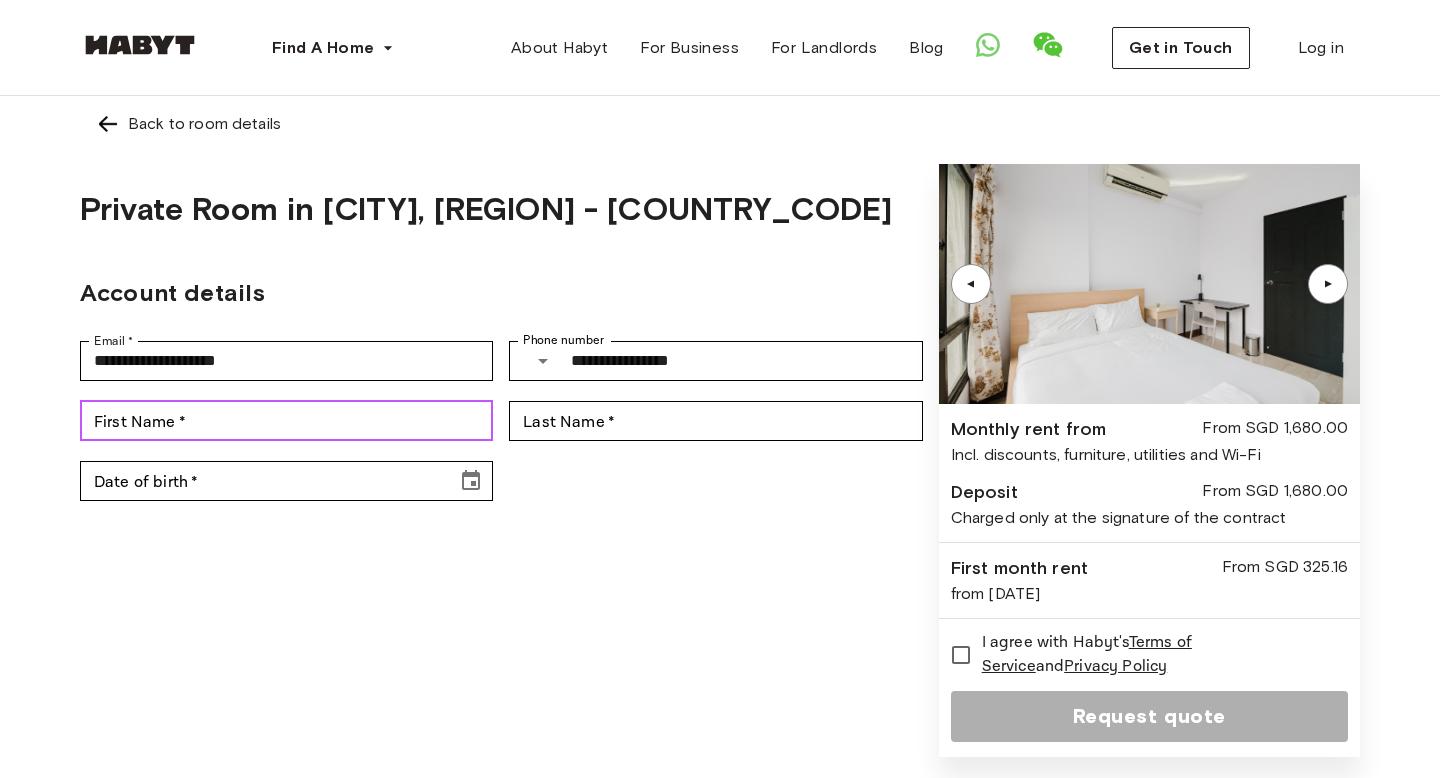 type on "*****" 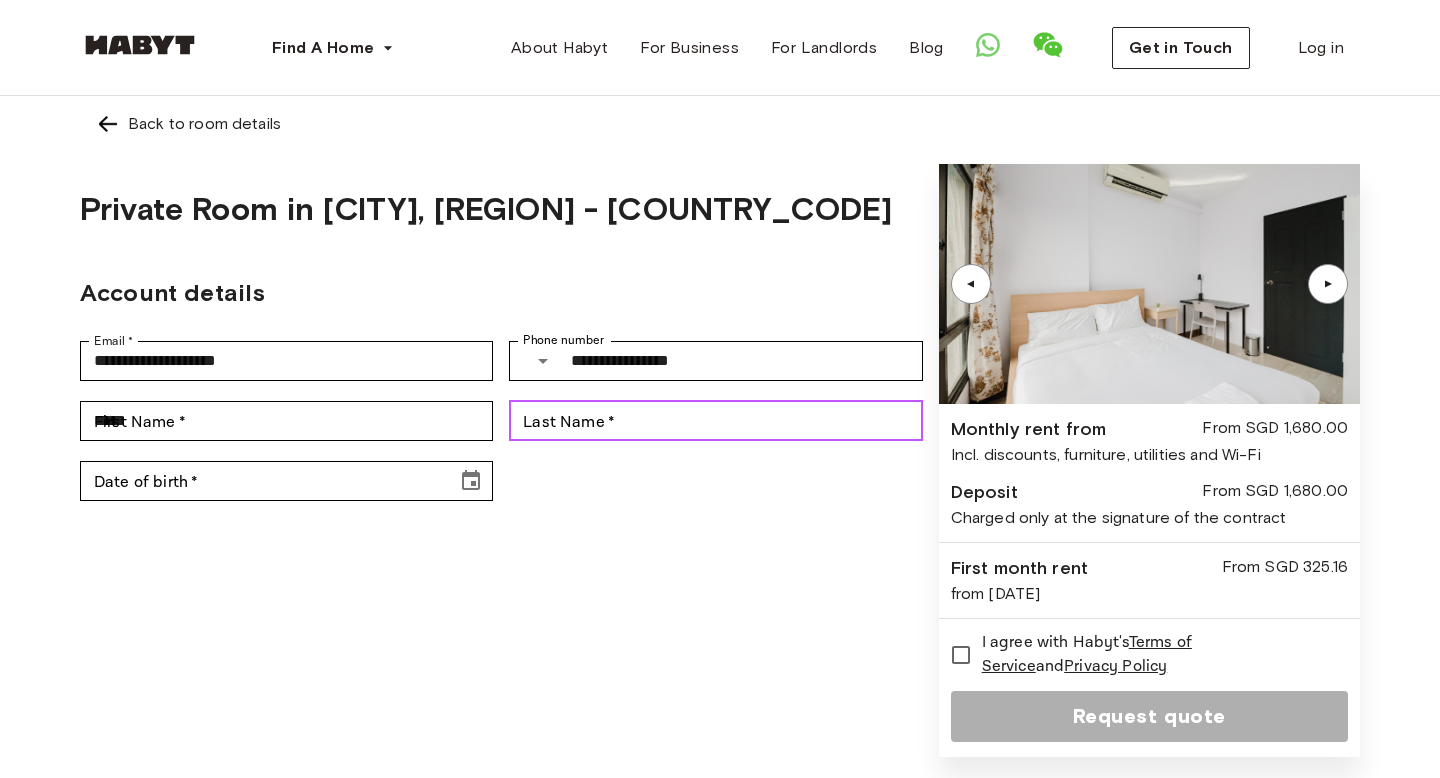 type on "*******" 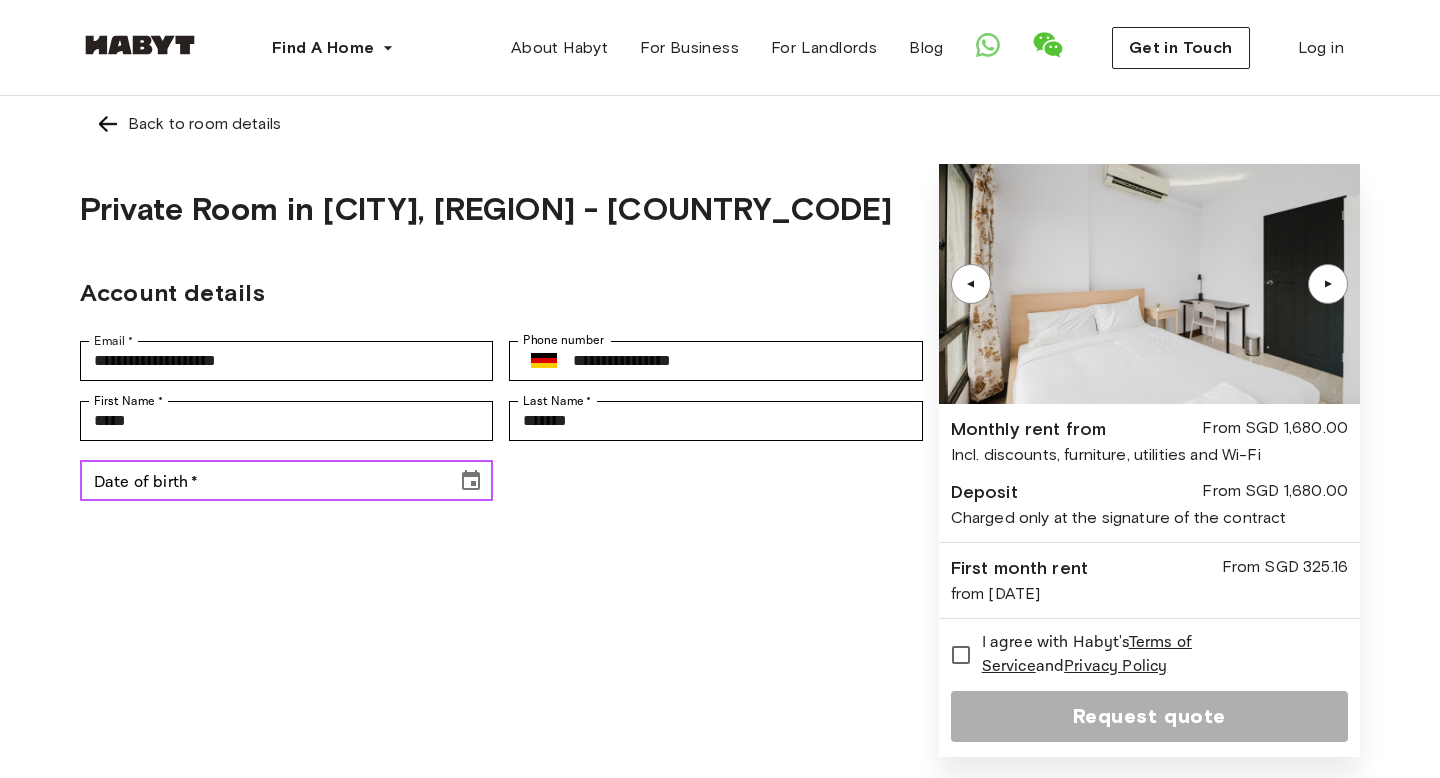 click on "Date of birth   *" at bounding box center [261, 481] 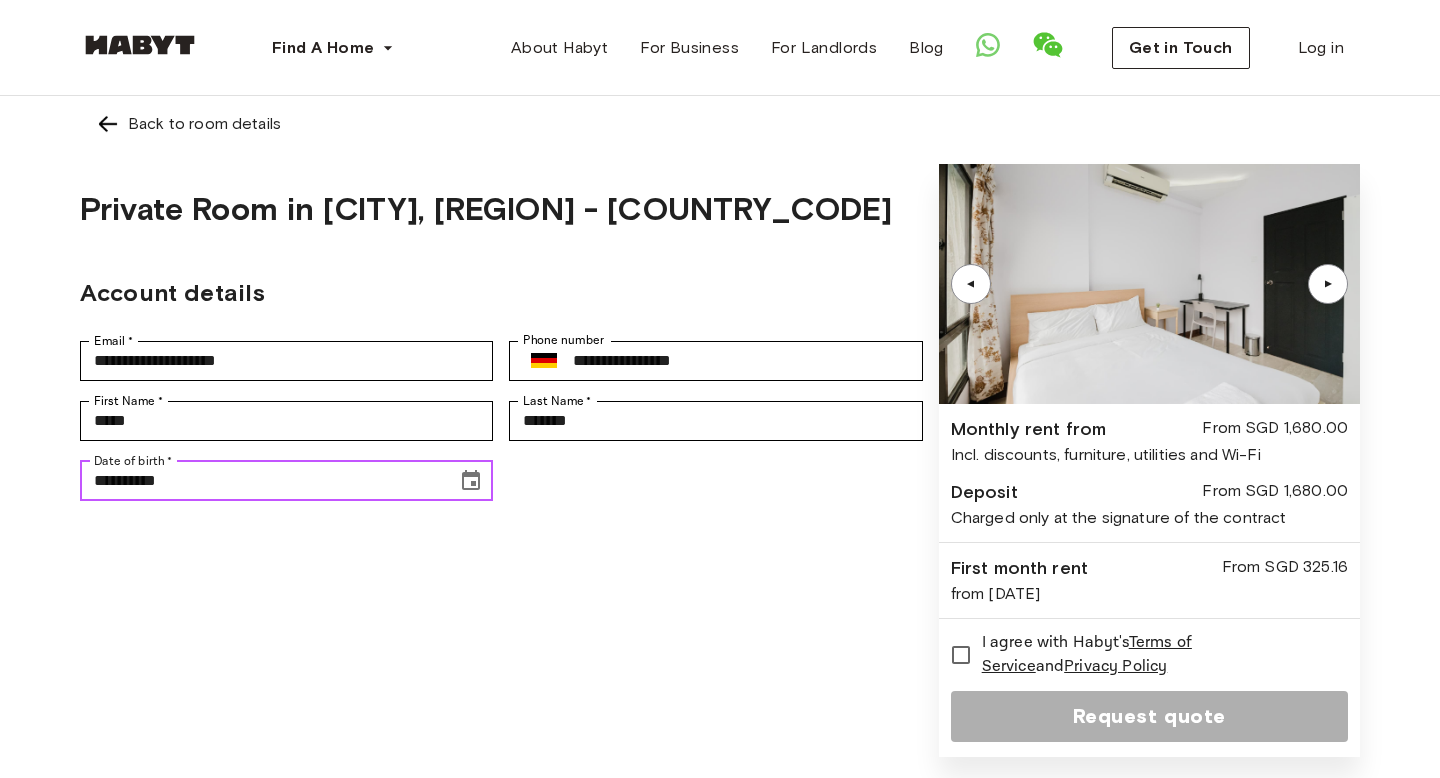 type on "**********" 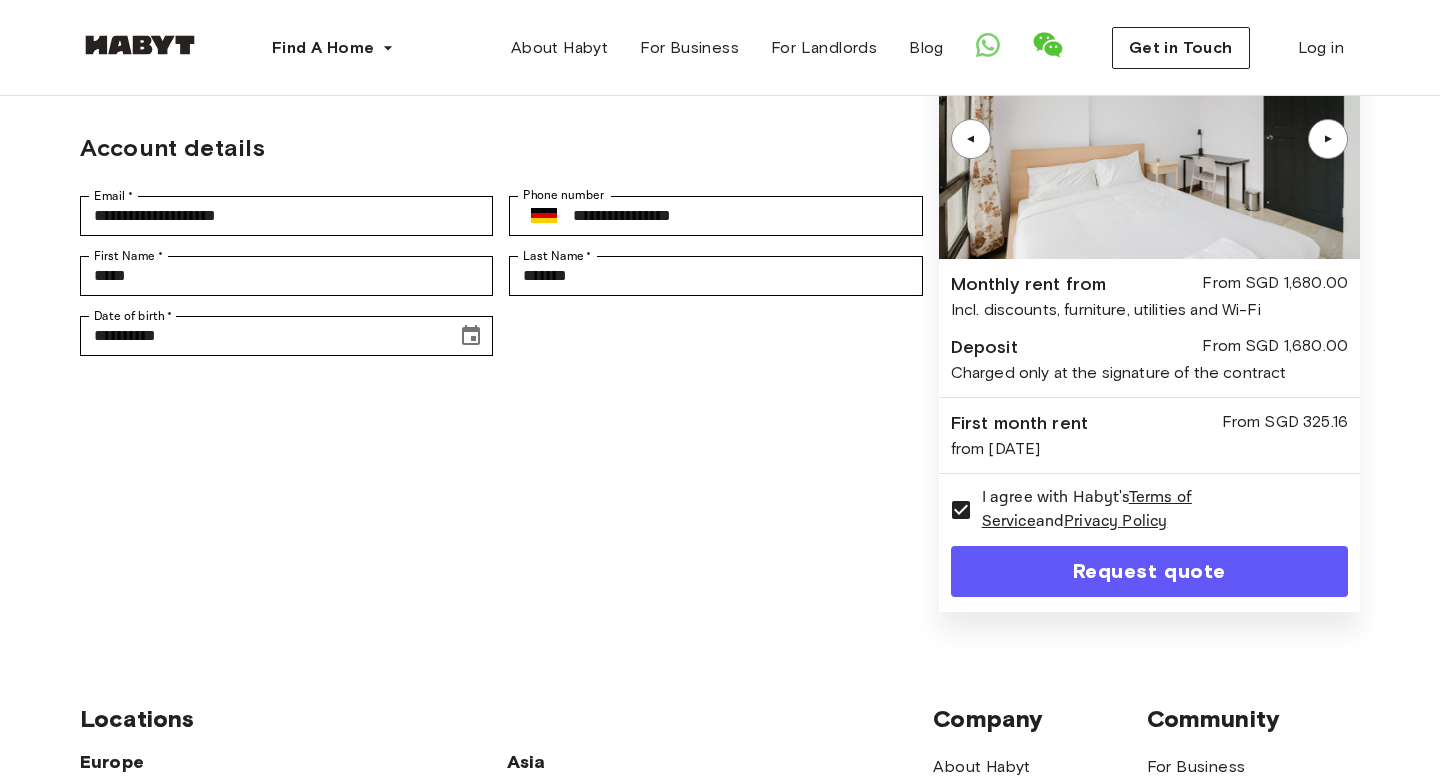 scroll, scrollTop: 144, scrollLeft: 0, axis: vertical 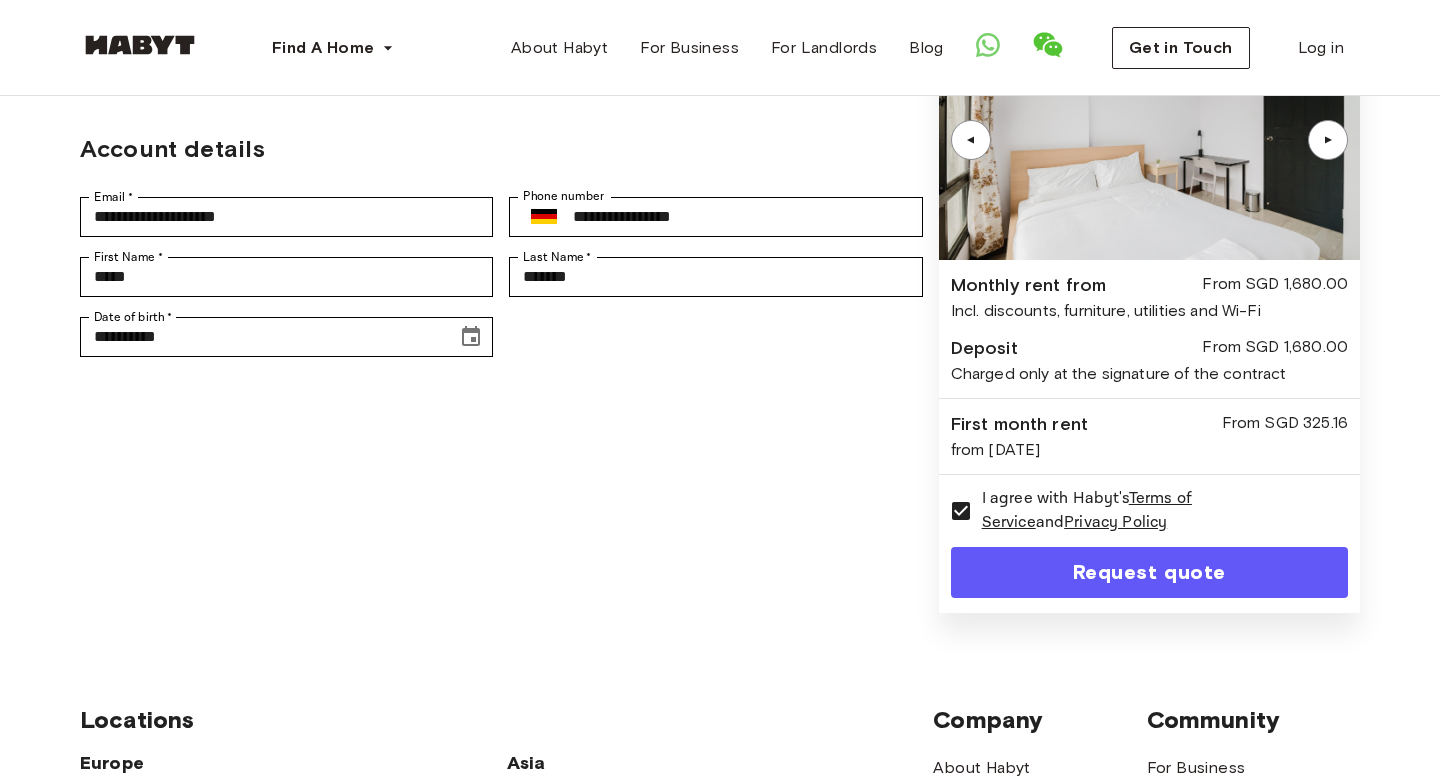 click on "Request quote" at bounding box center (1149, 572) 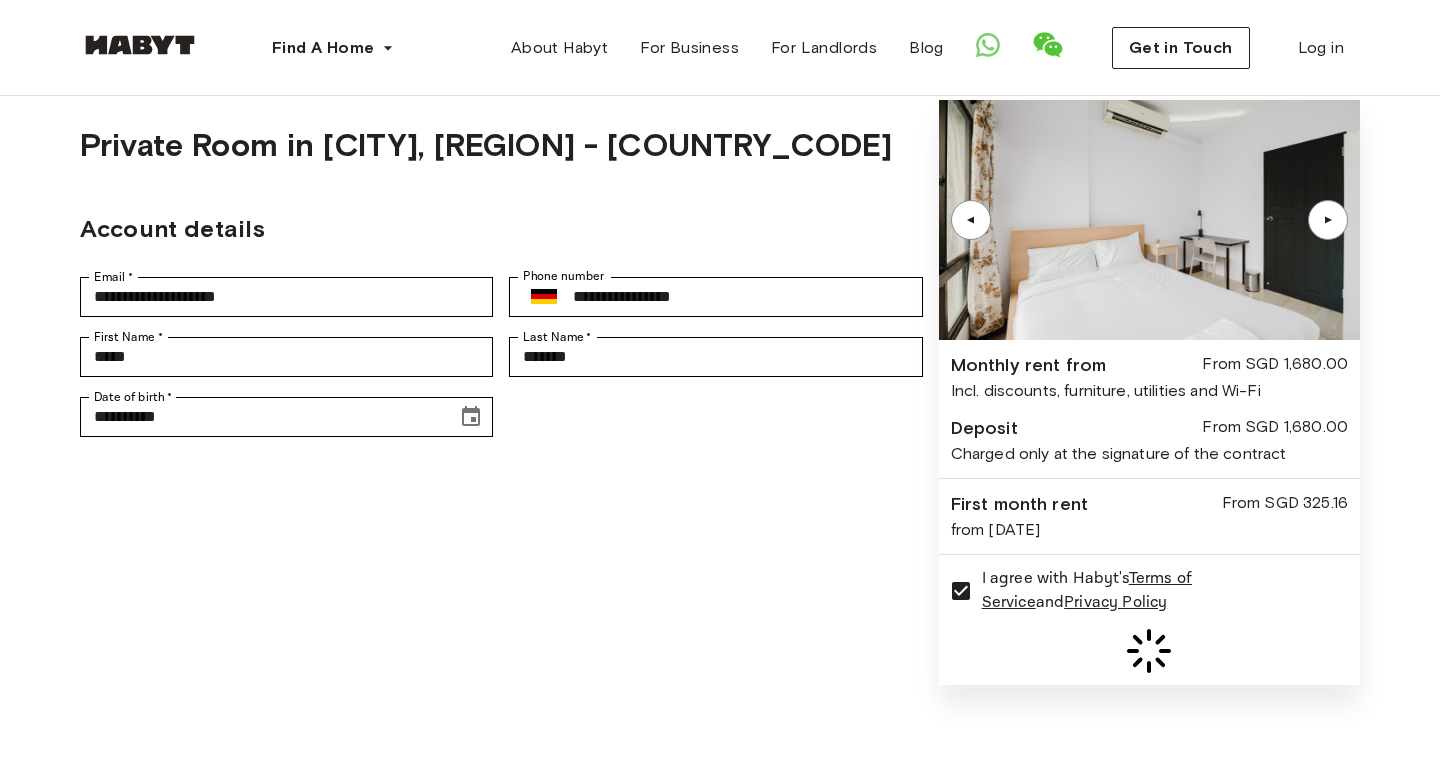 scroll, scrollTop: 345, scrollLeft: 0, axis: vertical 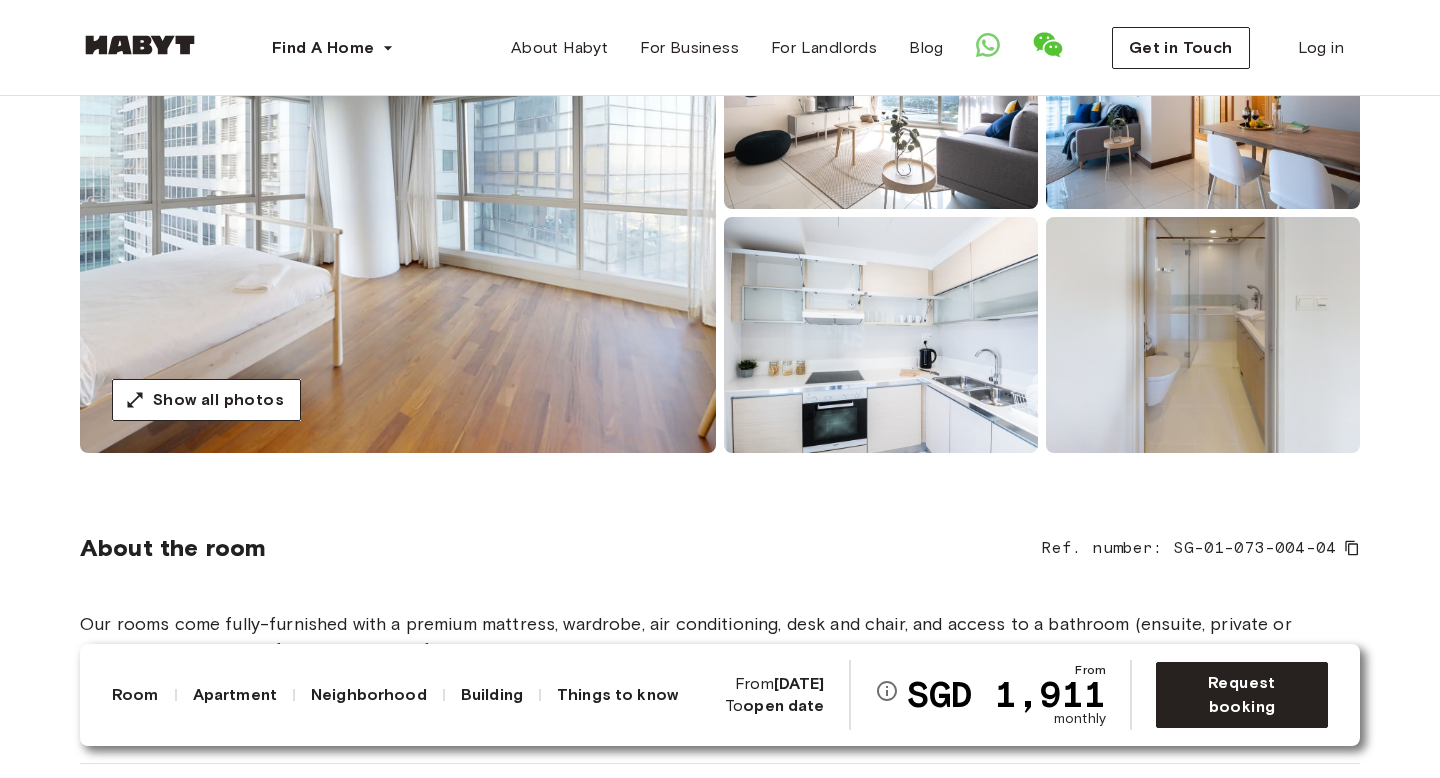 click at bounding box center (398, 213) 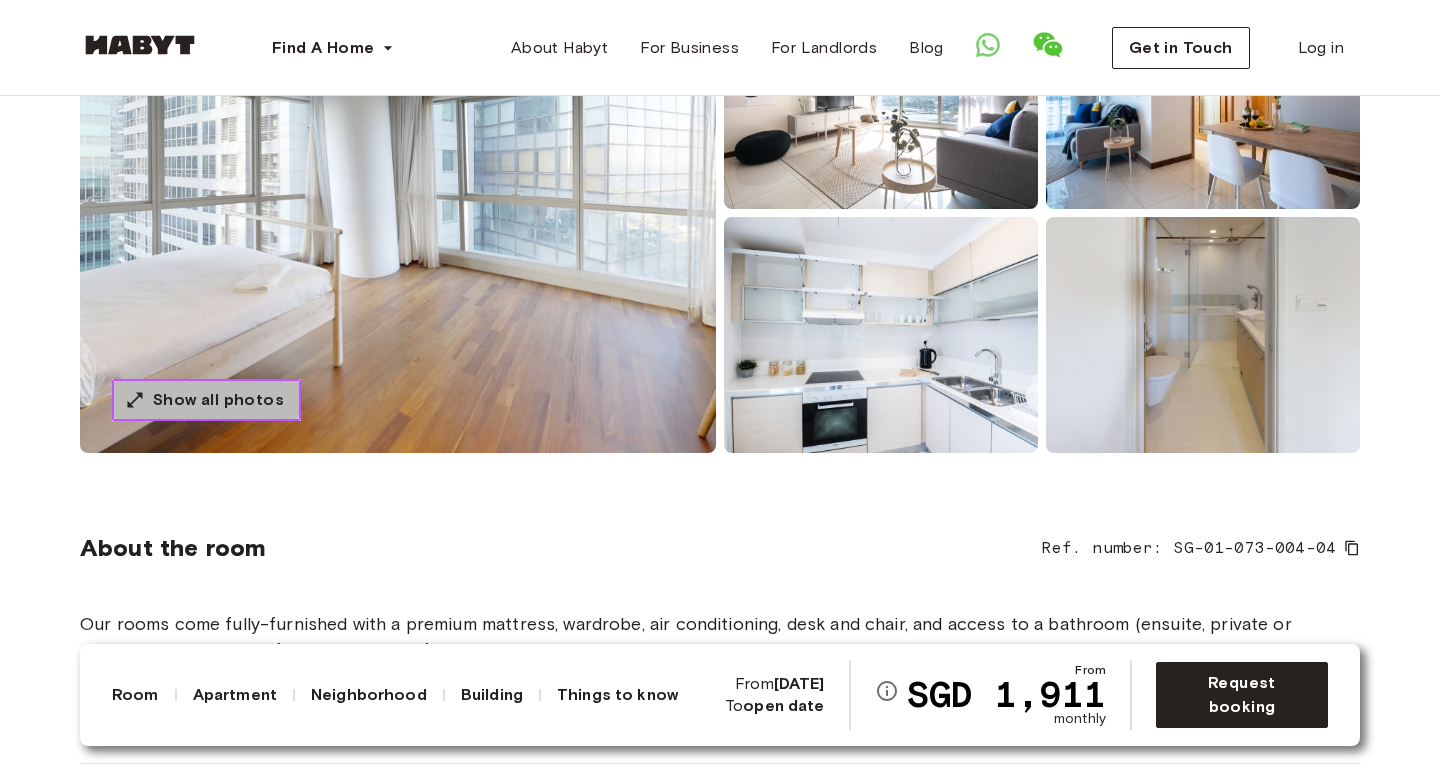 click on "Show all photos" at bounding box center [218, 400] 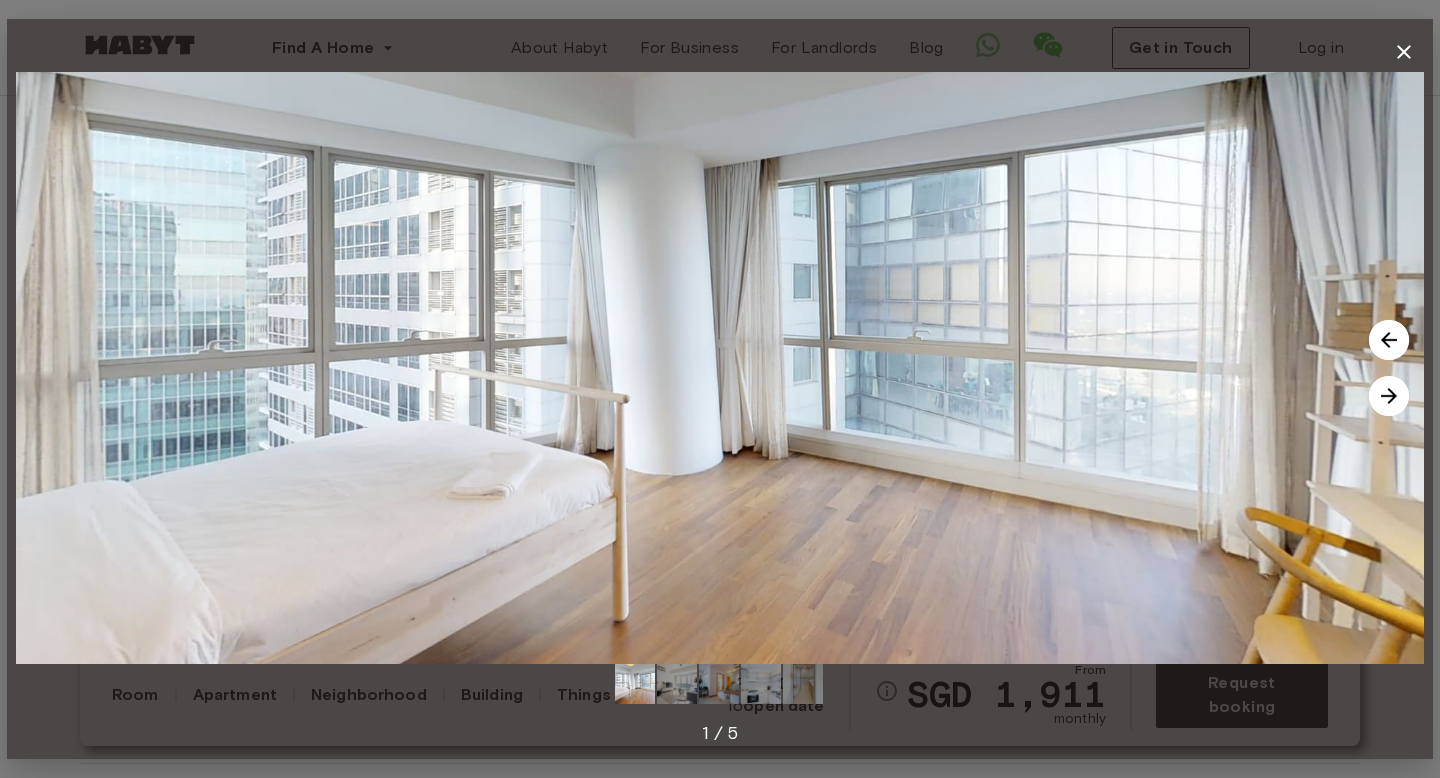 click at bounding box center [1389, 396] 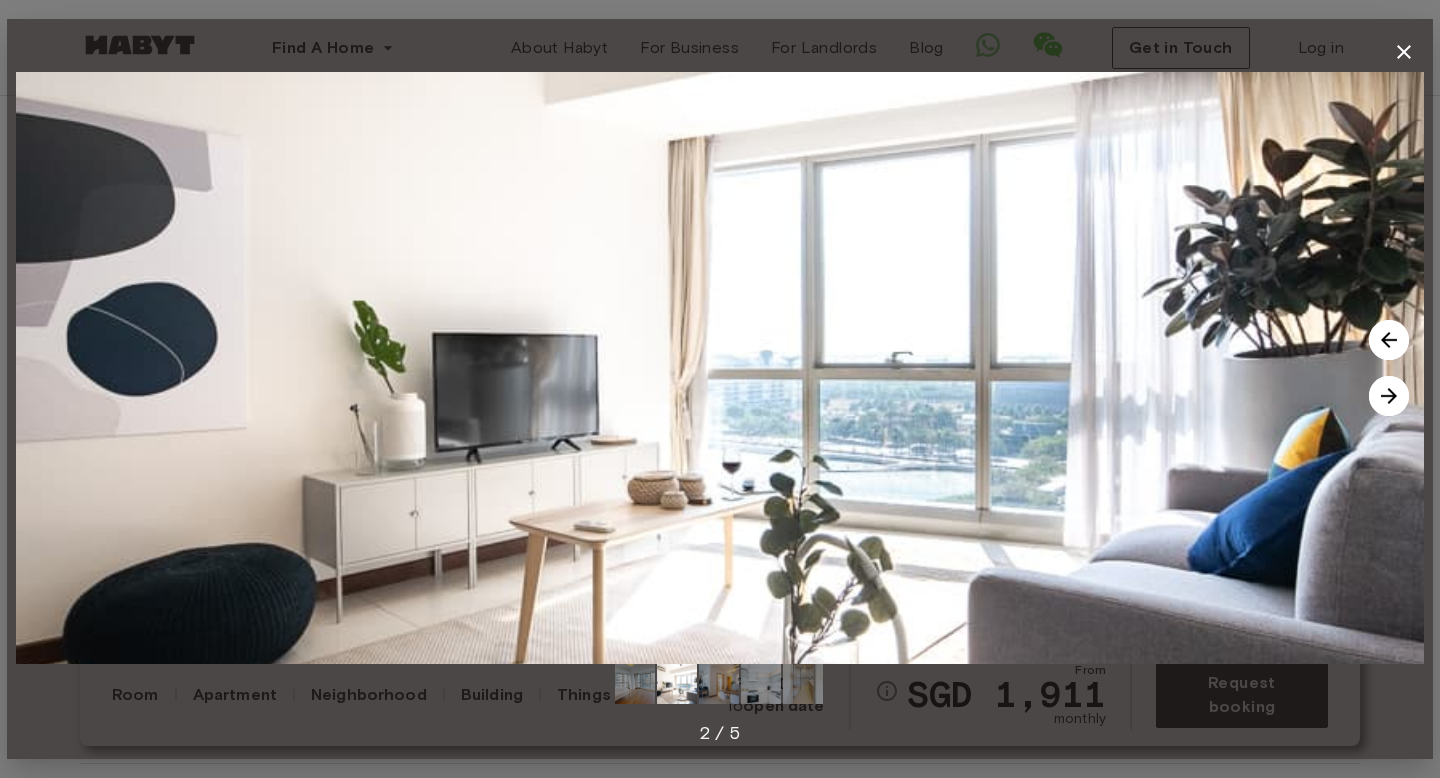 click at bounding box center [1389, 396] 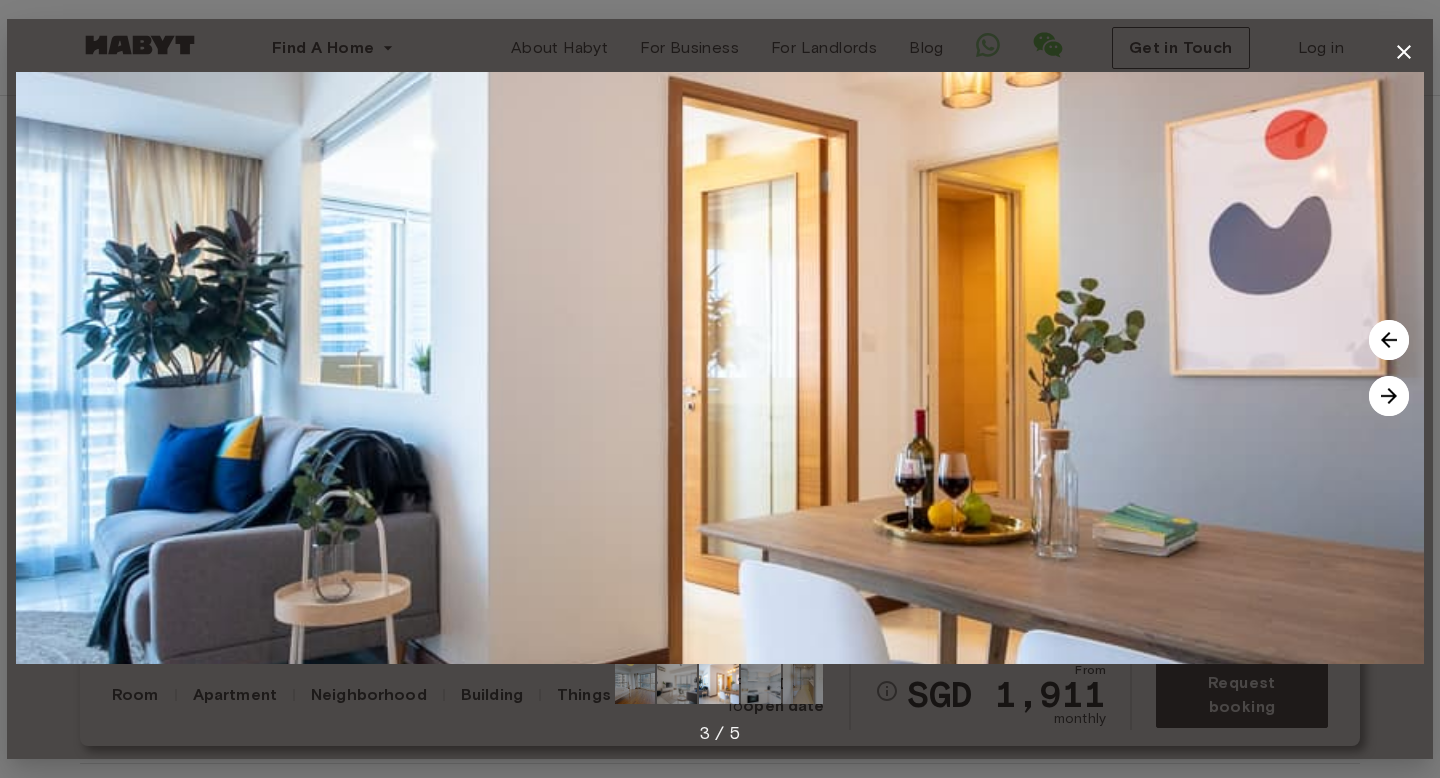 click at bounding box center [1389, 396] 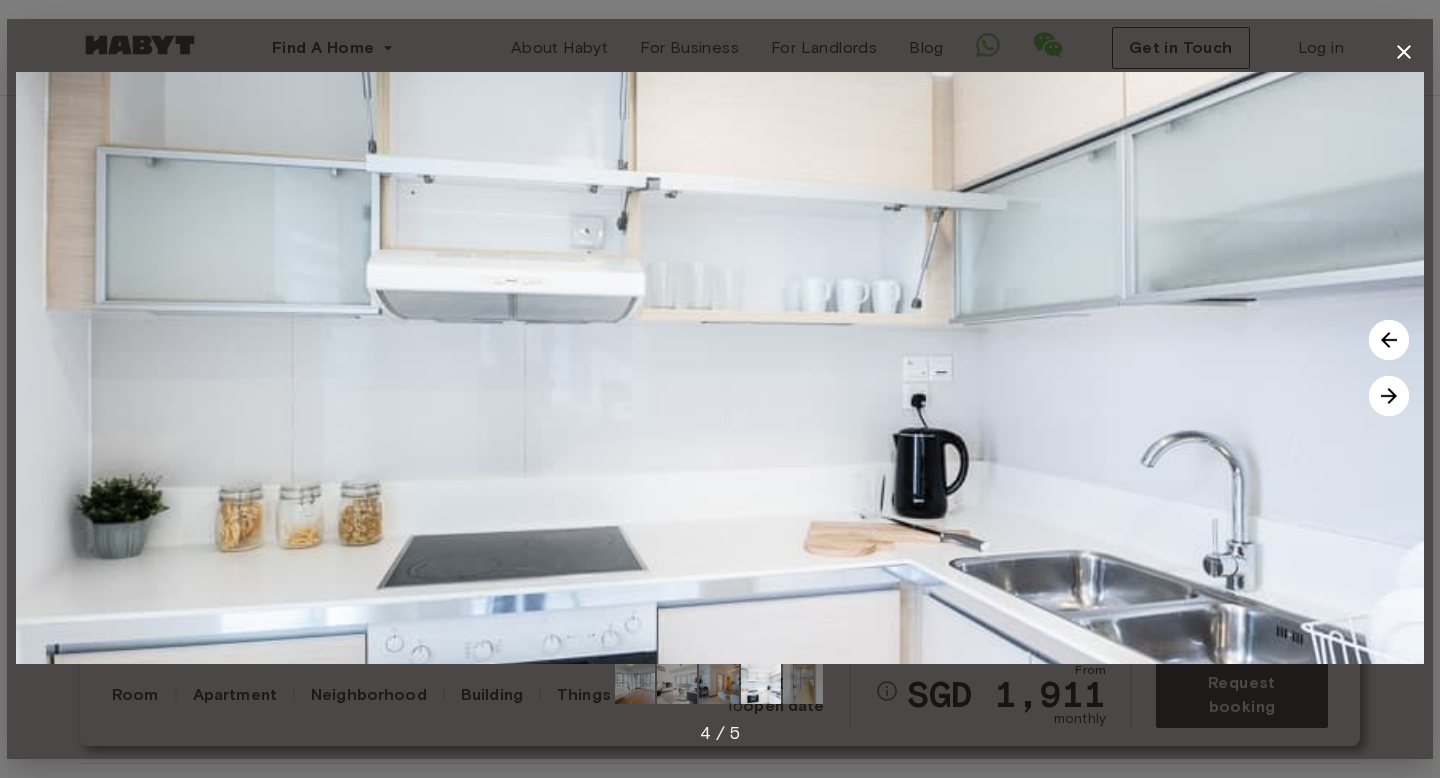 click at bounding box center (1389, 396) 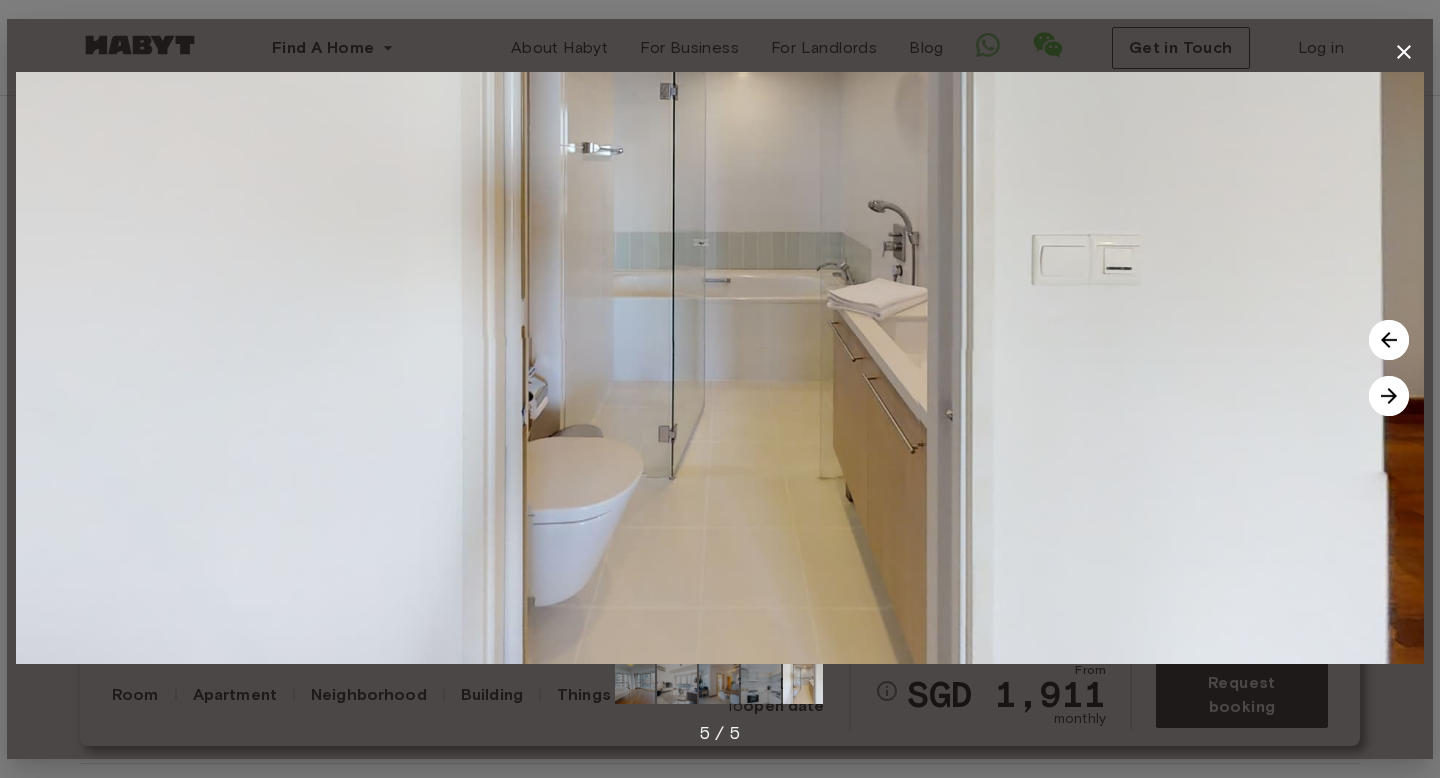 click at bounding box center [1389, 396] 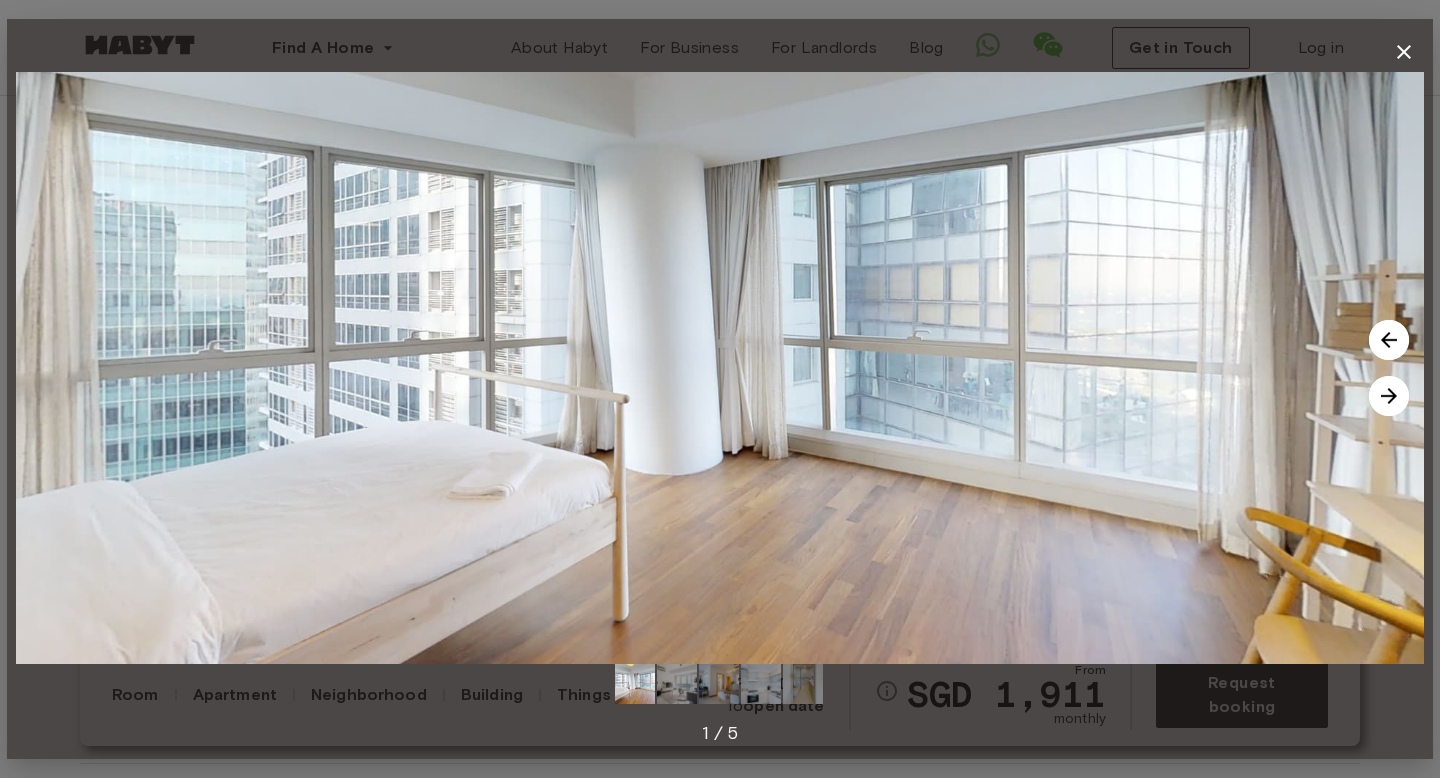 click at bounding box center (1389, 396) 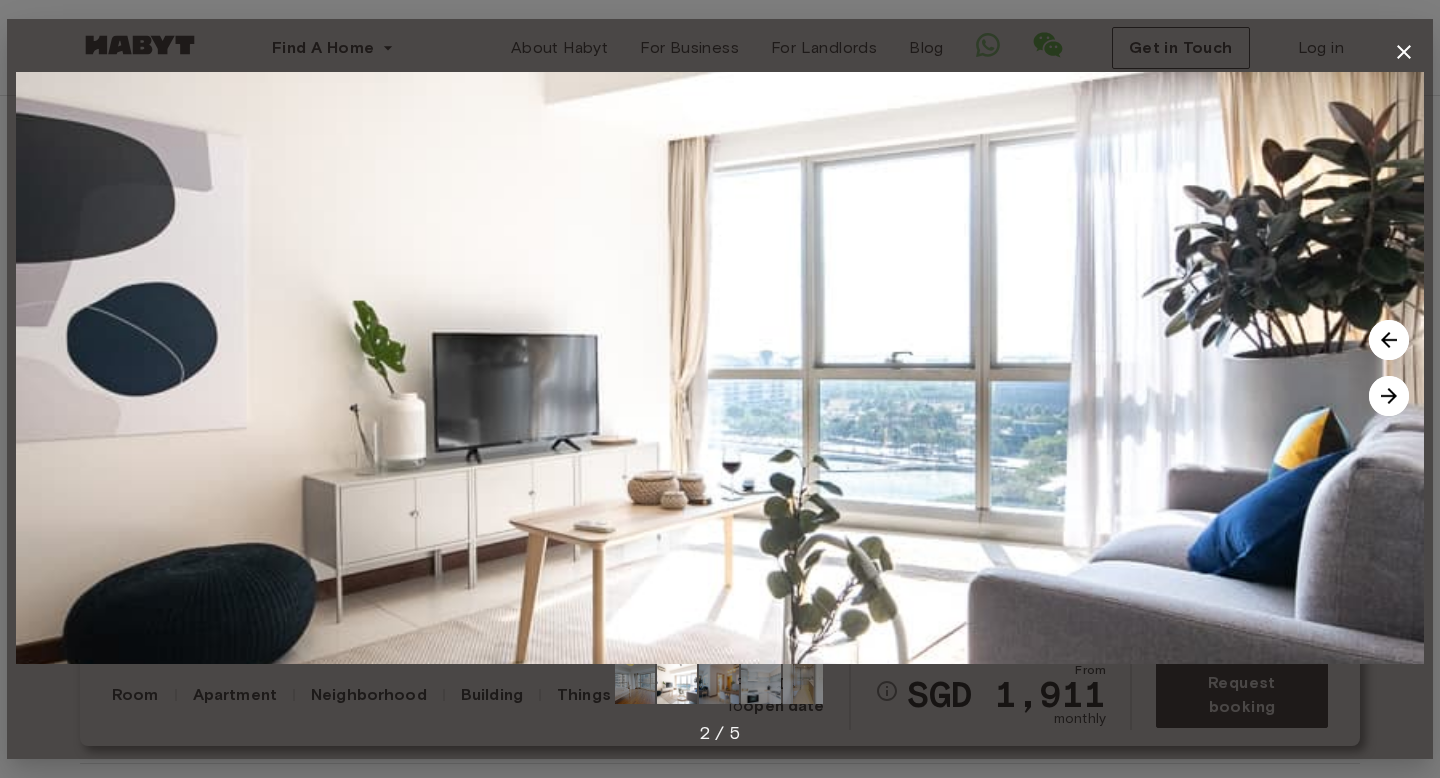 click at bounding box center [1389, 396] 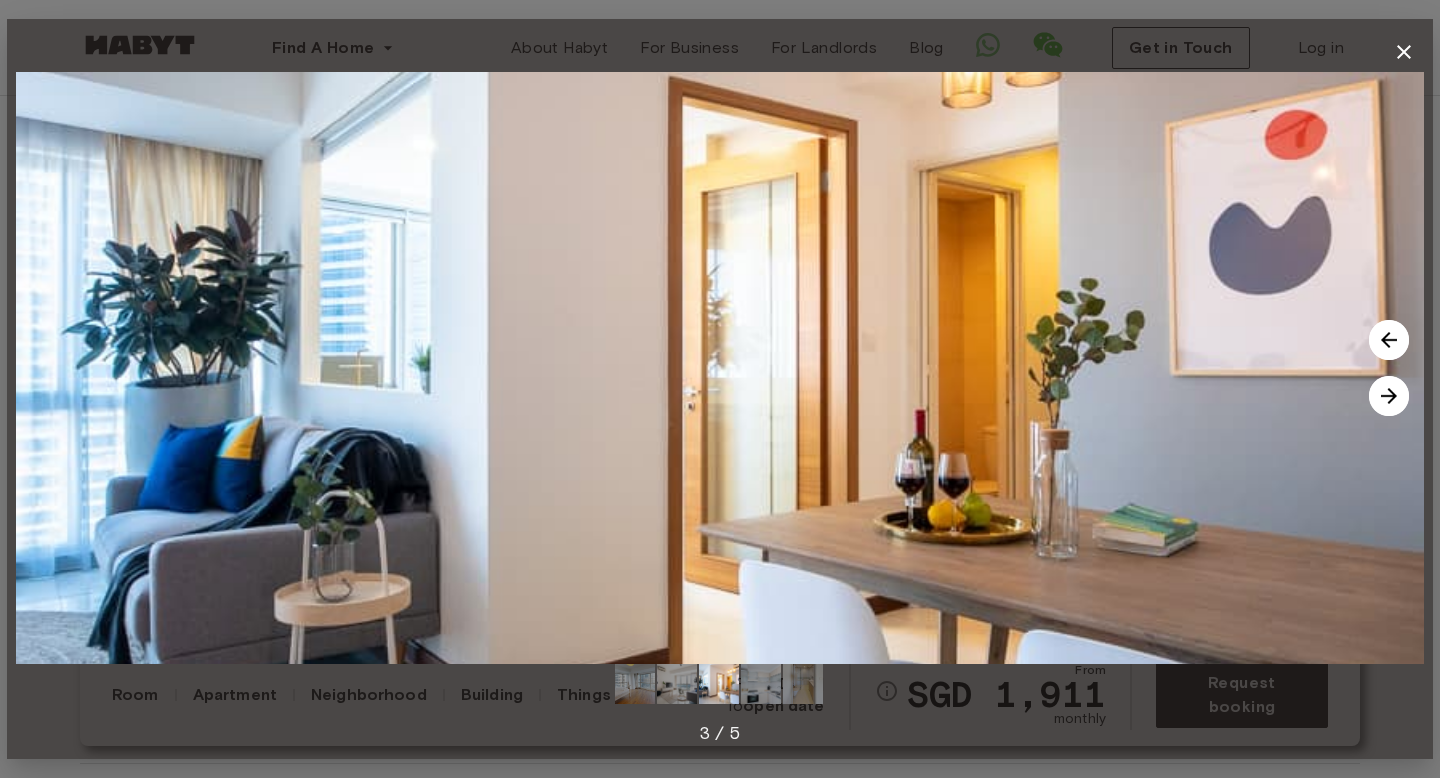click at bounding box center (1389, 396) 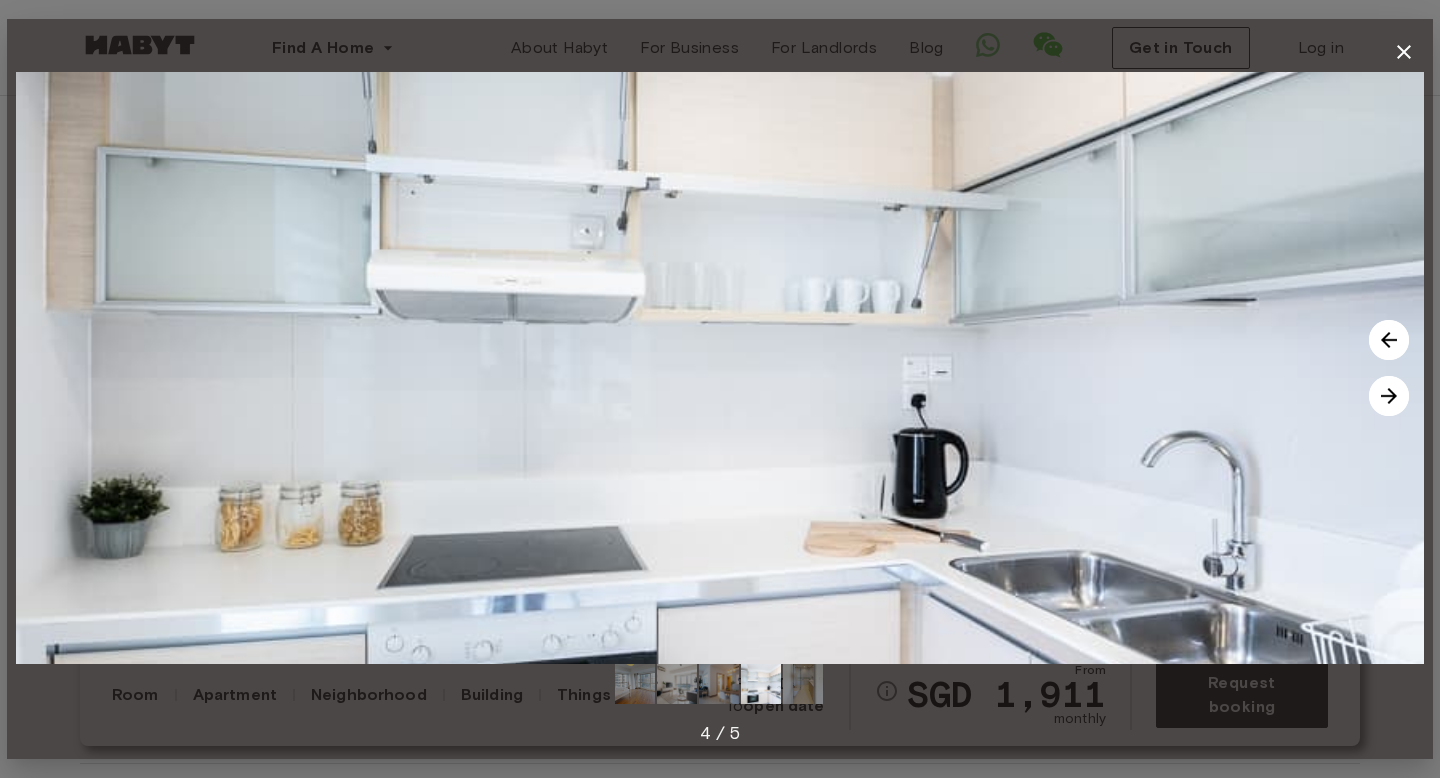 click at bounding box center (1389, 396) 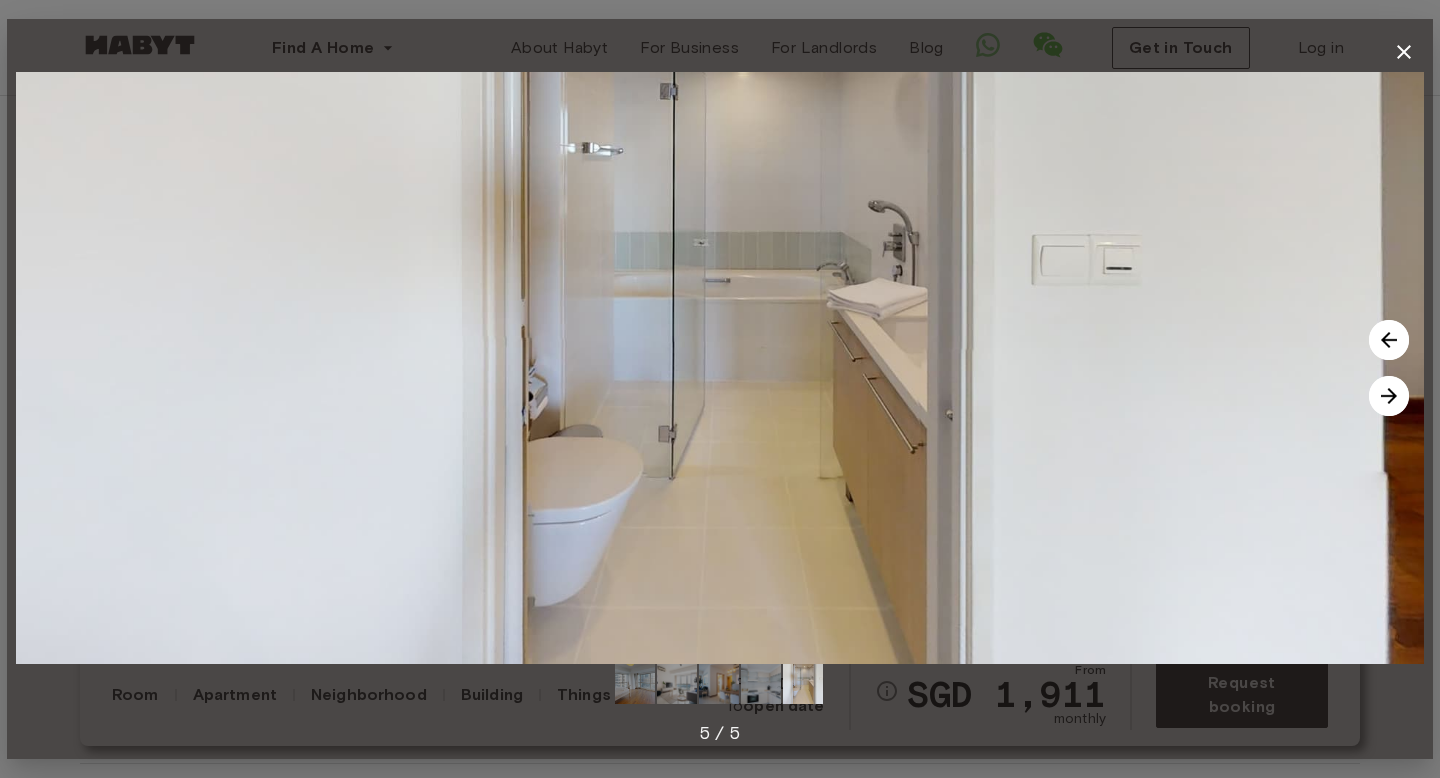 click 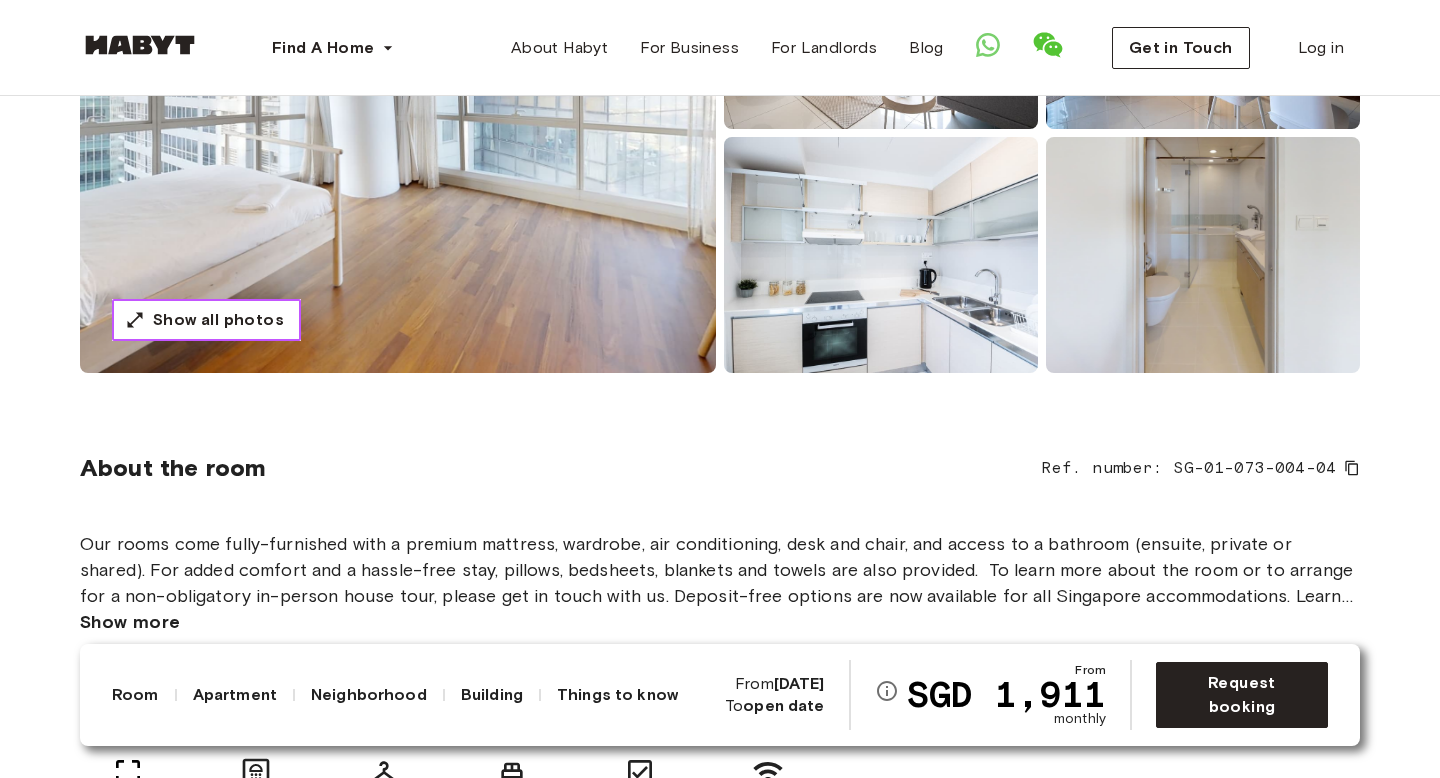 scroll, scrollTop: 0, scrollLeft: 0, axis: both 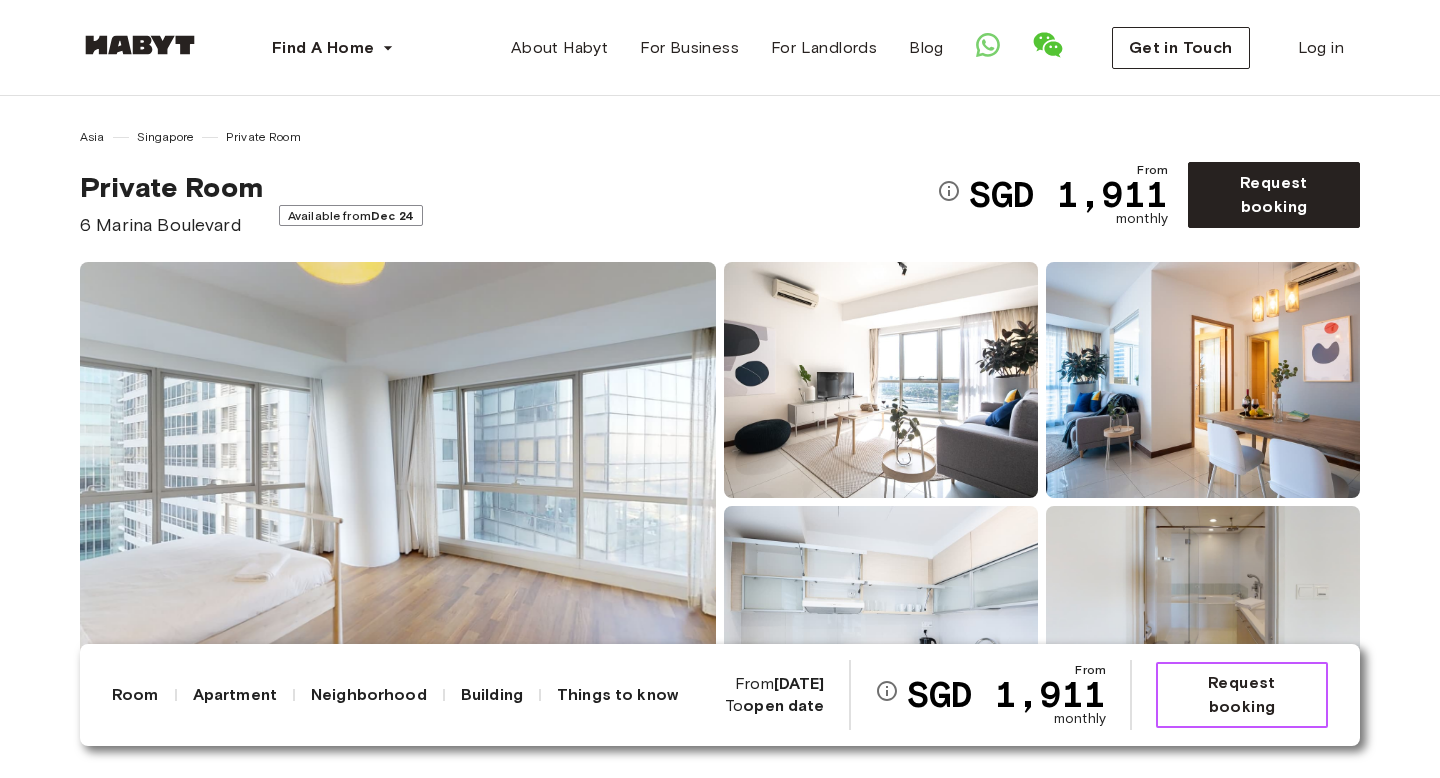 click on "Request booking" at bounding box center (1242, 695) 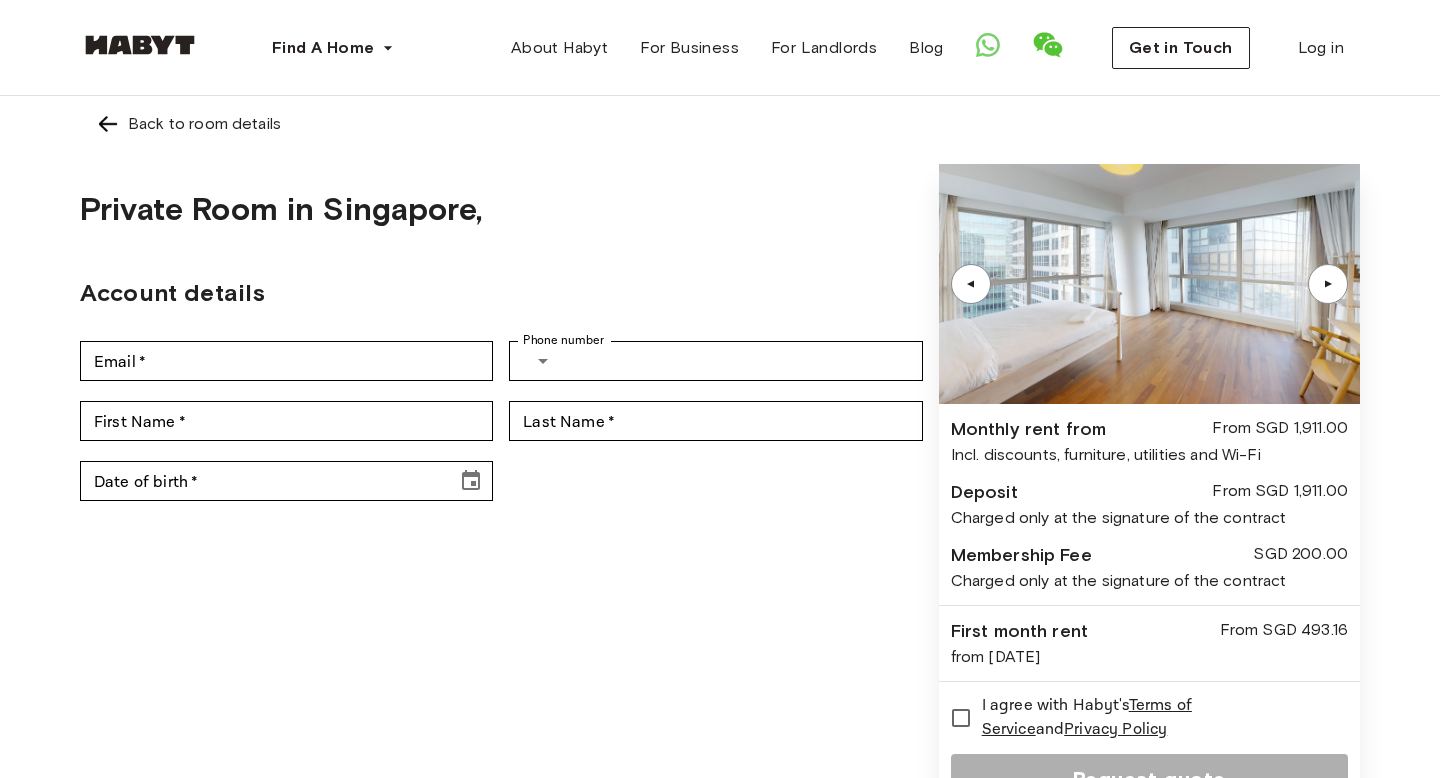click 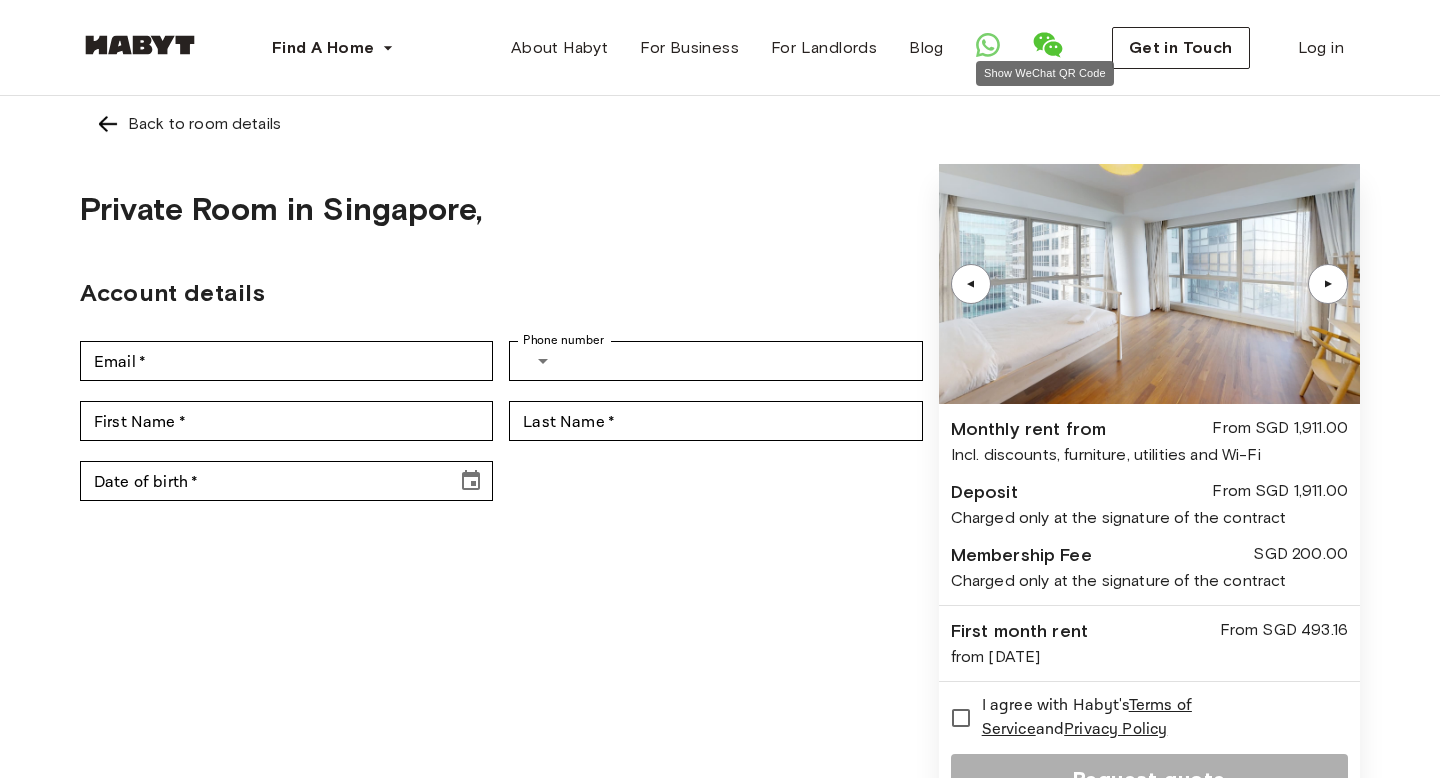 click 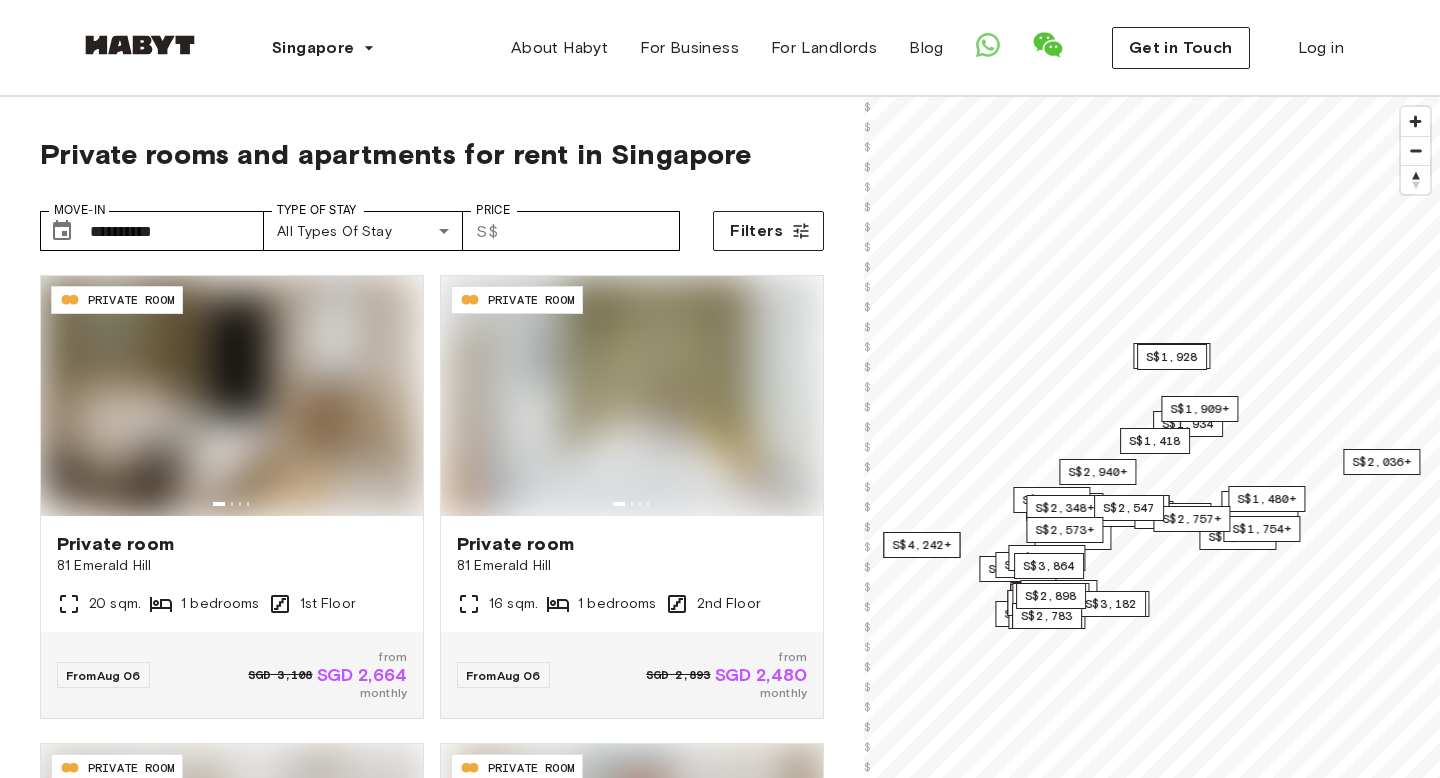 scroll, scrollTop: 0, scrollLeft: 0, axis: both 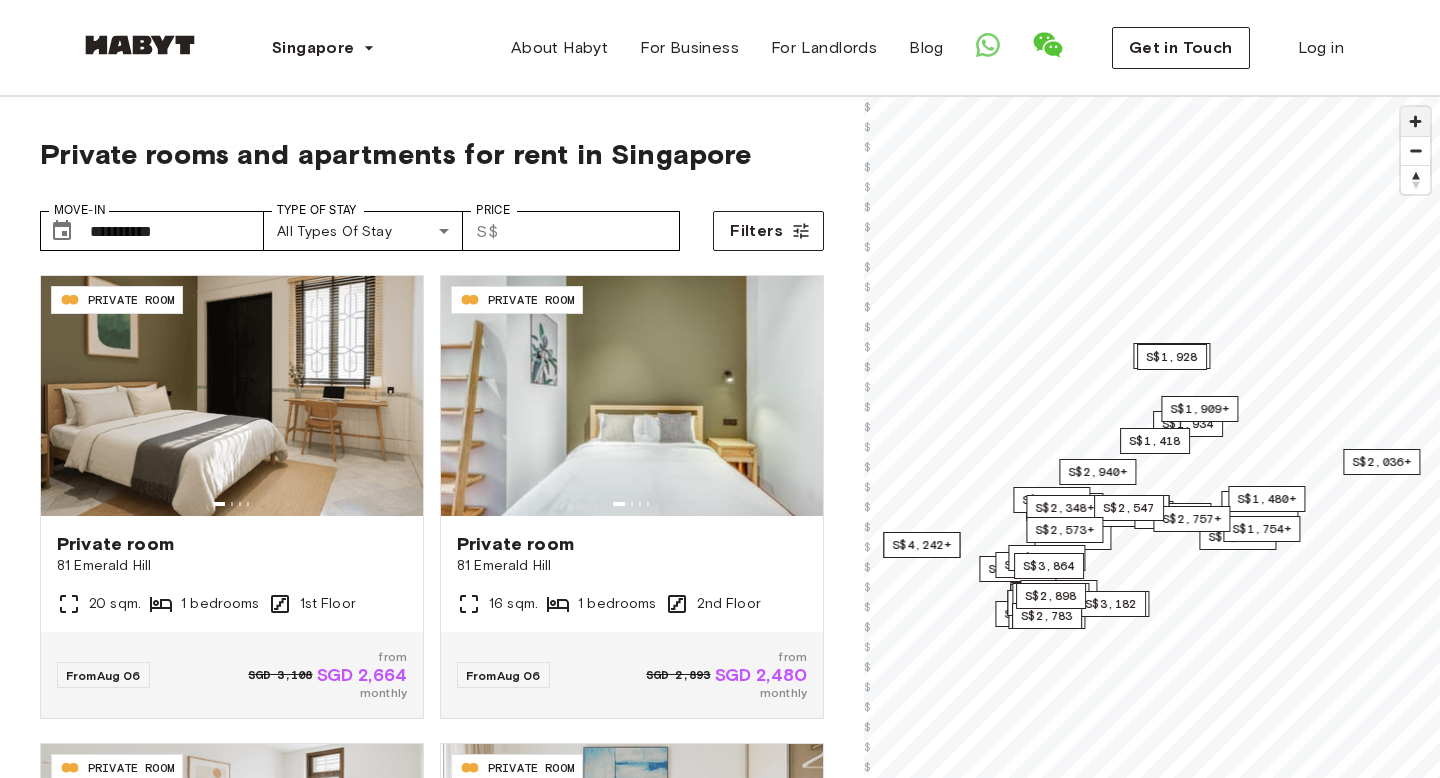 click at bounding box center (1415, 121) 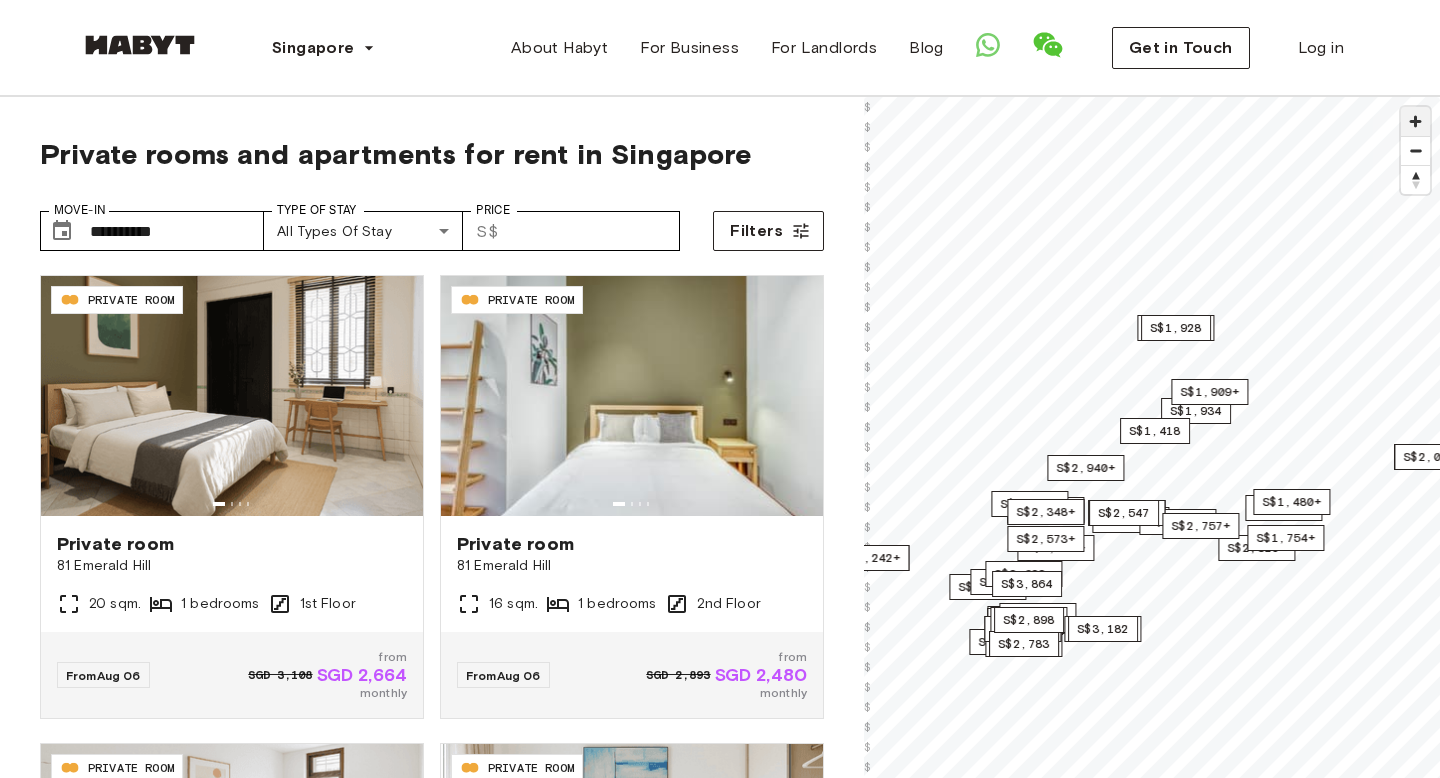 click at bounding box center [1415, 121] 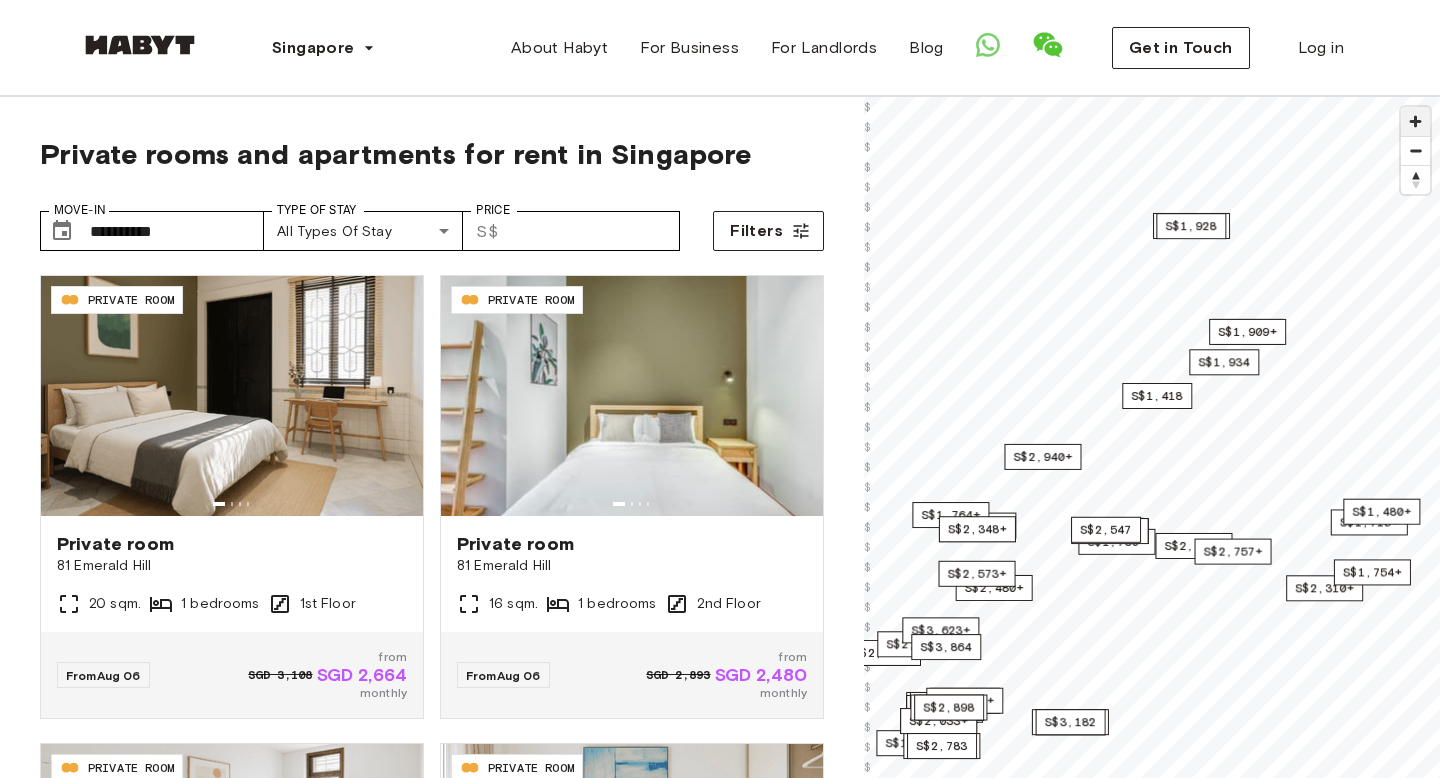 click at bounding box center [1415, 121] 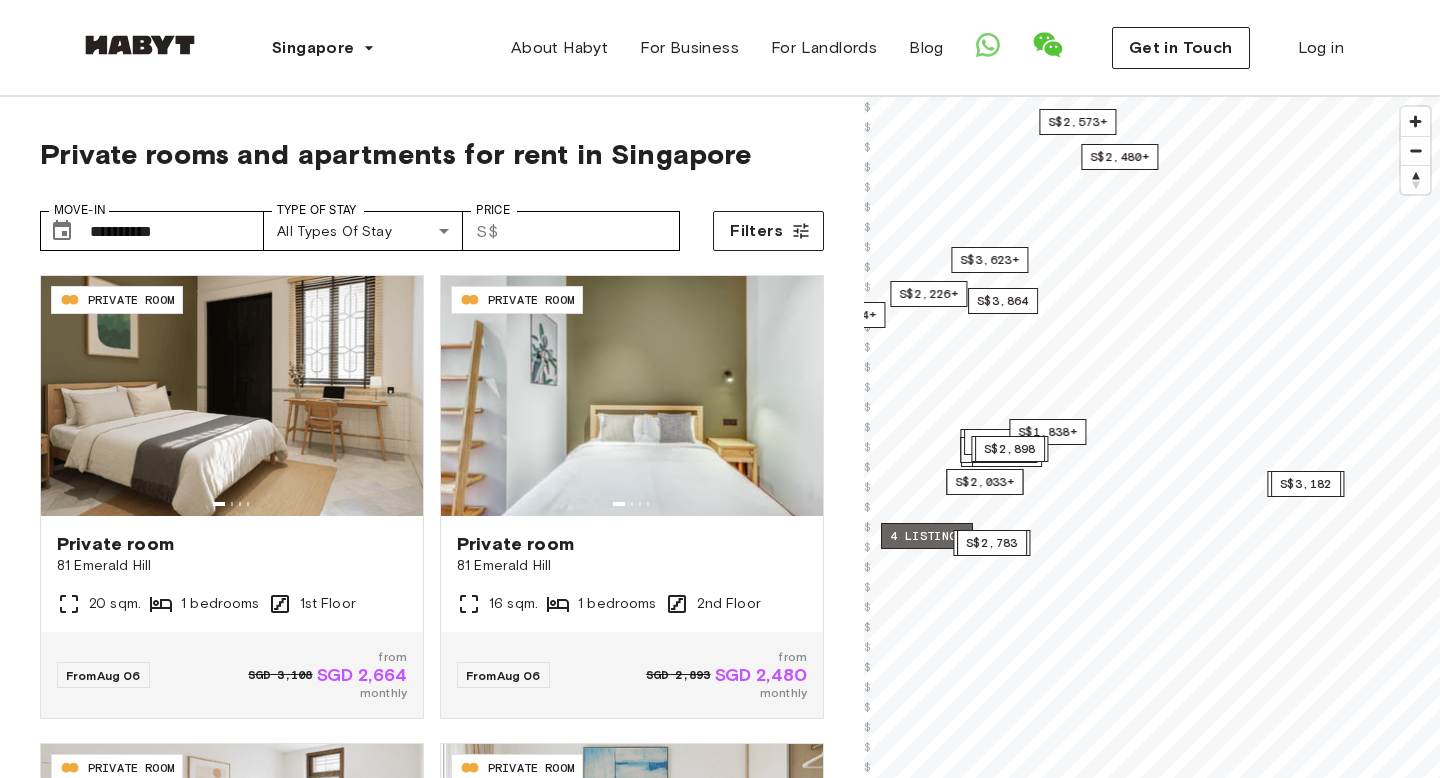 click on "4 listings" at bounding box center (927, 536) 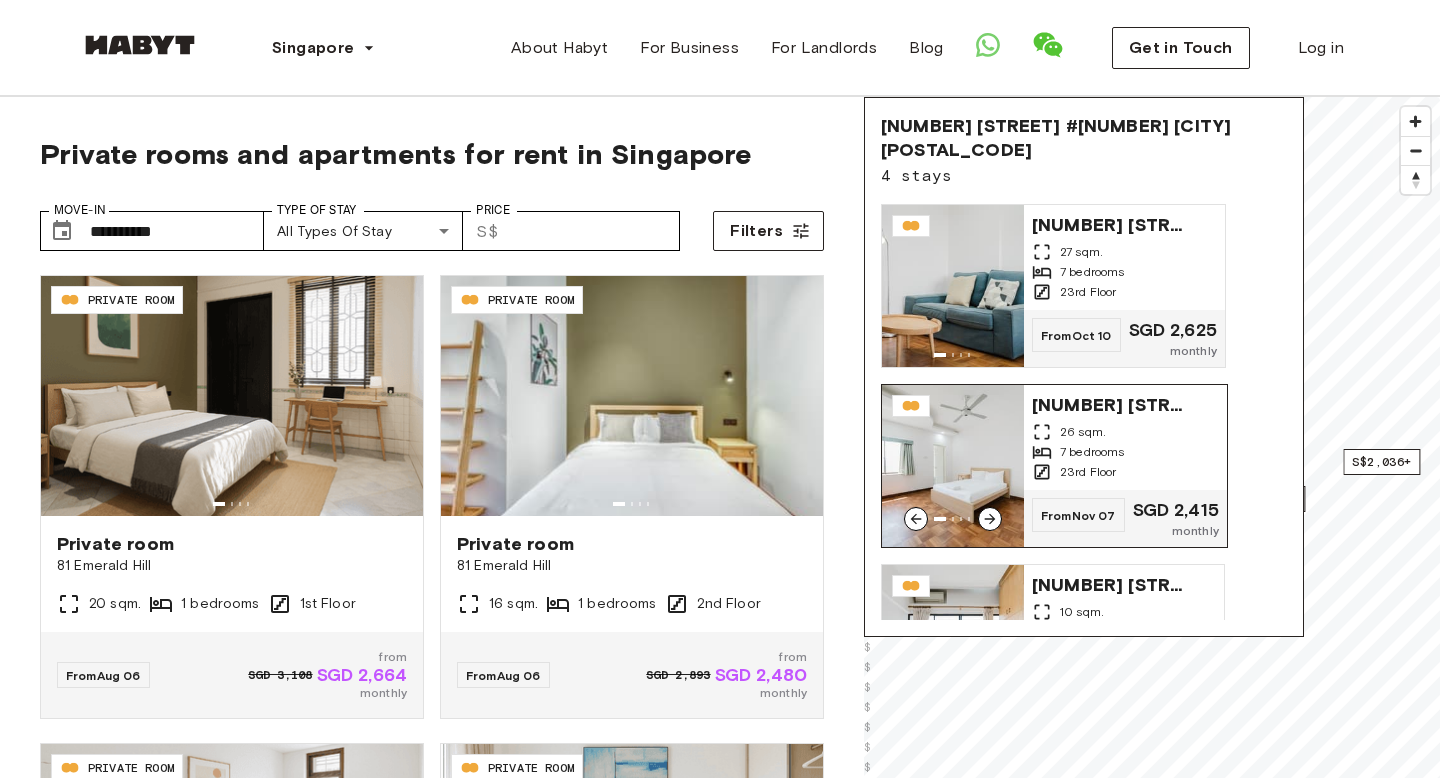 scroll, scrollTop: 287, scrollLeft: 0, axis: vertical 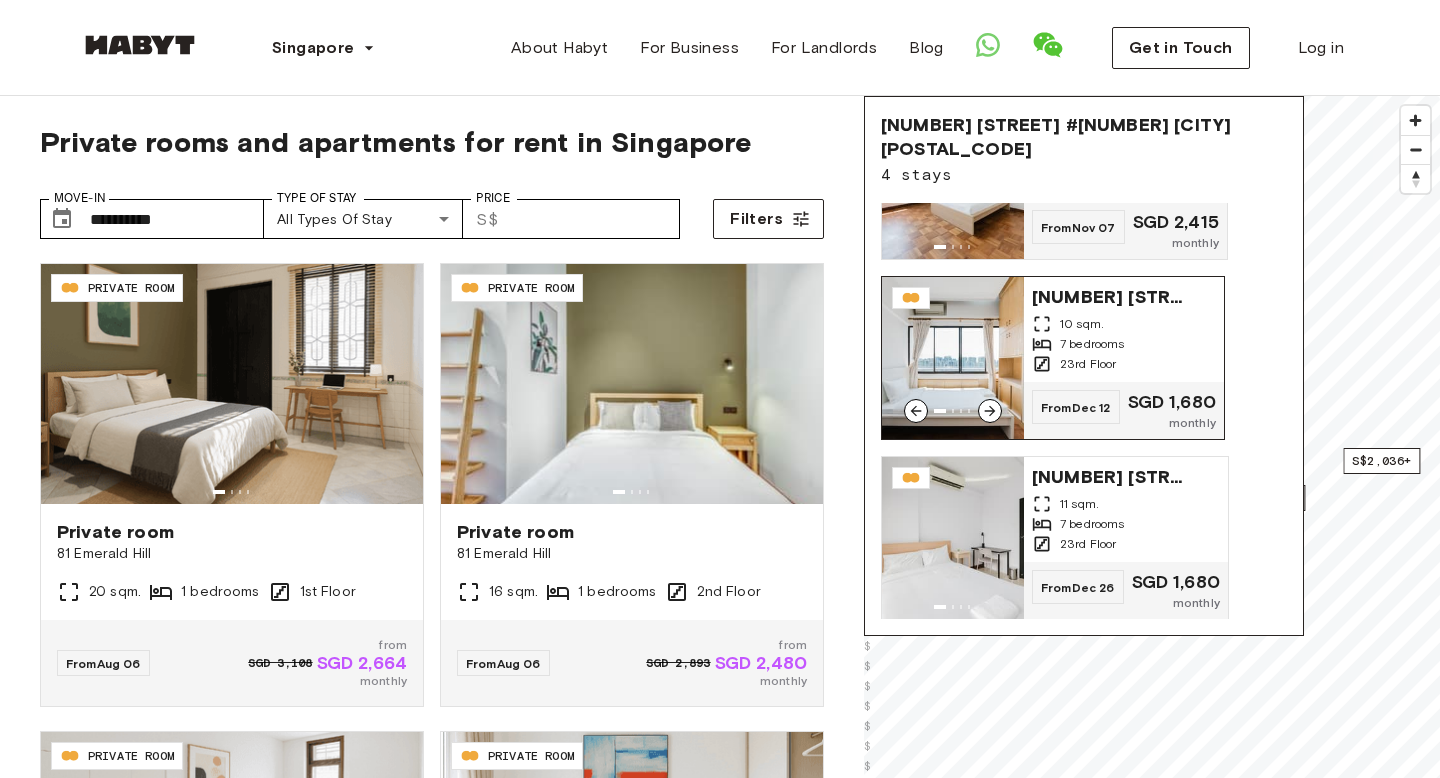 click on "10 sqm." at bounding box center [1082, 324] 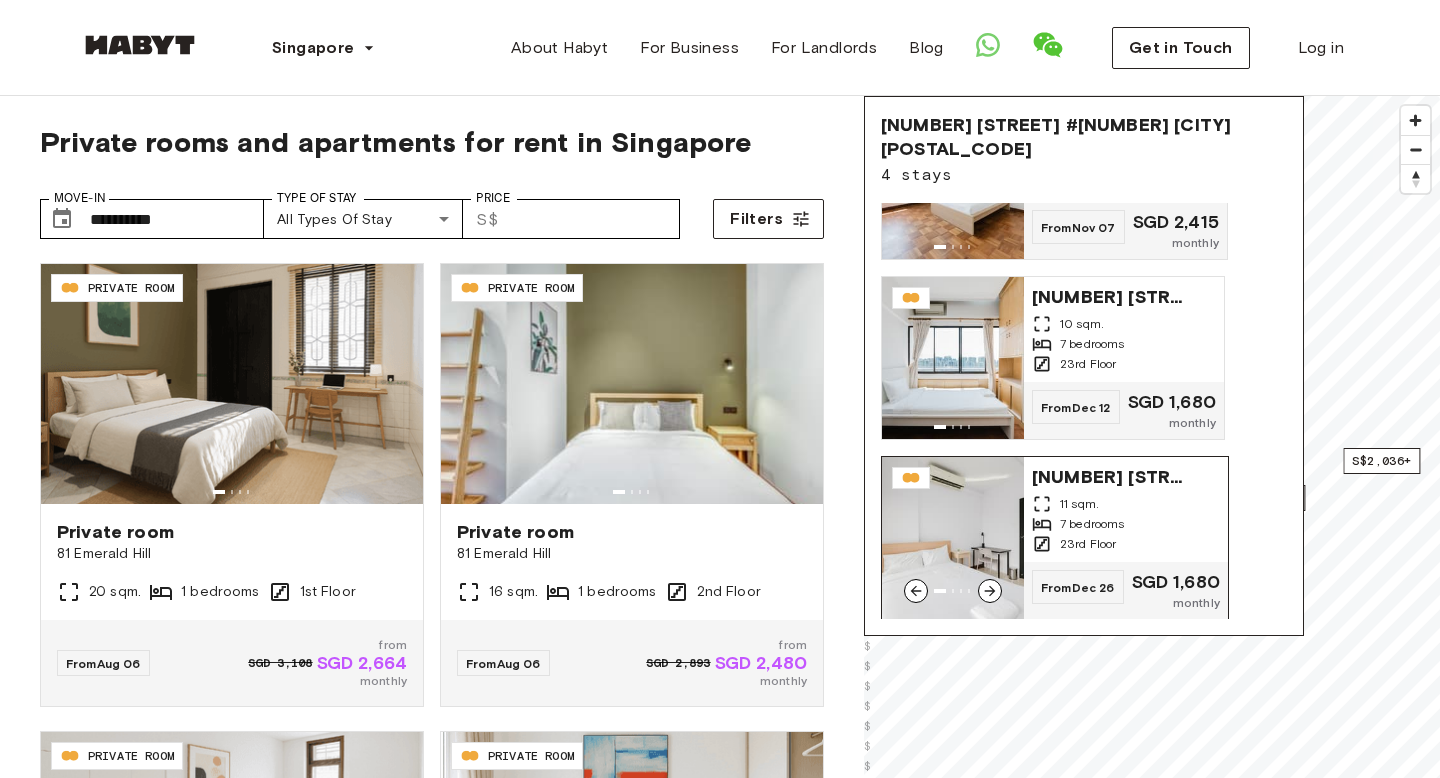 click at bounding box center (990, 591) 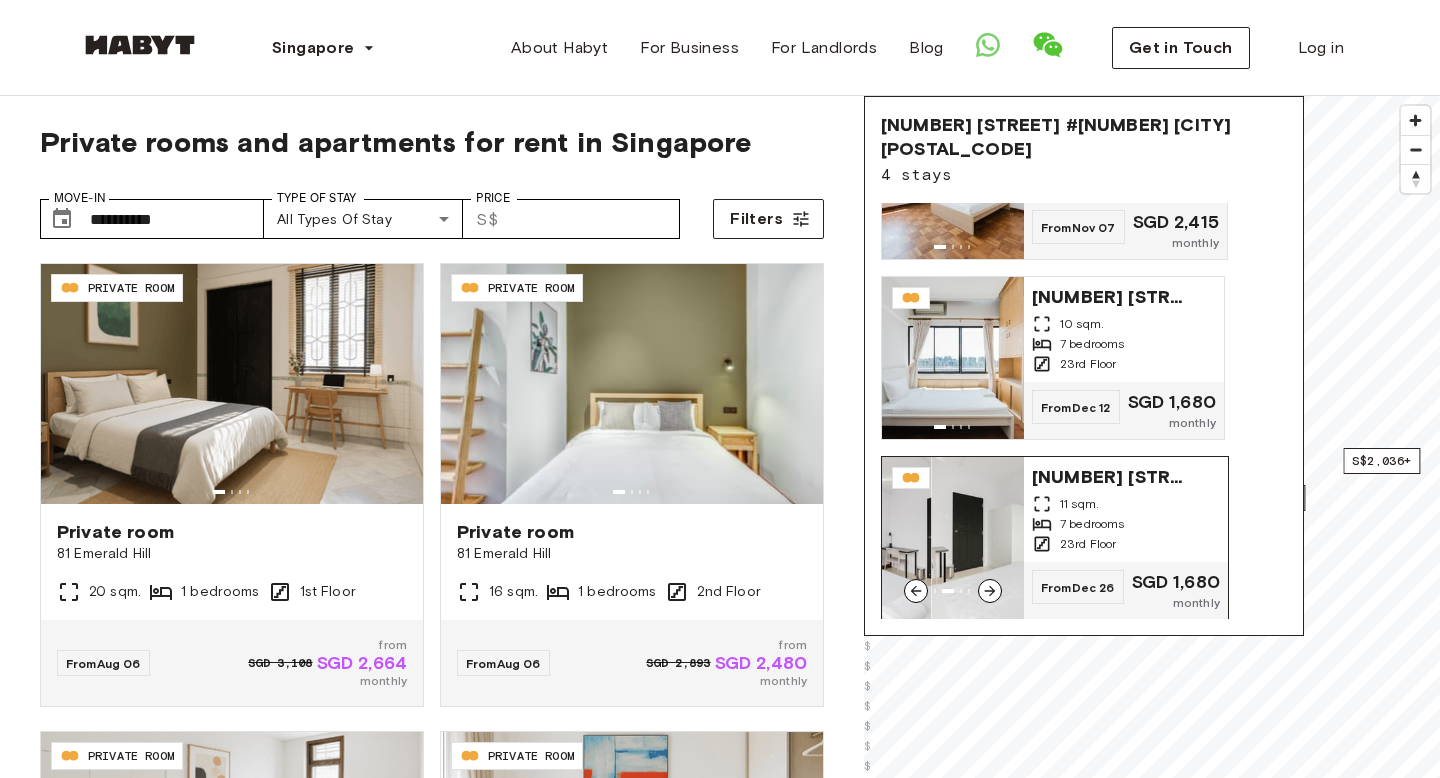 click 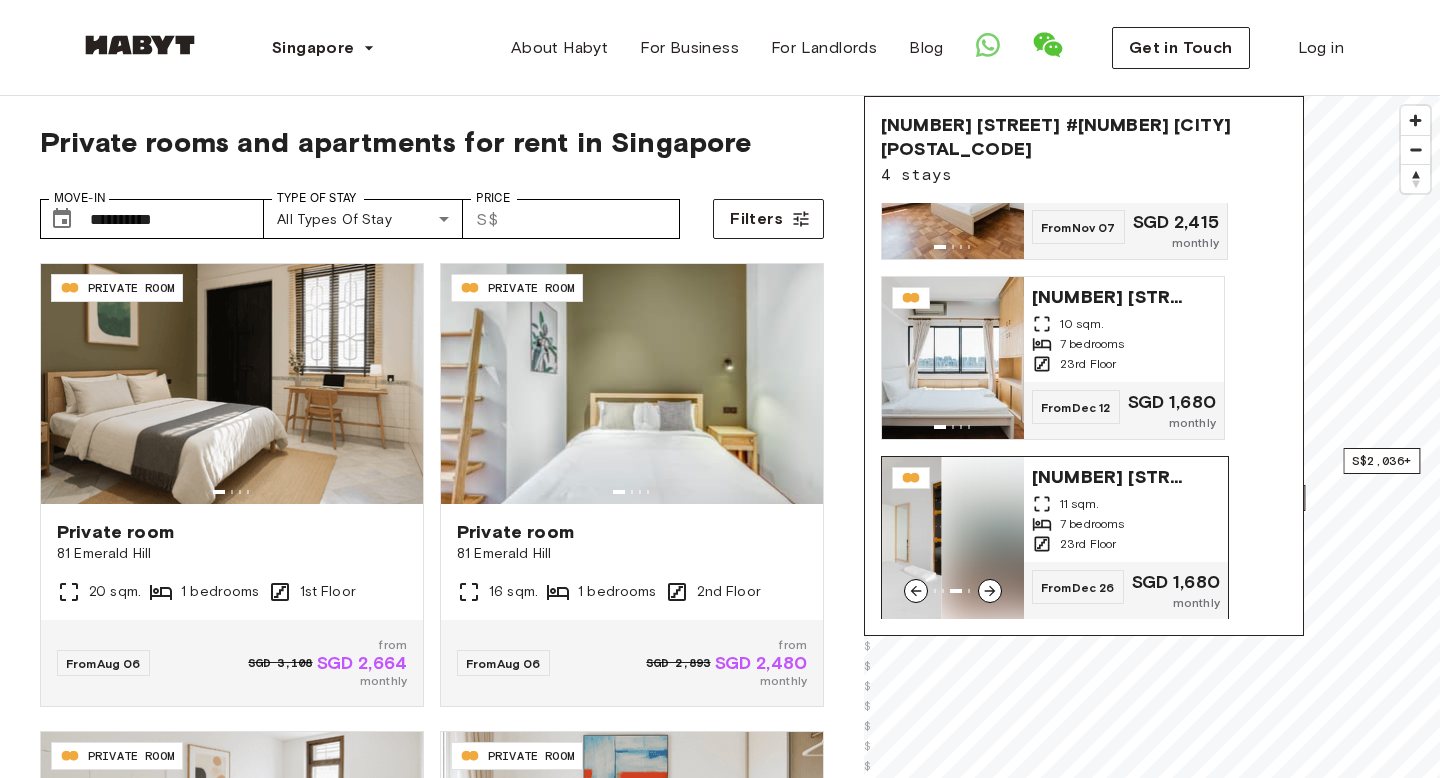 click 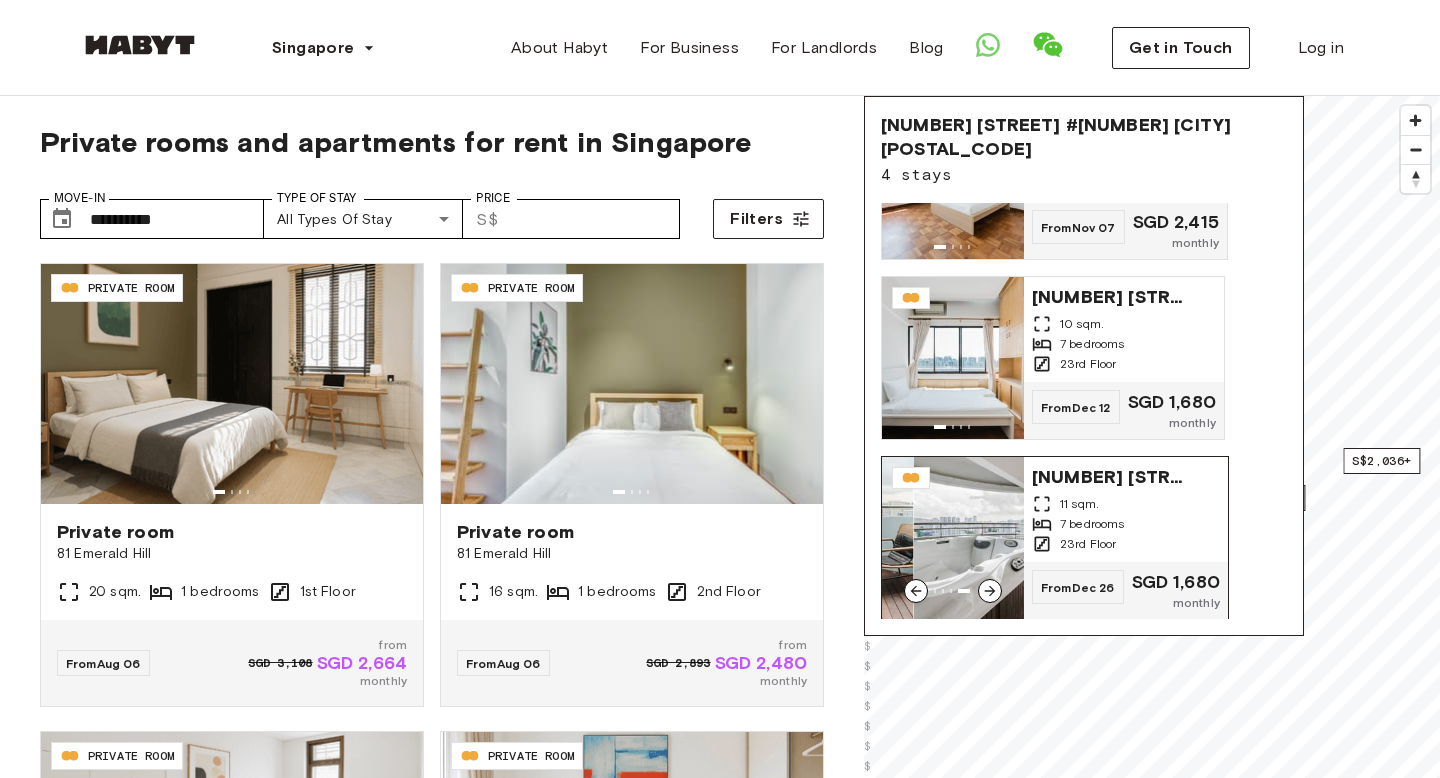 click 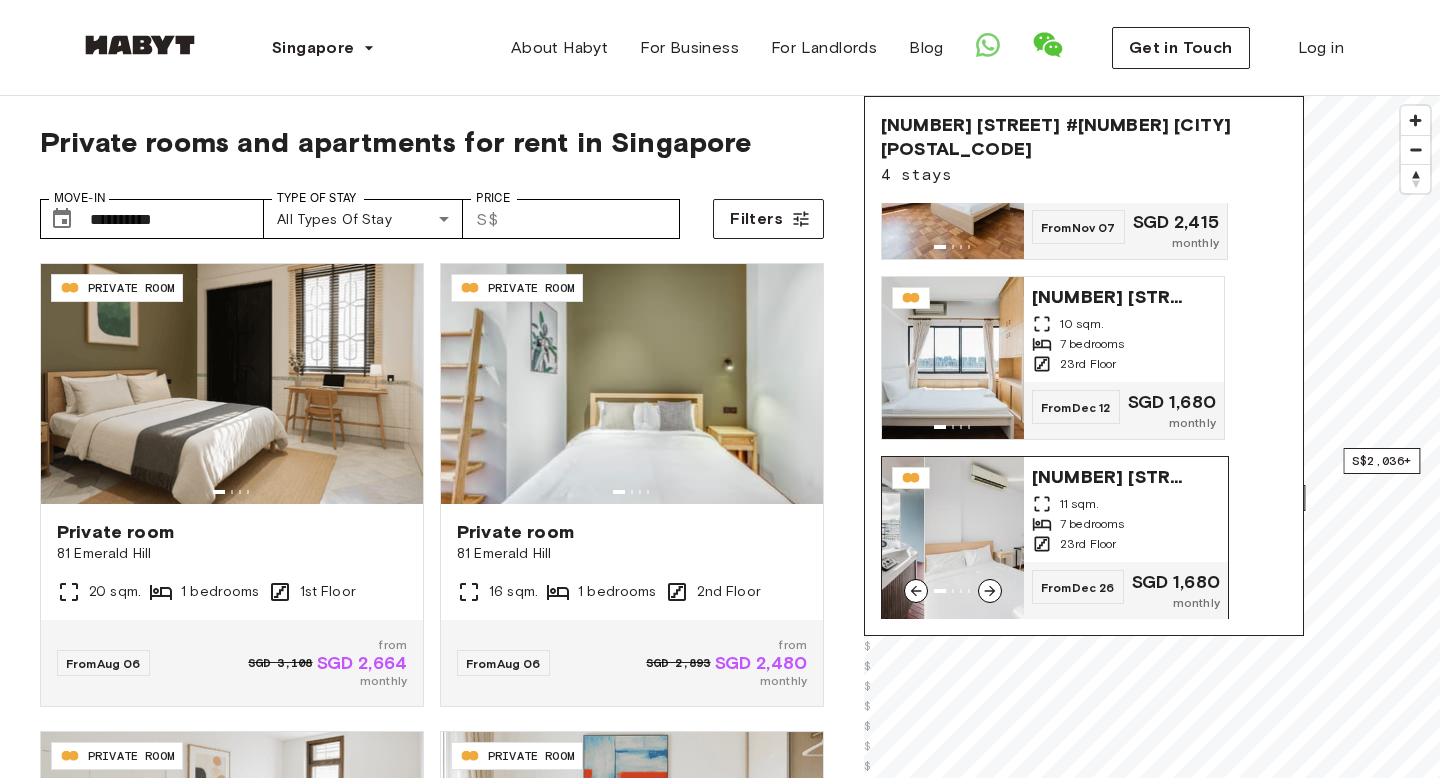 click 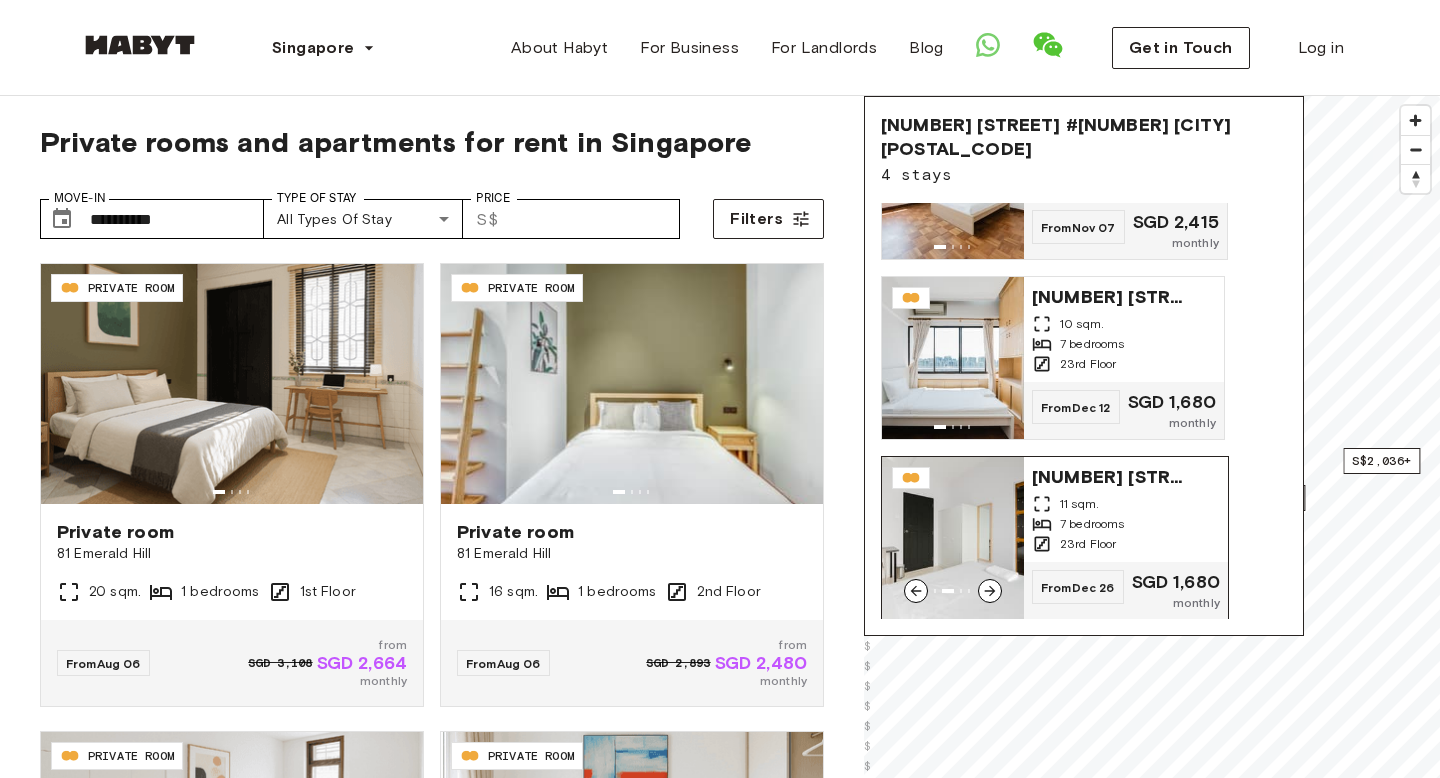 click on "[NUMBER] [STREET] [CITY] [POSTAL_CODE]" at bounding box center (1112, 475) 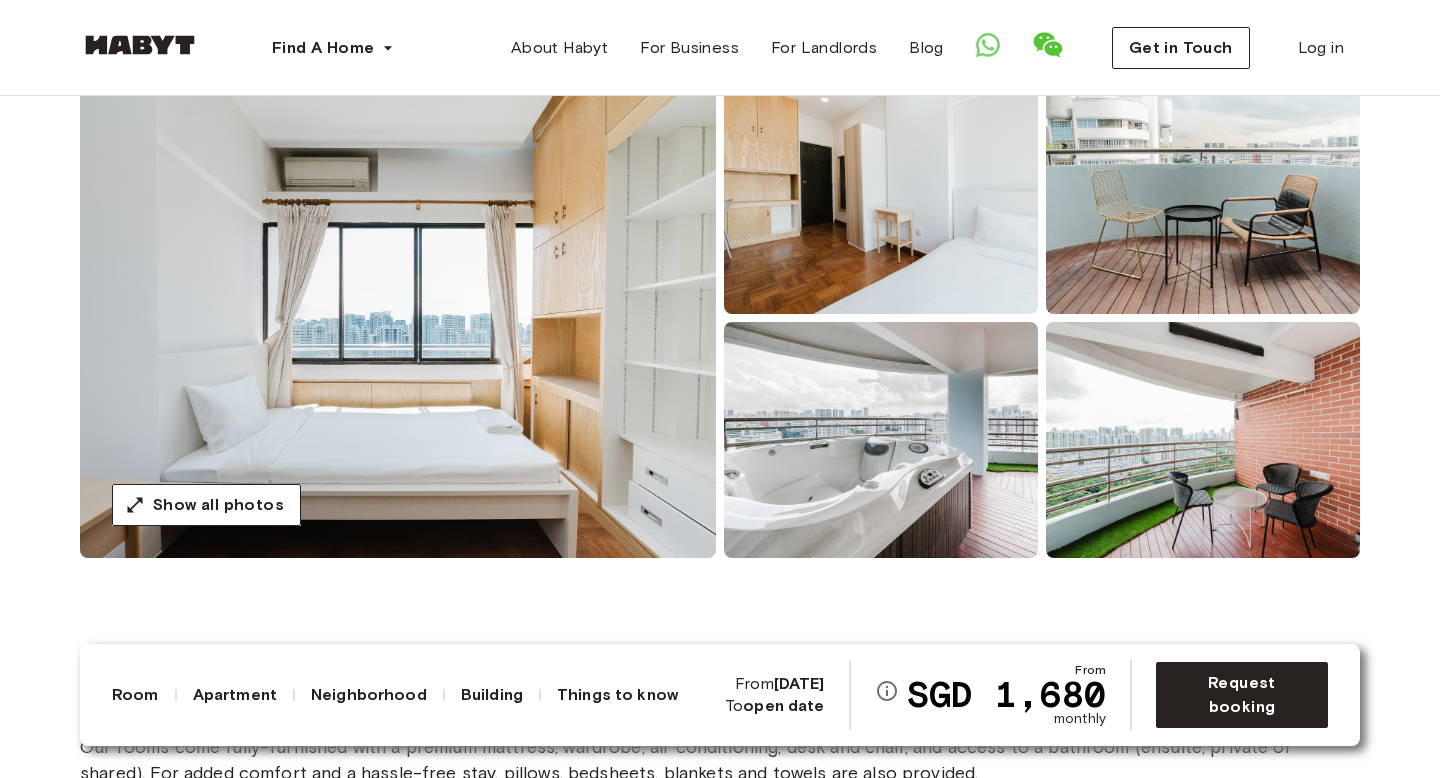 scroll, scrollTop: 184, scrollLeft: 0, axis: vertical 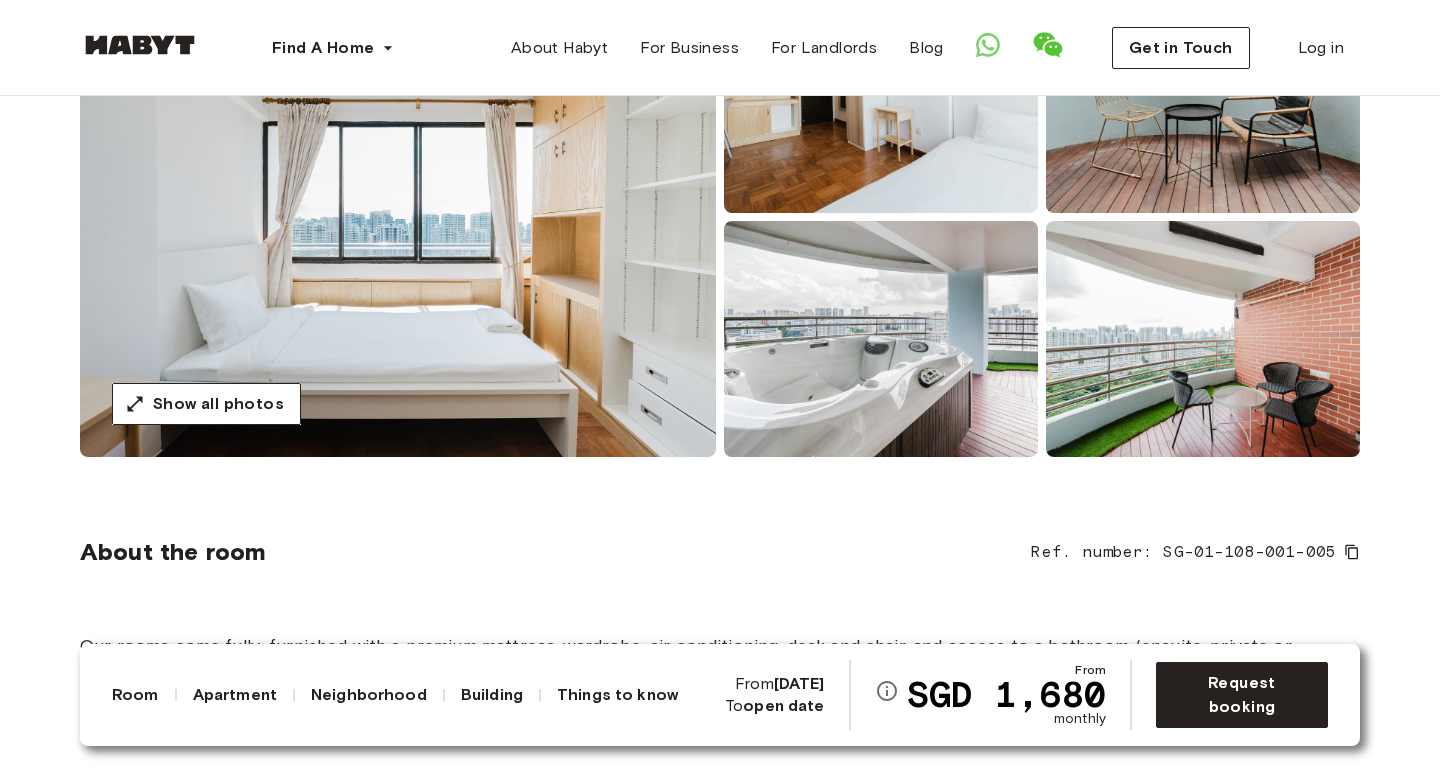 click on "Things to know" at bounding box center (617, 695) 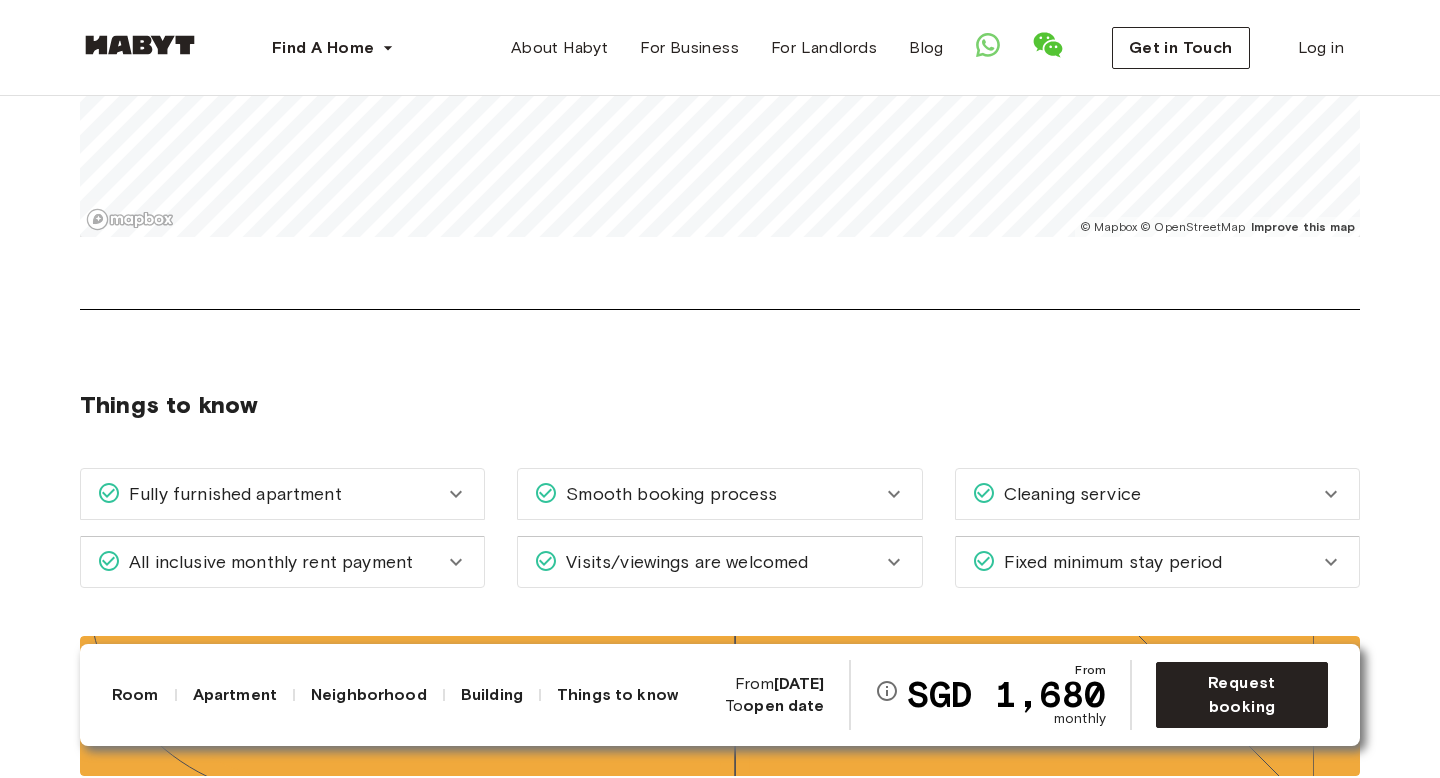 scroll, scrollTop: 2918, scrollLeft: 0, axis: vertical 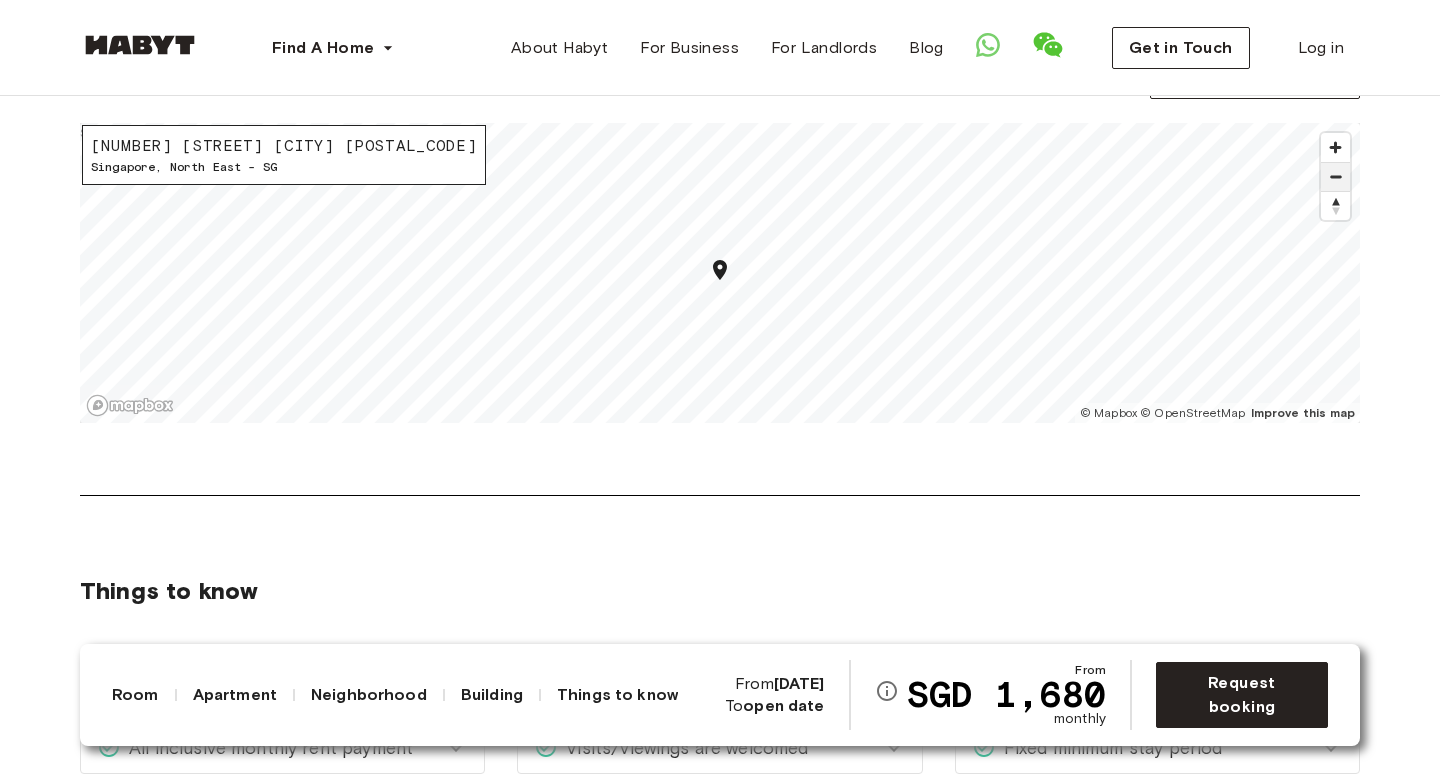 click at bounding box center [1335, 177] 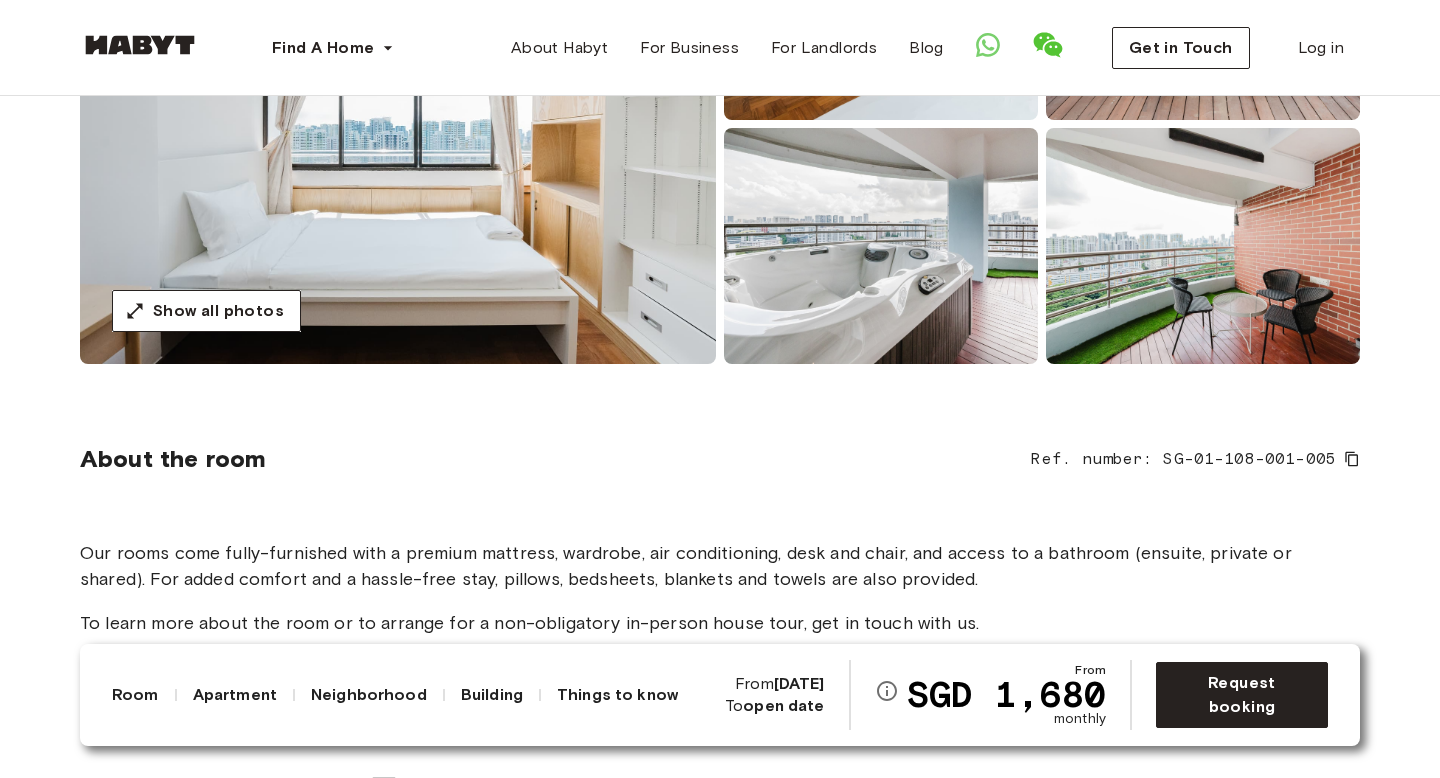 scroll, scrollTop: 0, scrollLeft: 0, axis: both 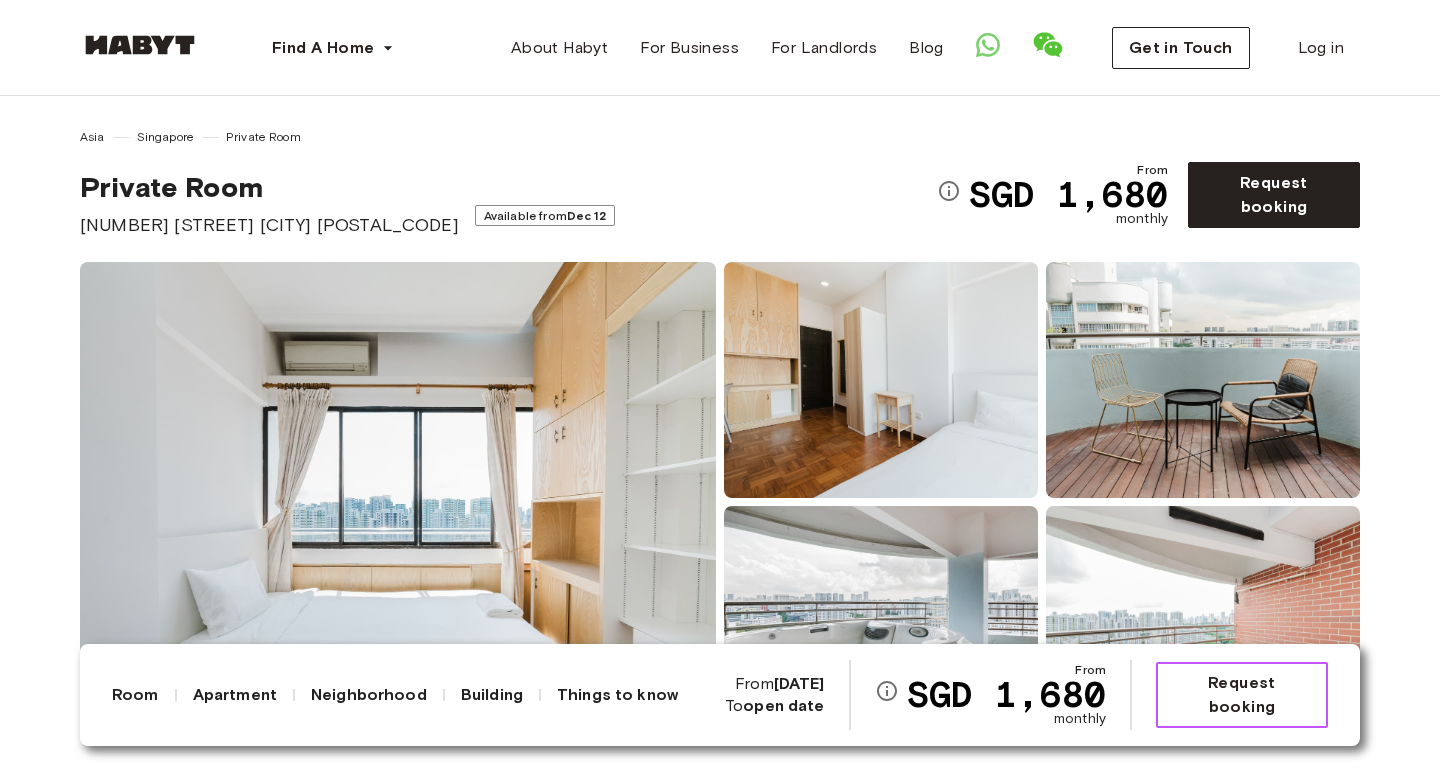 click on "Request booking" at bounding box center (1242, 695) 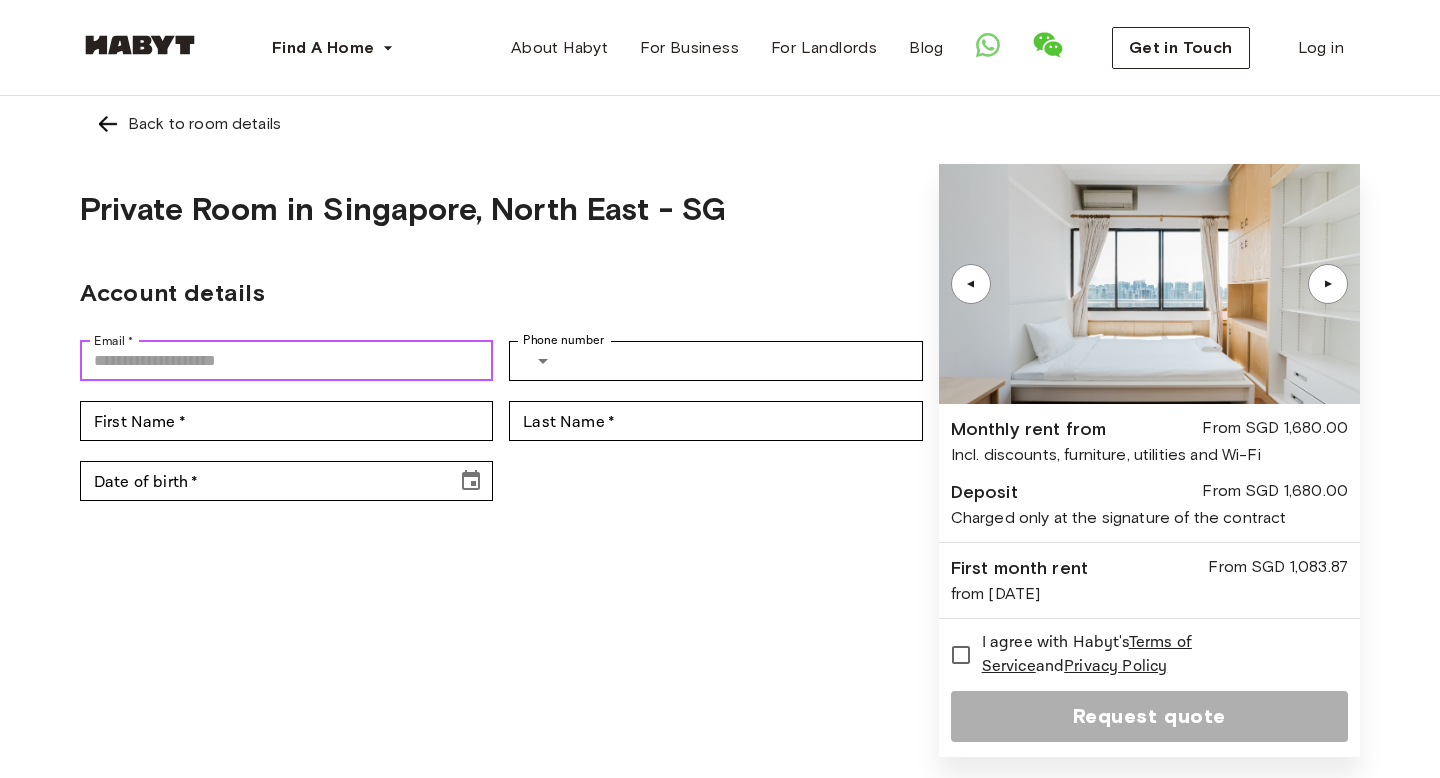 click on "Email   *" at bounding box center (286, 361) 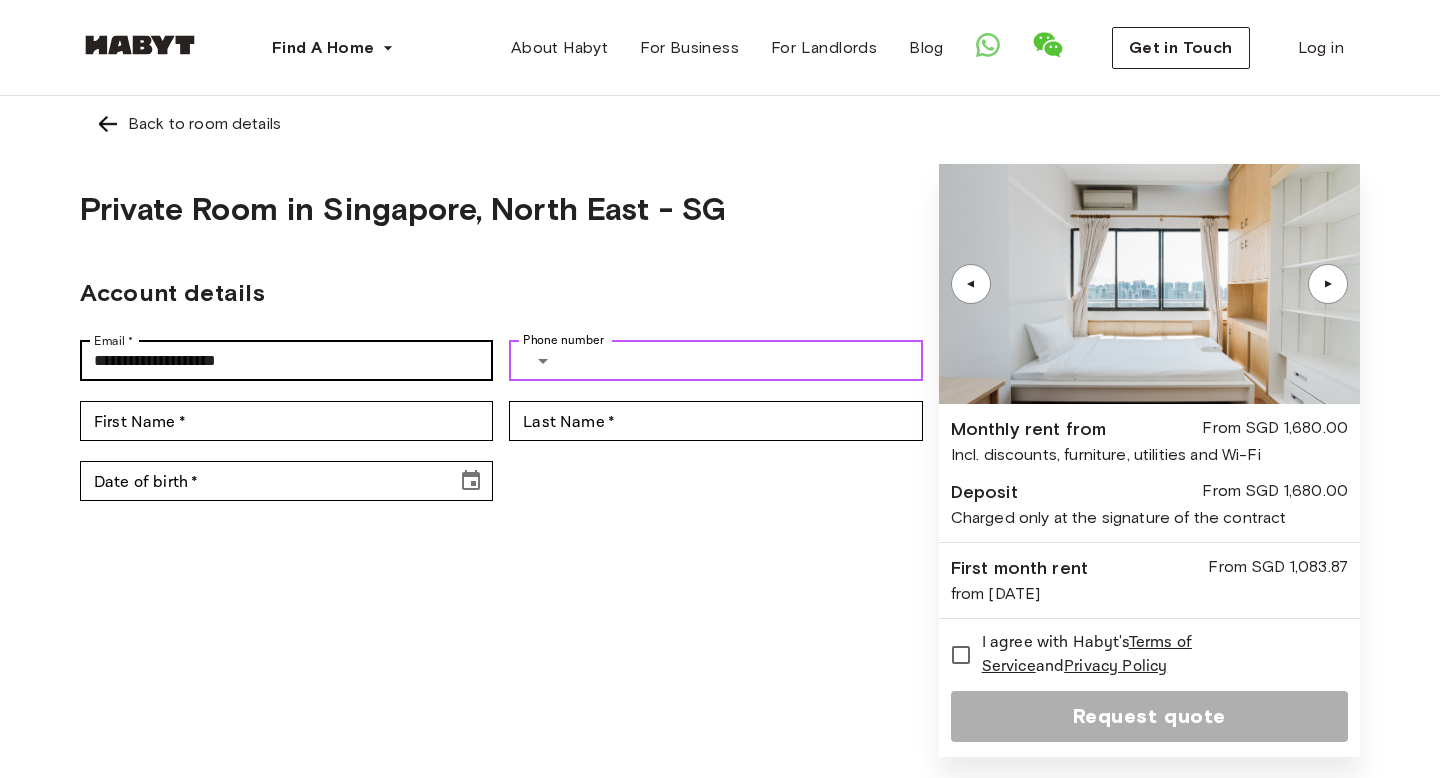 type on "**********" 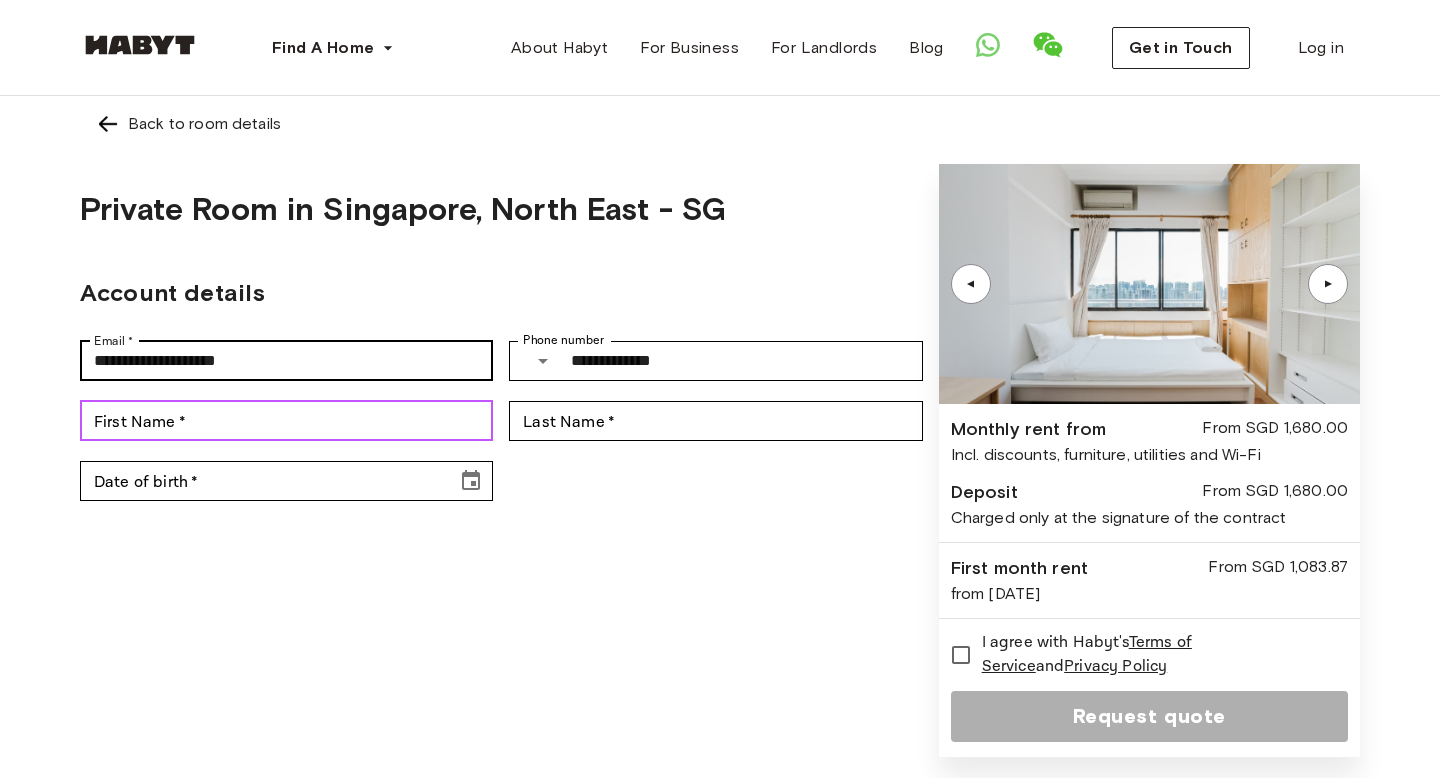 type on "*****" 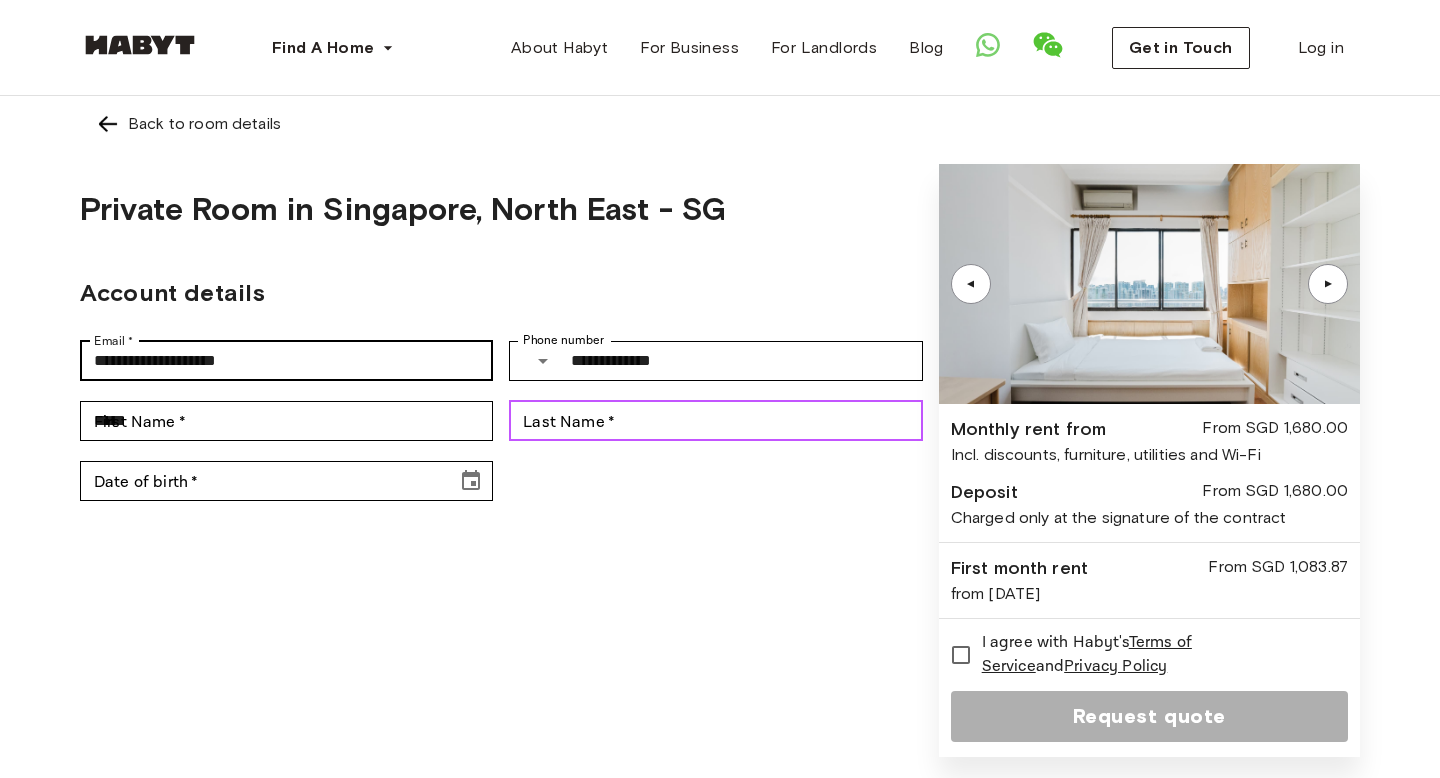 type on "*******" 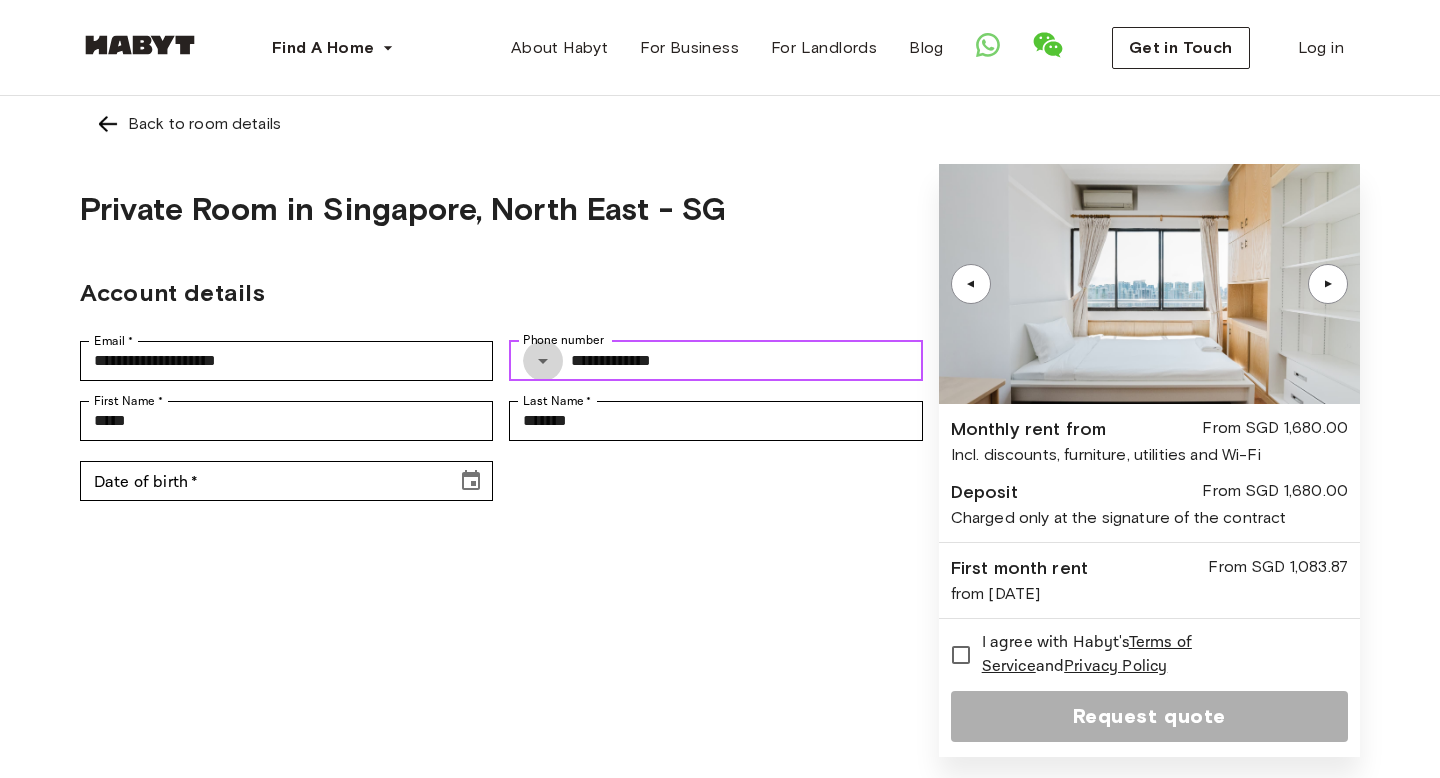 click 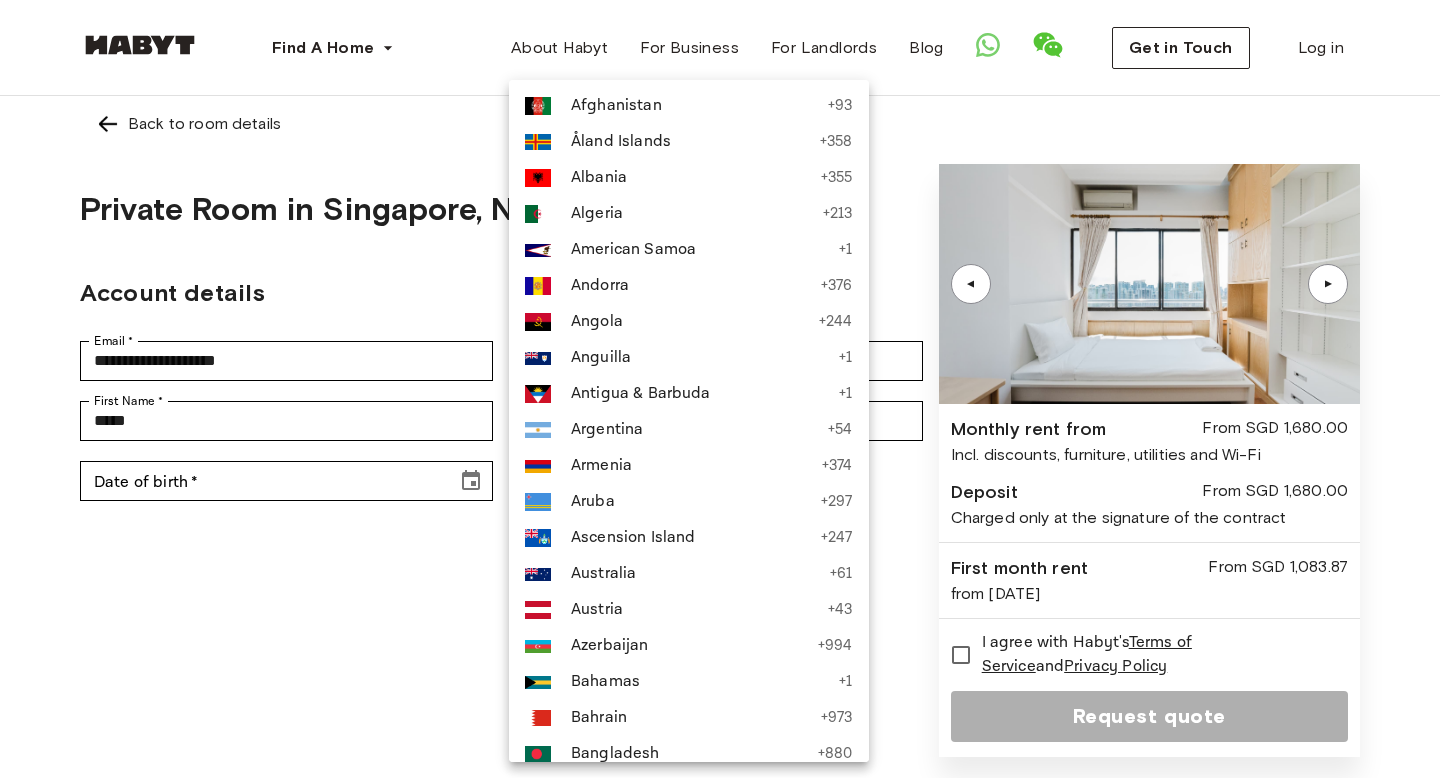 type 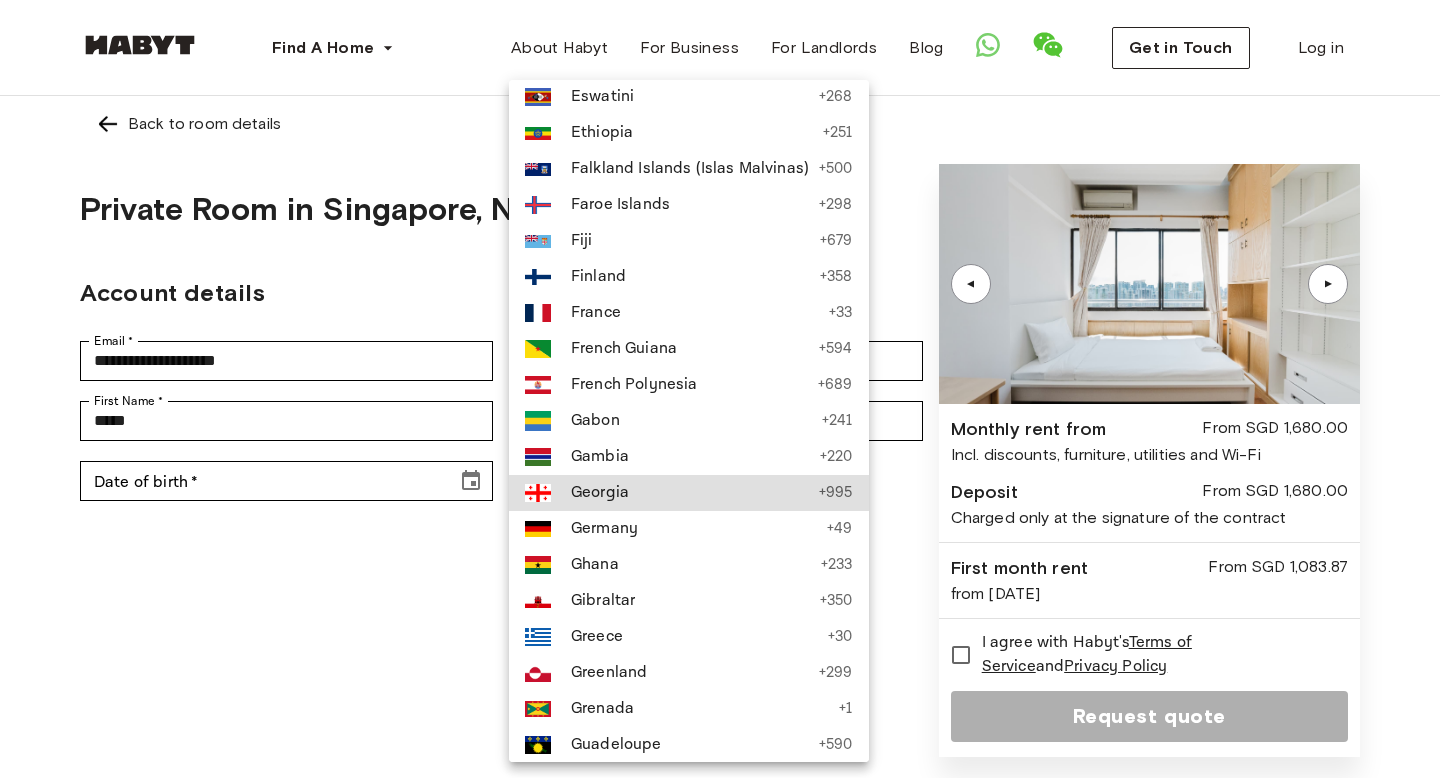 type 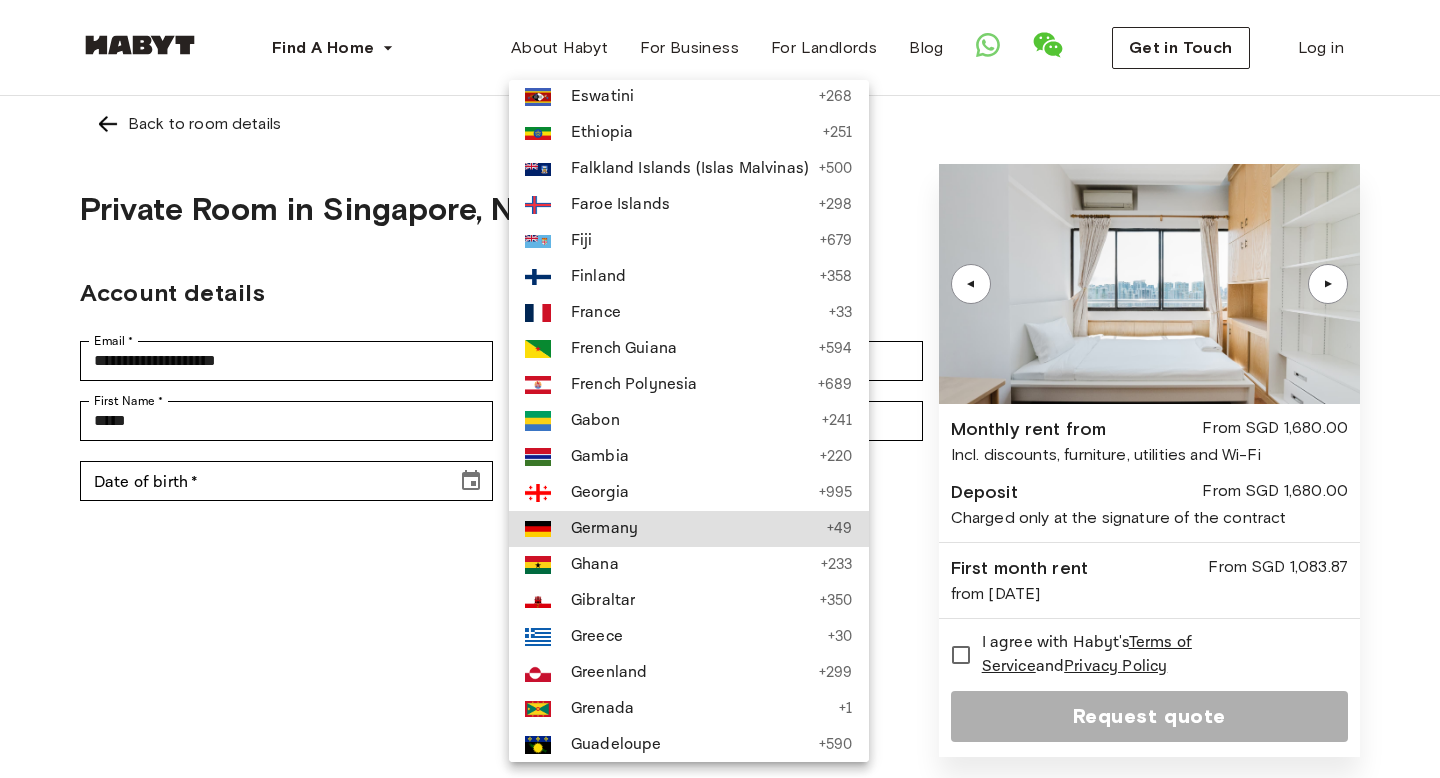 click on "Germany" at bounding box center [694, 529] 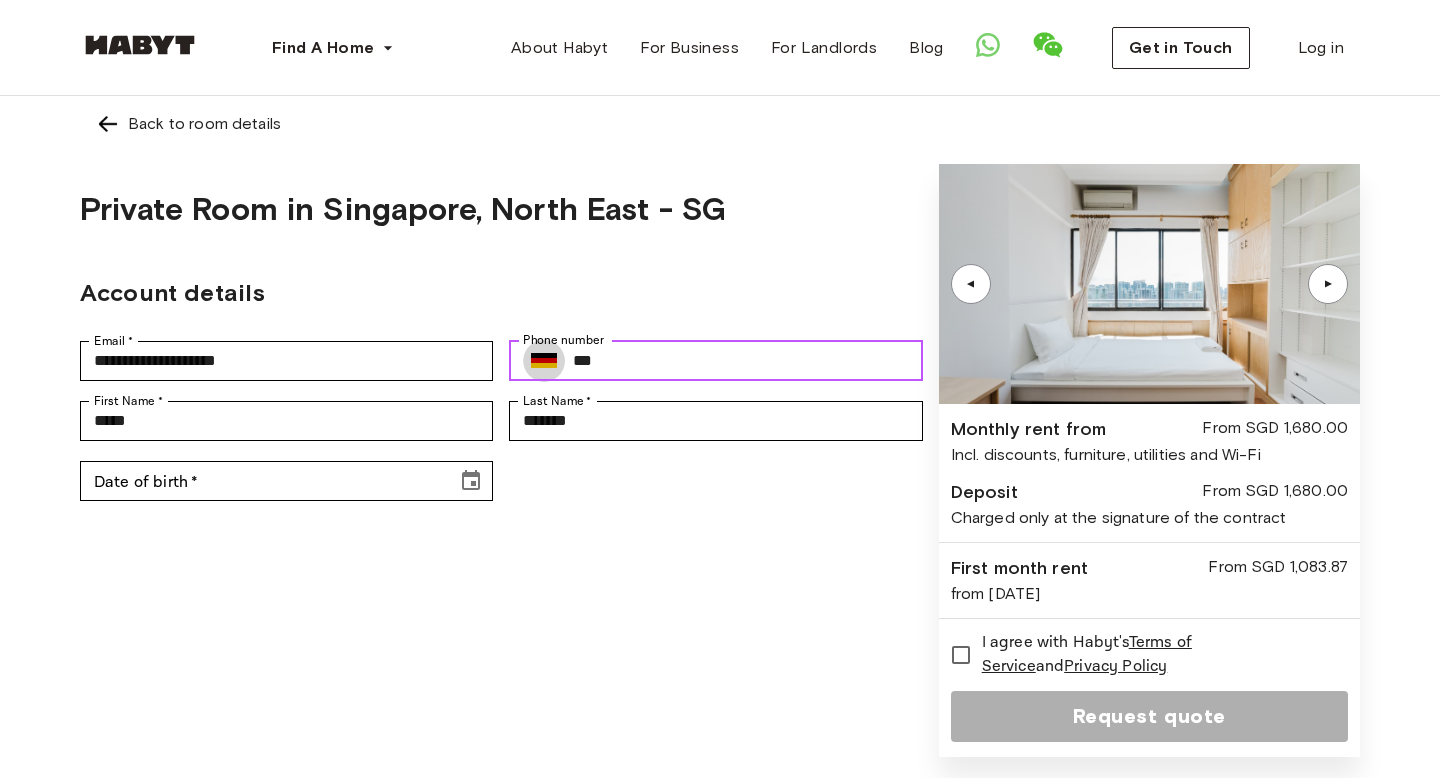 click on "***" at bounding box center [747, 361] 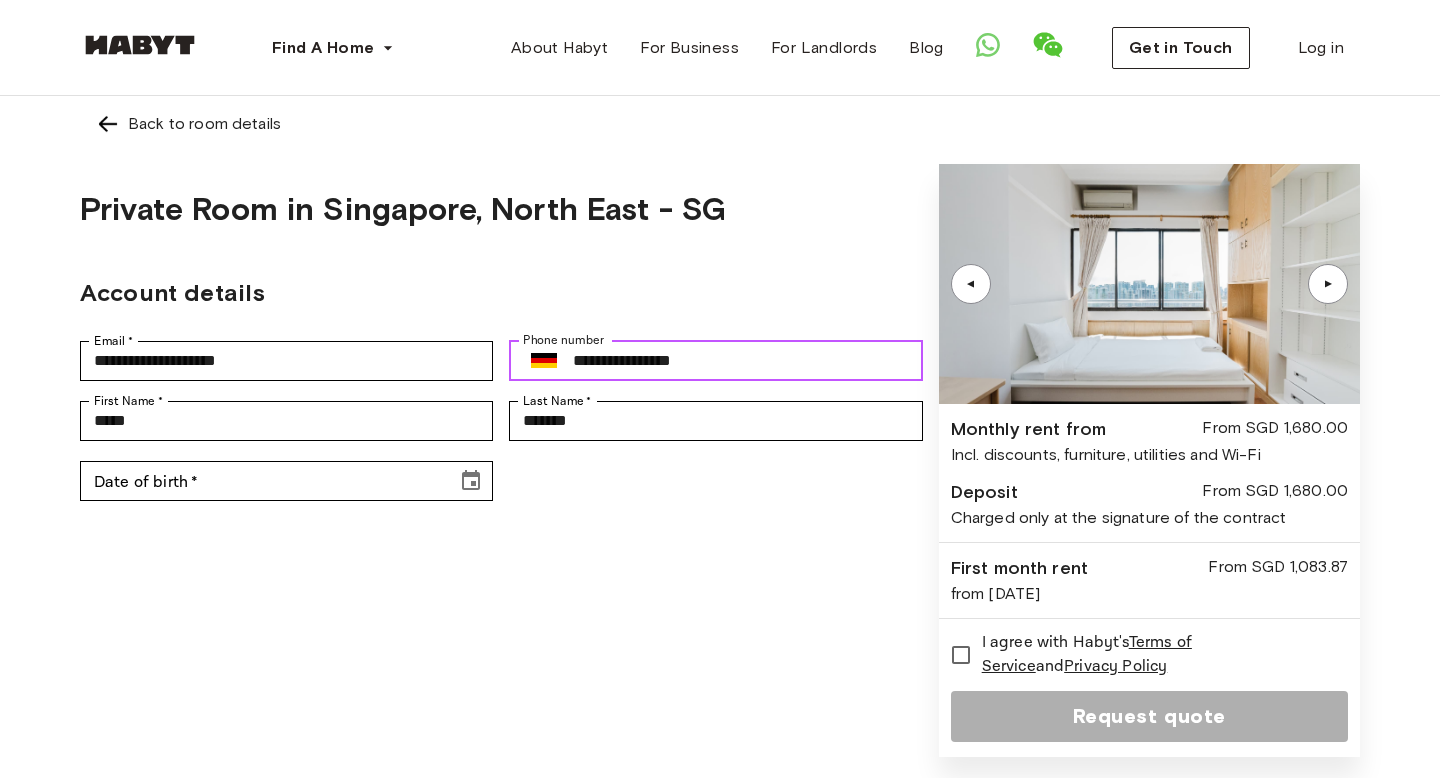 type on "**********" 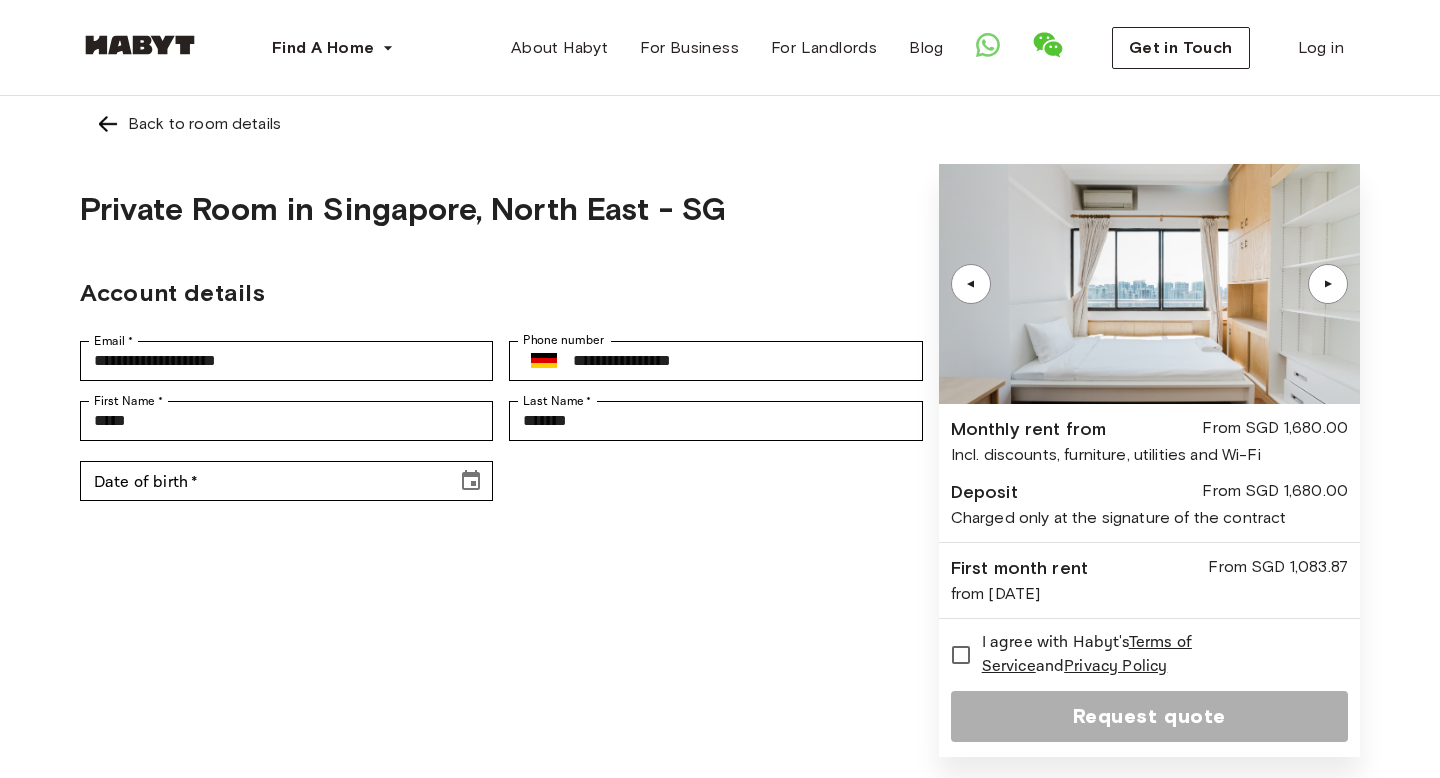 click on "Date of birth   * Date of birth   *" at bounding box center (501, 481) 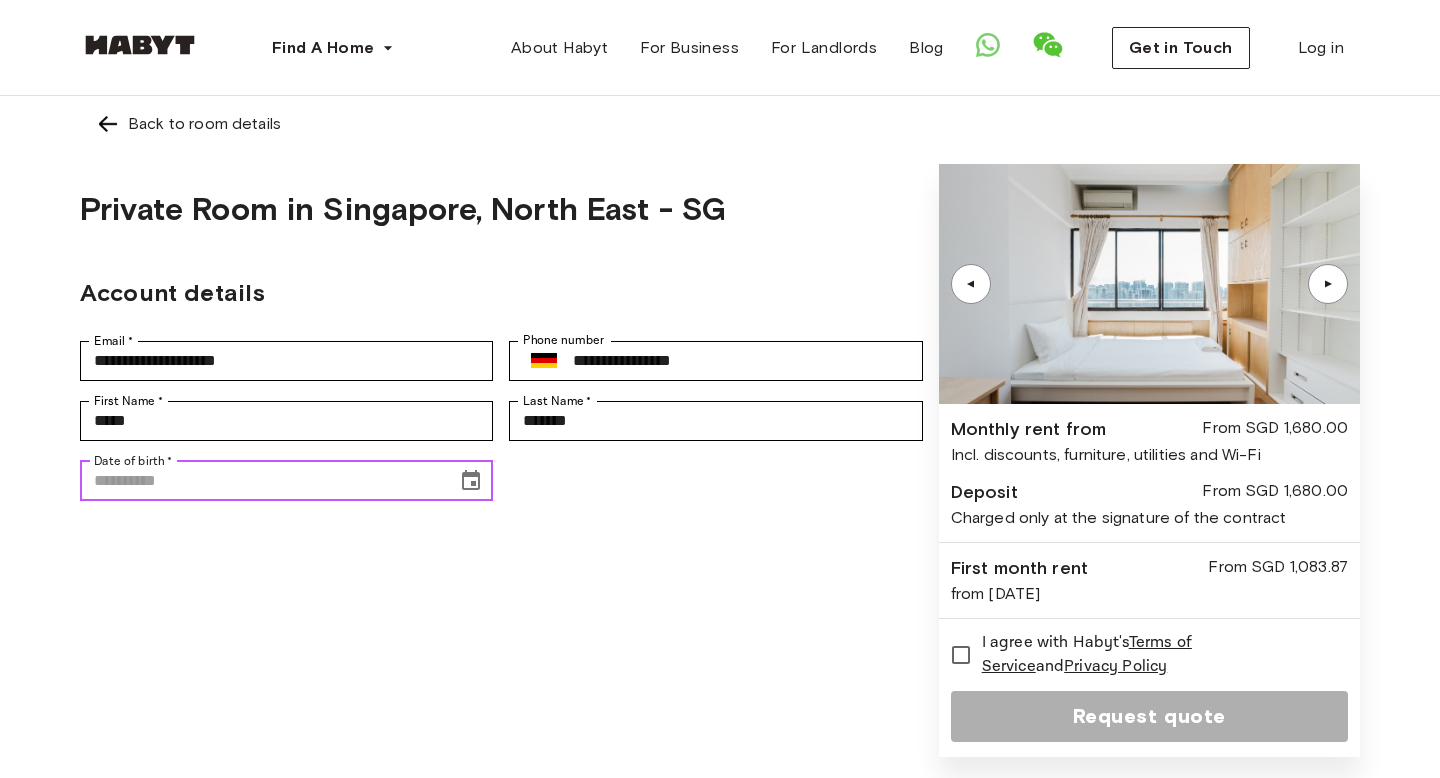 click on "Date of birth   *" at bounding box center [261, 481] 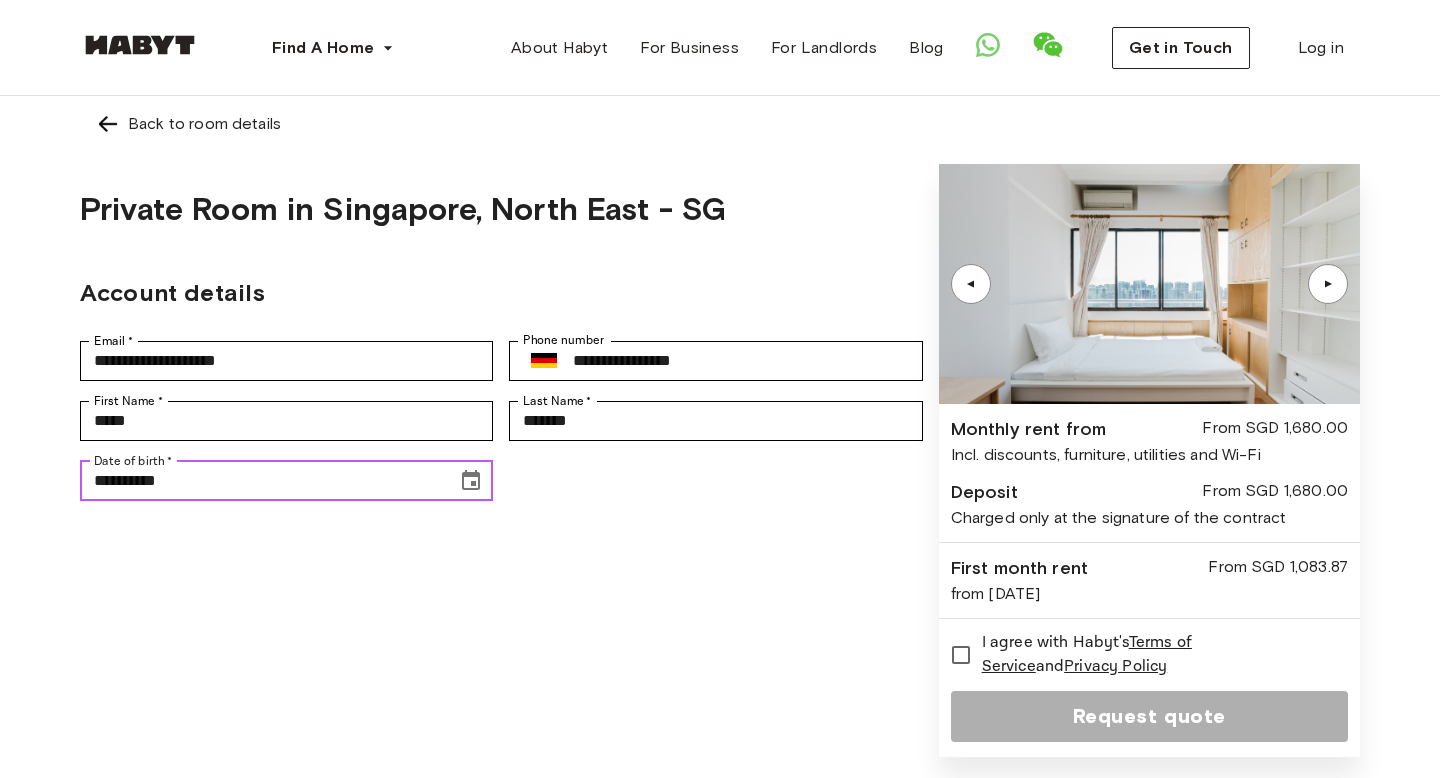 type on "**********" 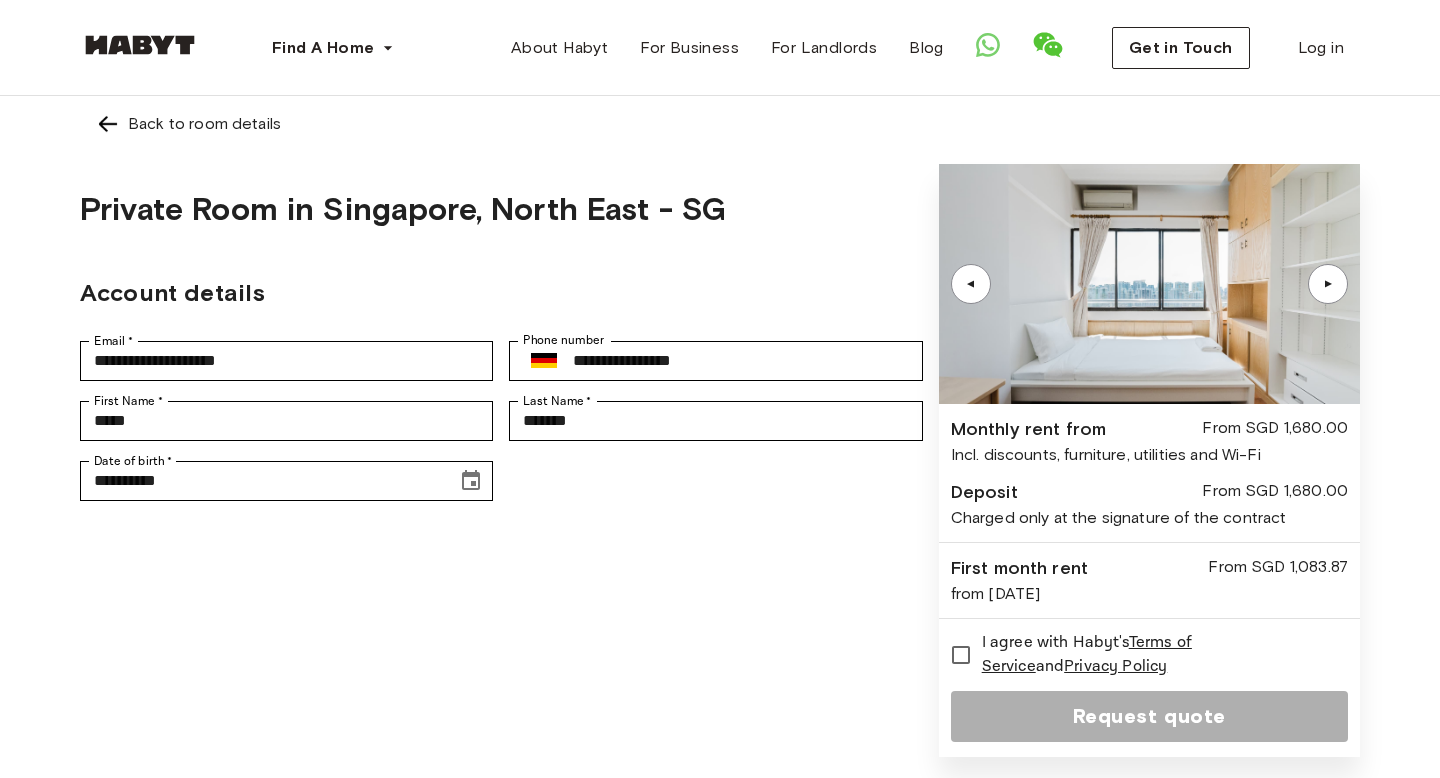 click on "**********" at bounding box center [501, 460] 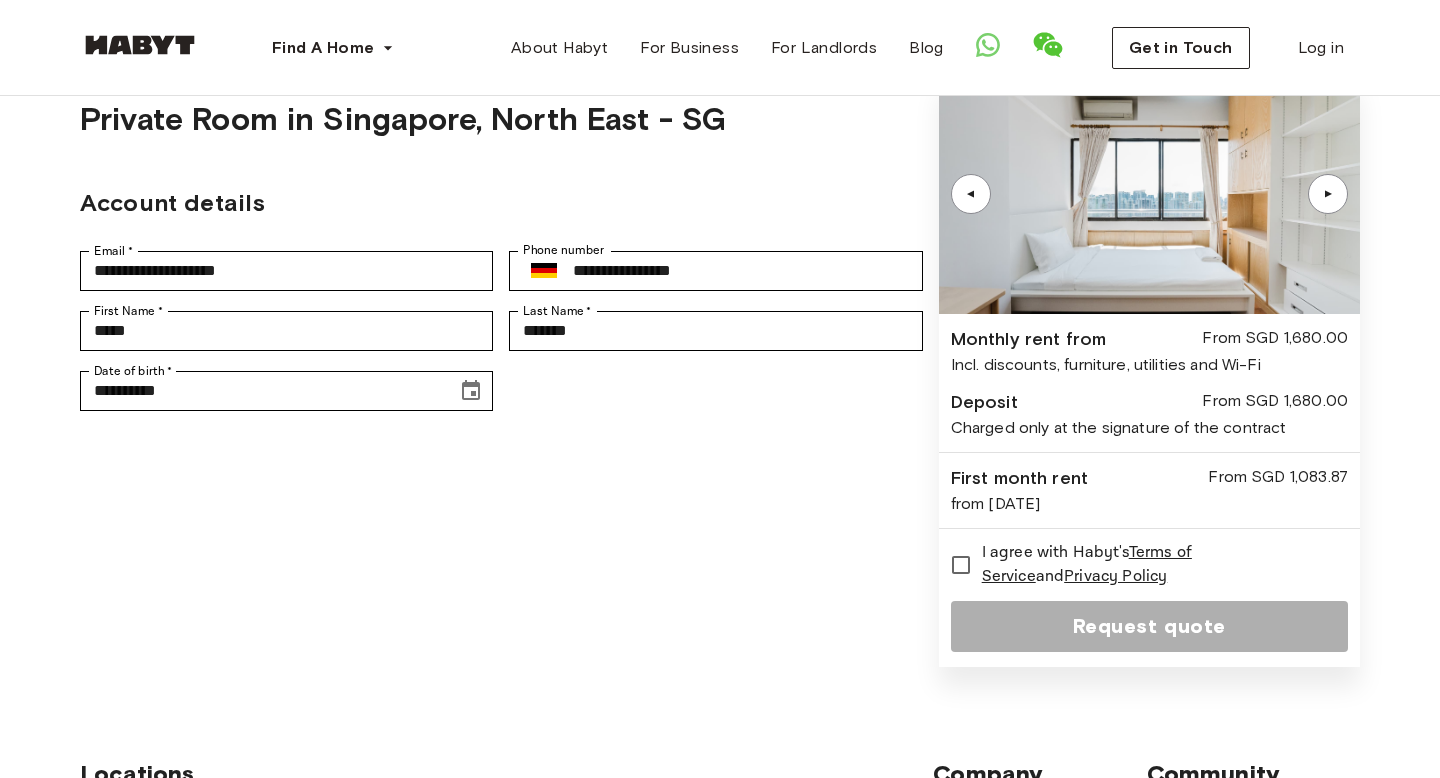 scroll, scrollTop: 190, scrollLeft: 0, axis: vertical 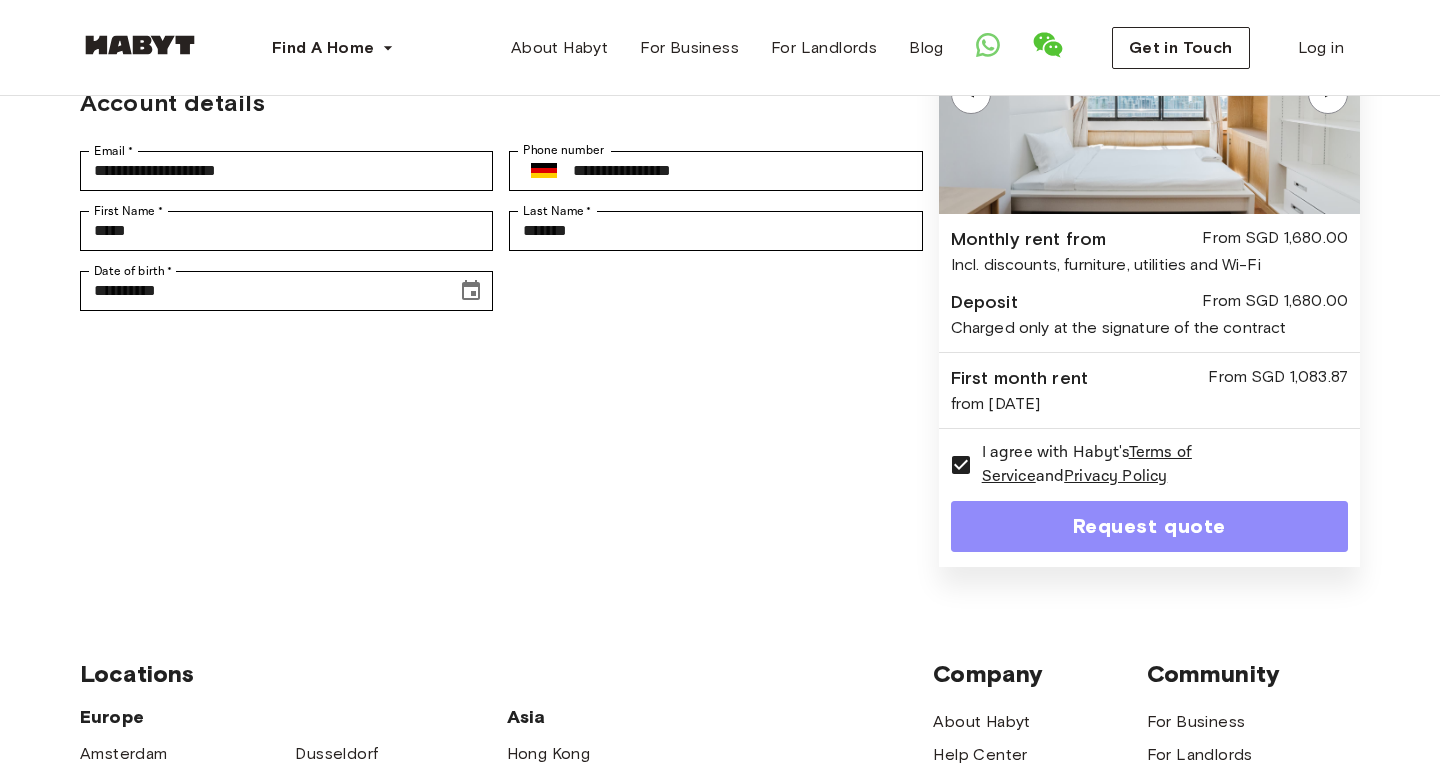 click on "Request quote" at bounding box center [1149, 526] 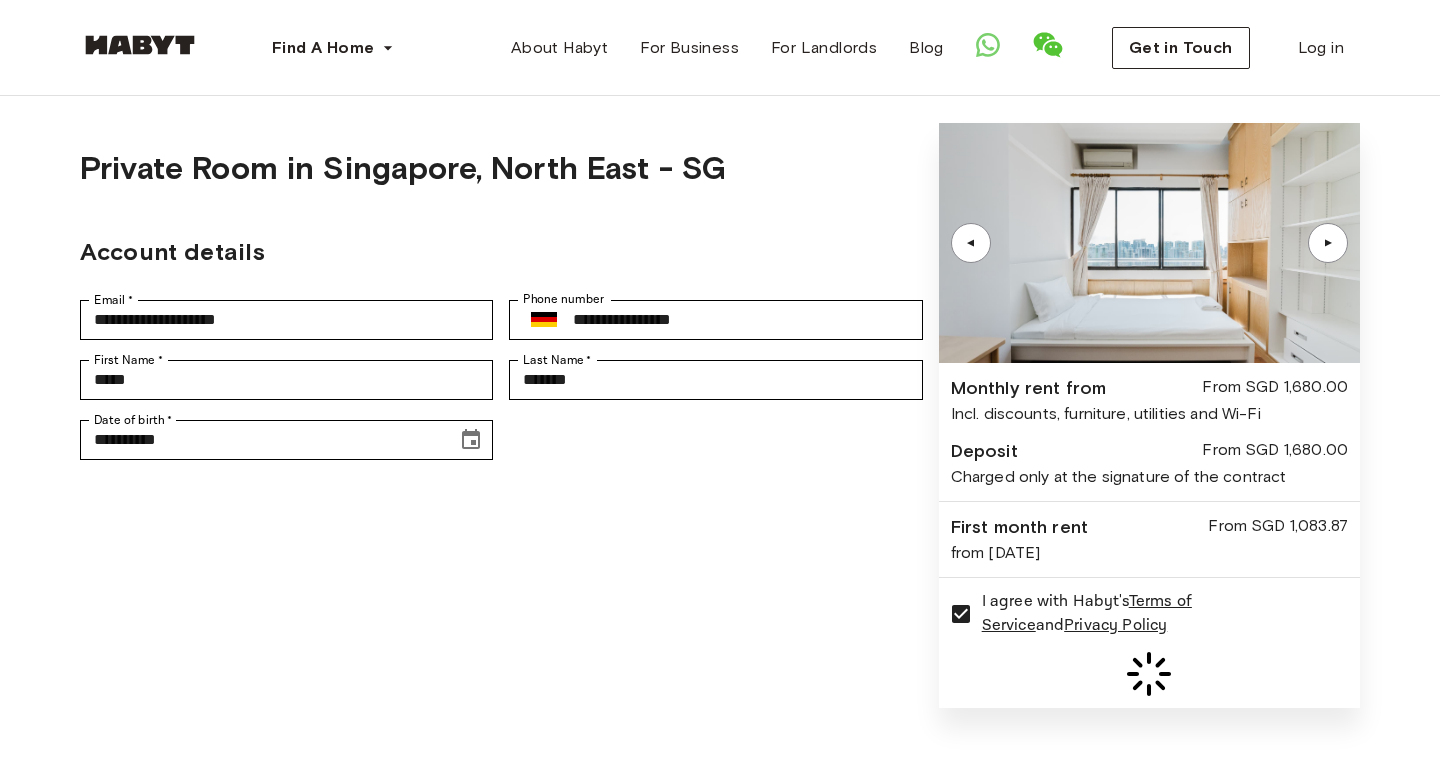 scroll, scrollTop: 0, scrollLeft: 0, axis: both 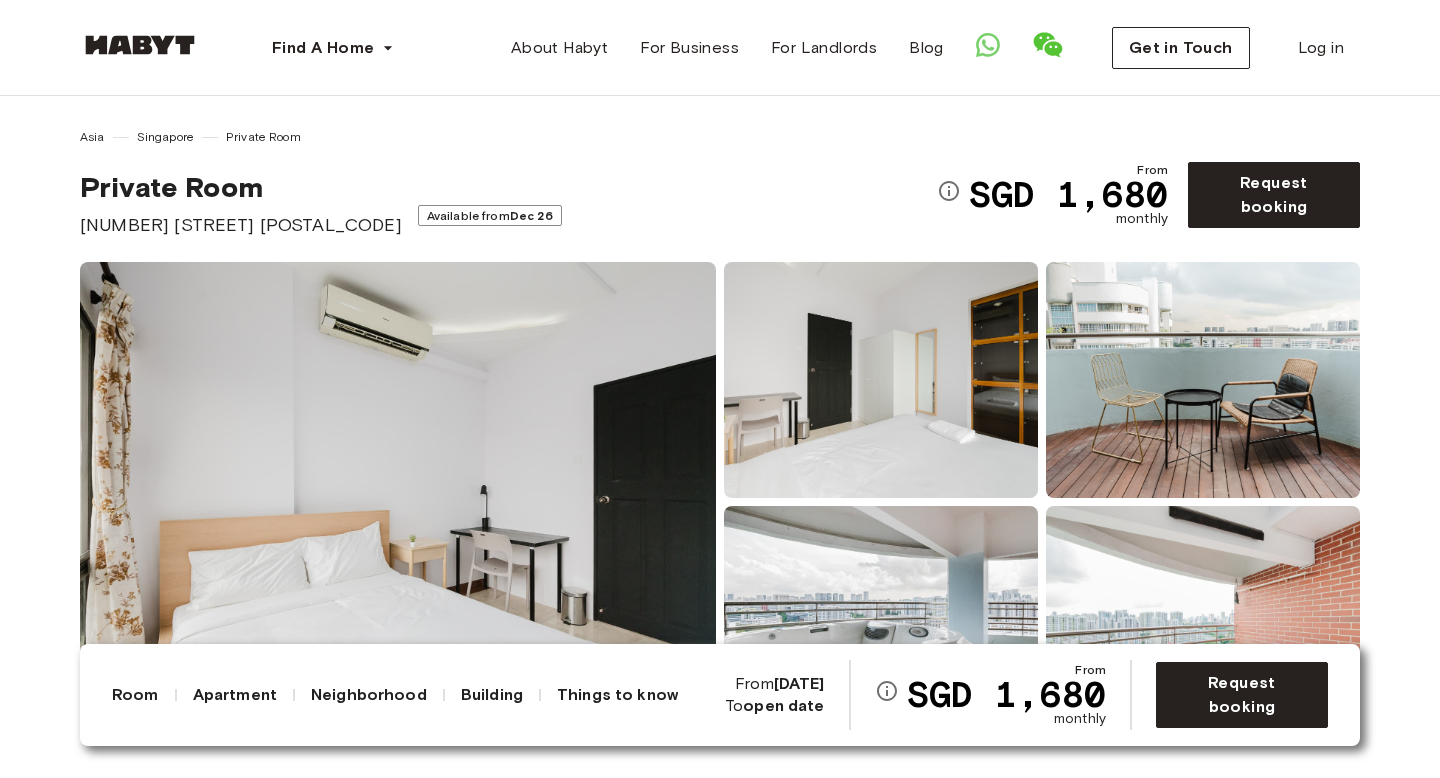 click on "From SGD 1,680 monthly From [DATE] To open date Request booking" at bounding box center (1026, 695) 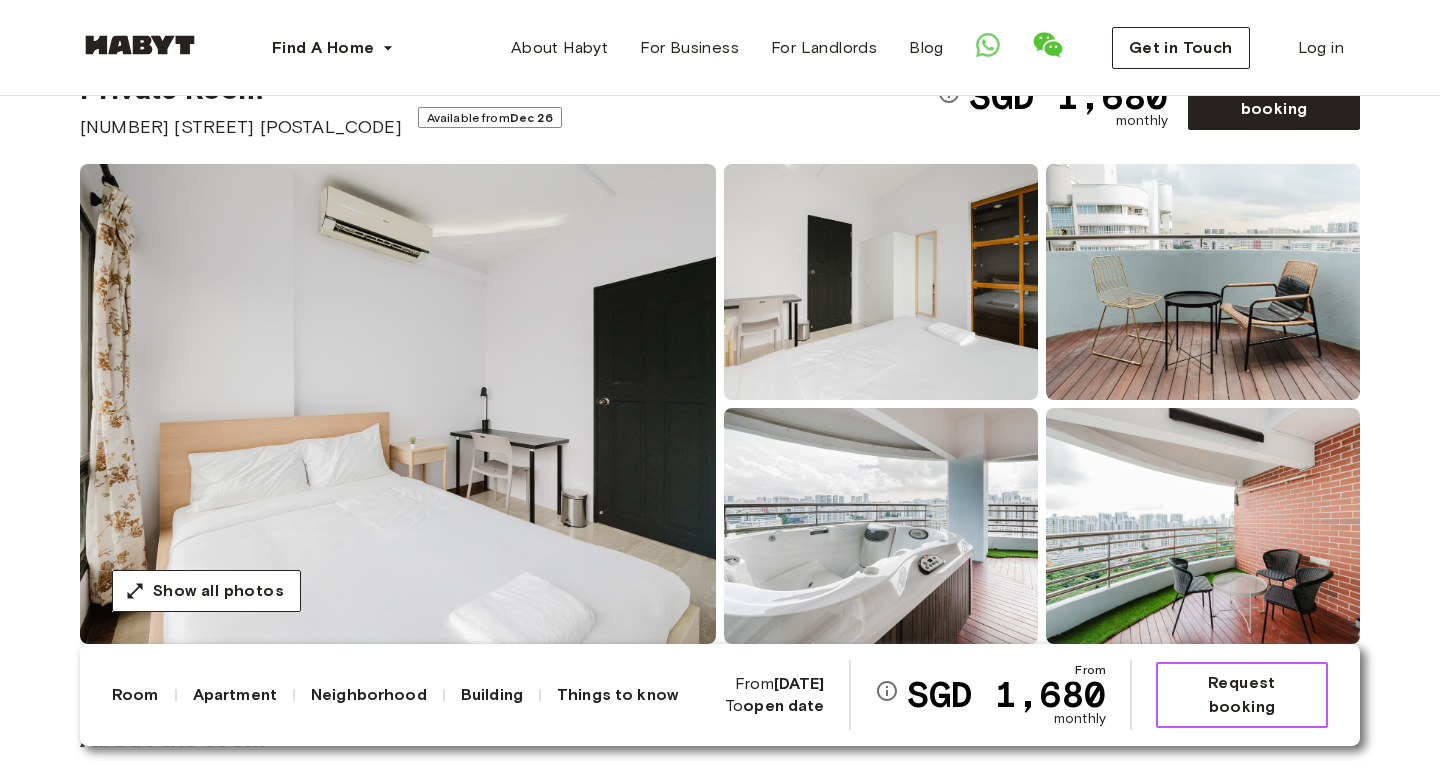click on "Request booking" at bounding box center [1242, 695] 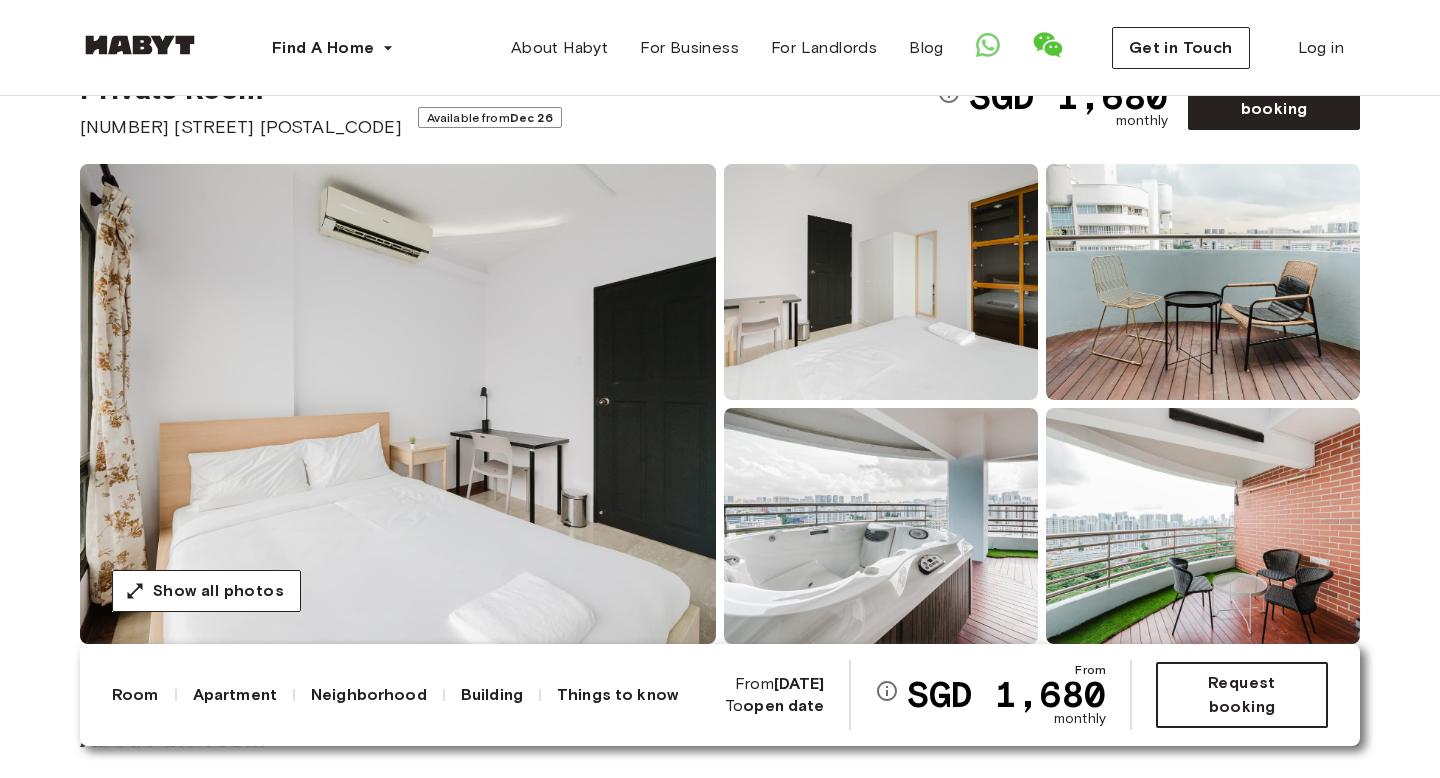 scroll, scrollTop: 98, scrollLeft: 0, axis: vertical 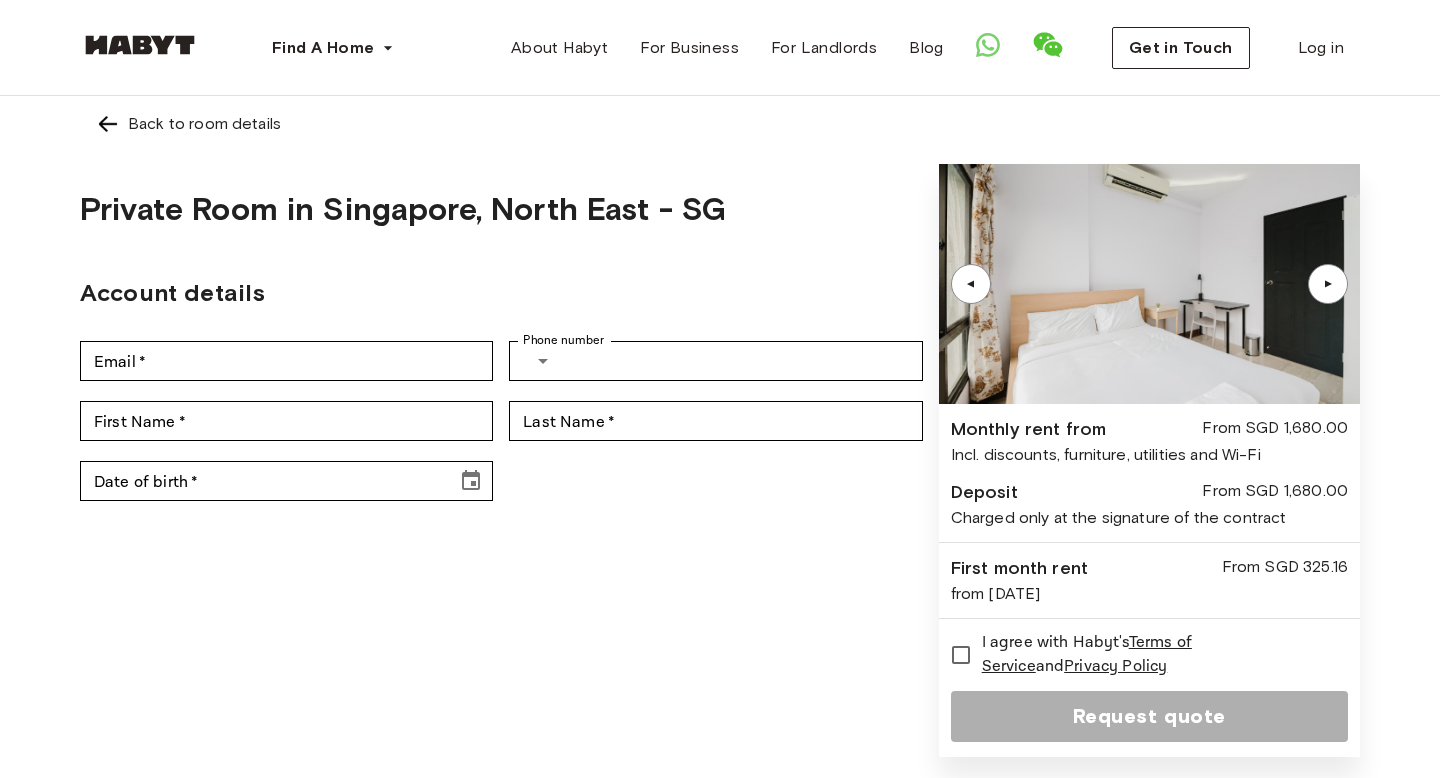 click on "First Name   * First Name   * Last Name   * Last Name   *" at bounding box center [501, 421] 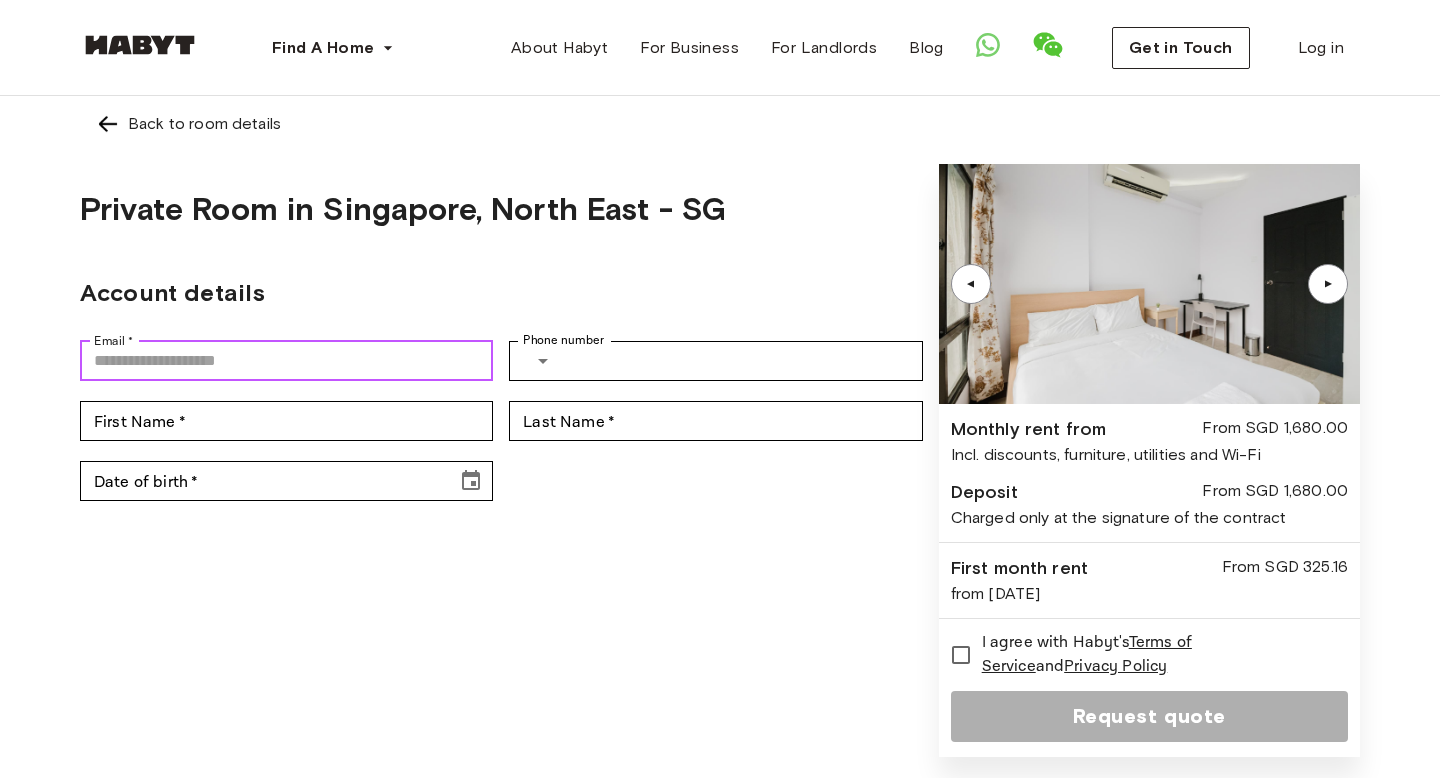 click on "Email   *" at bounding box center [286, 361] 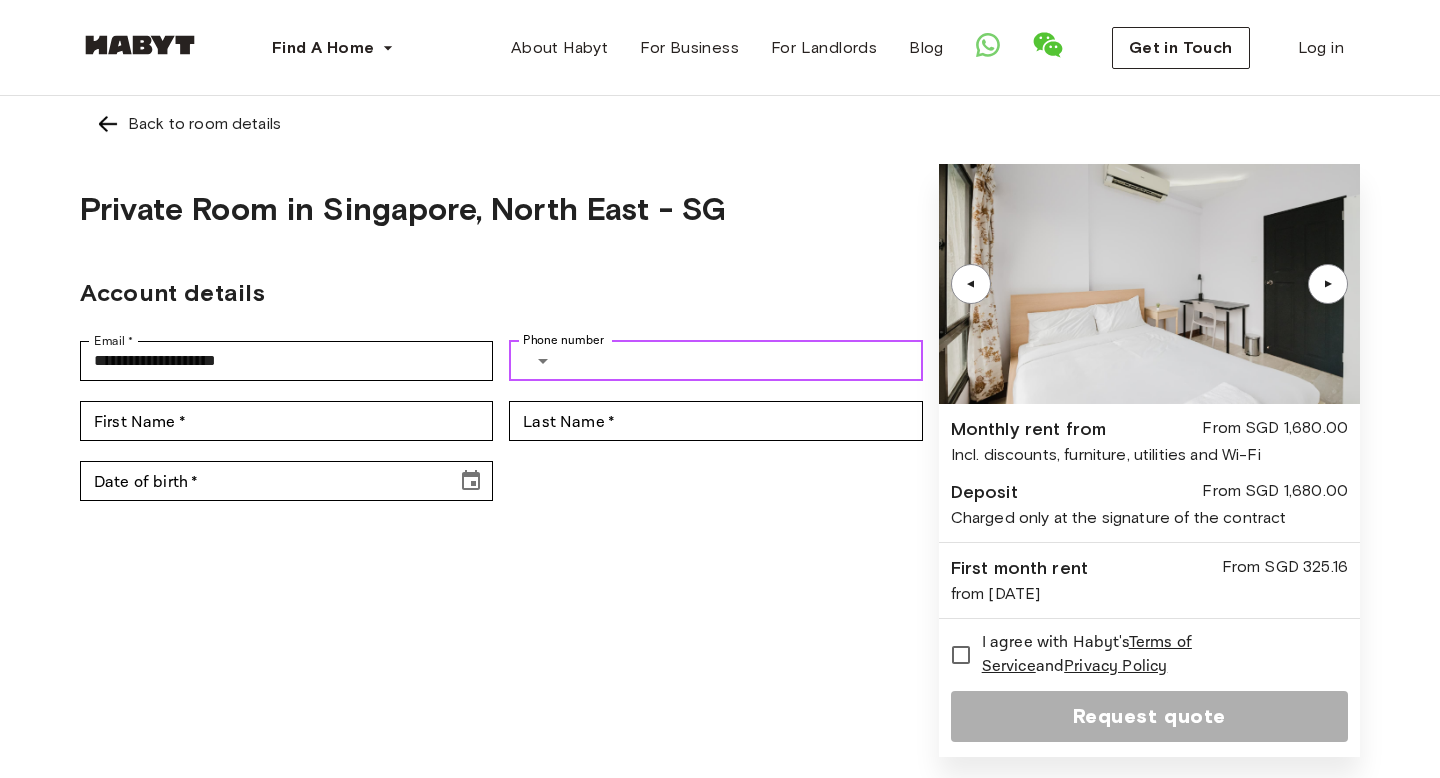 type on "**********" 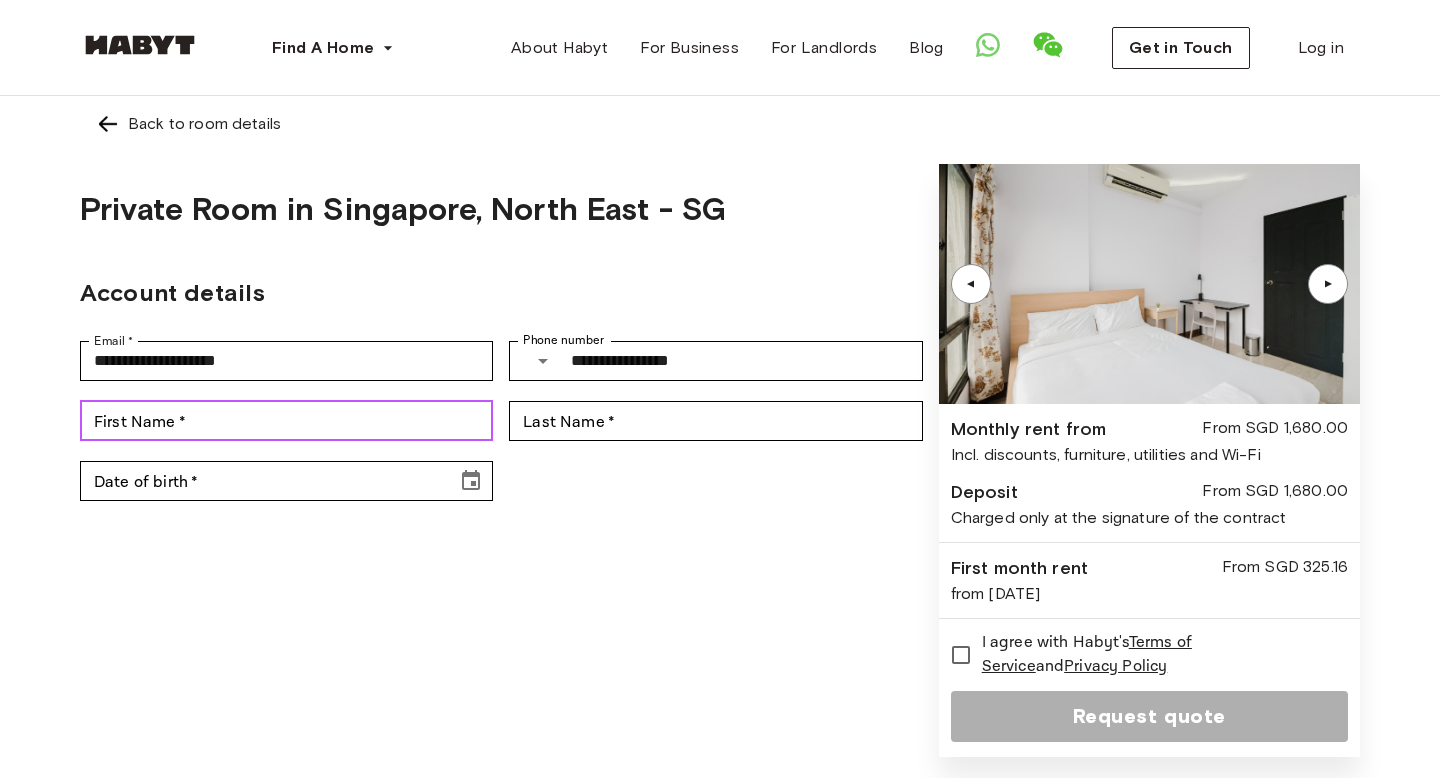 type on "*****" 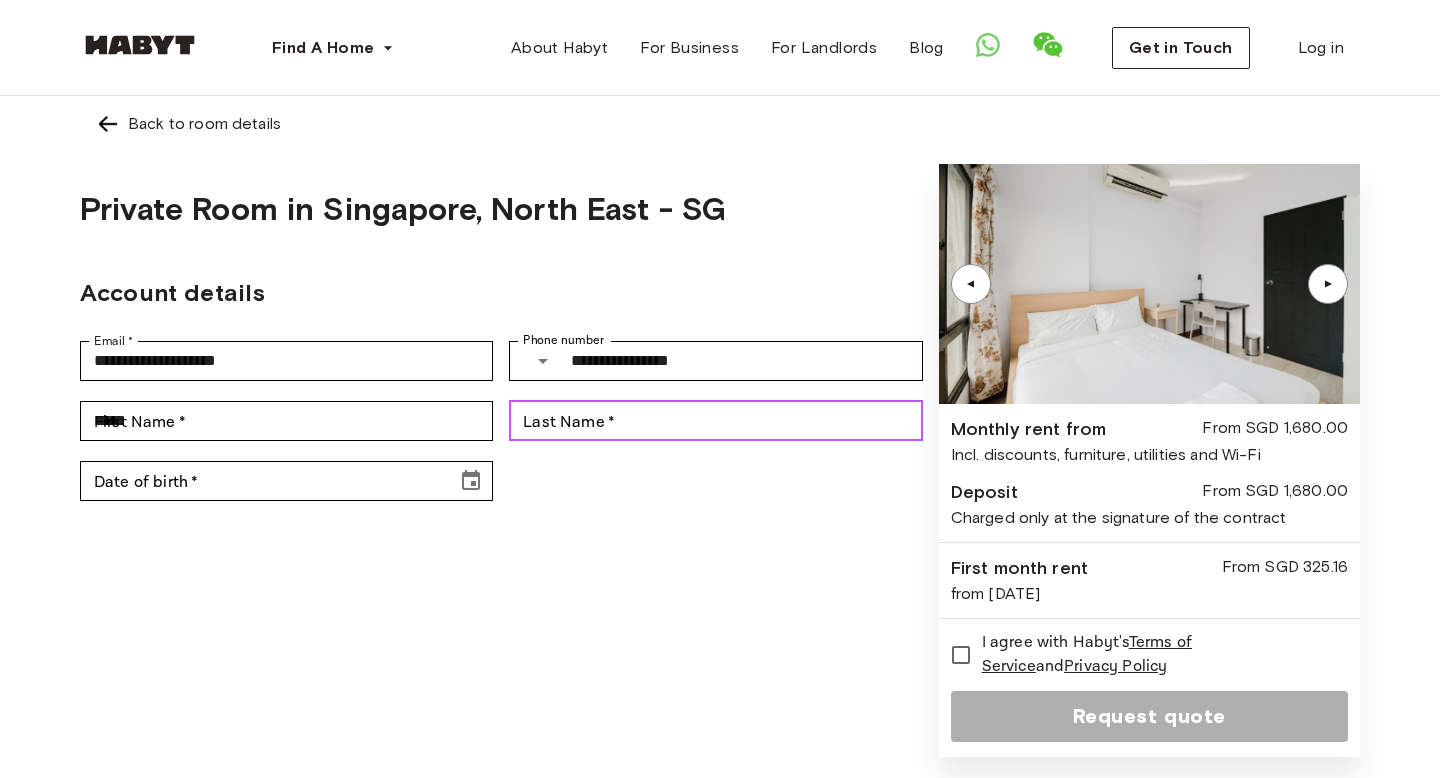 type on "*******" 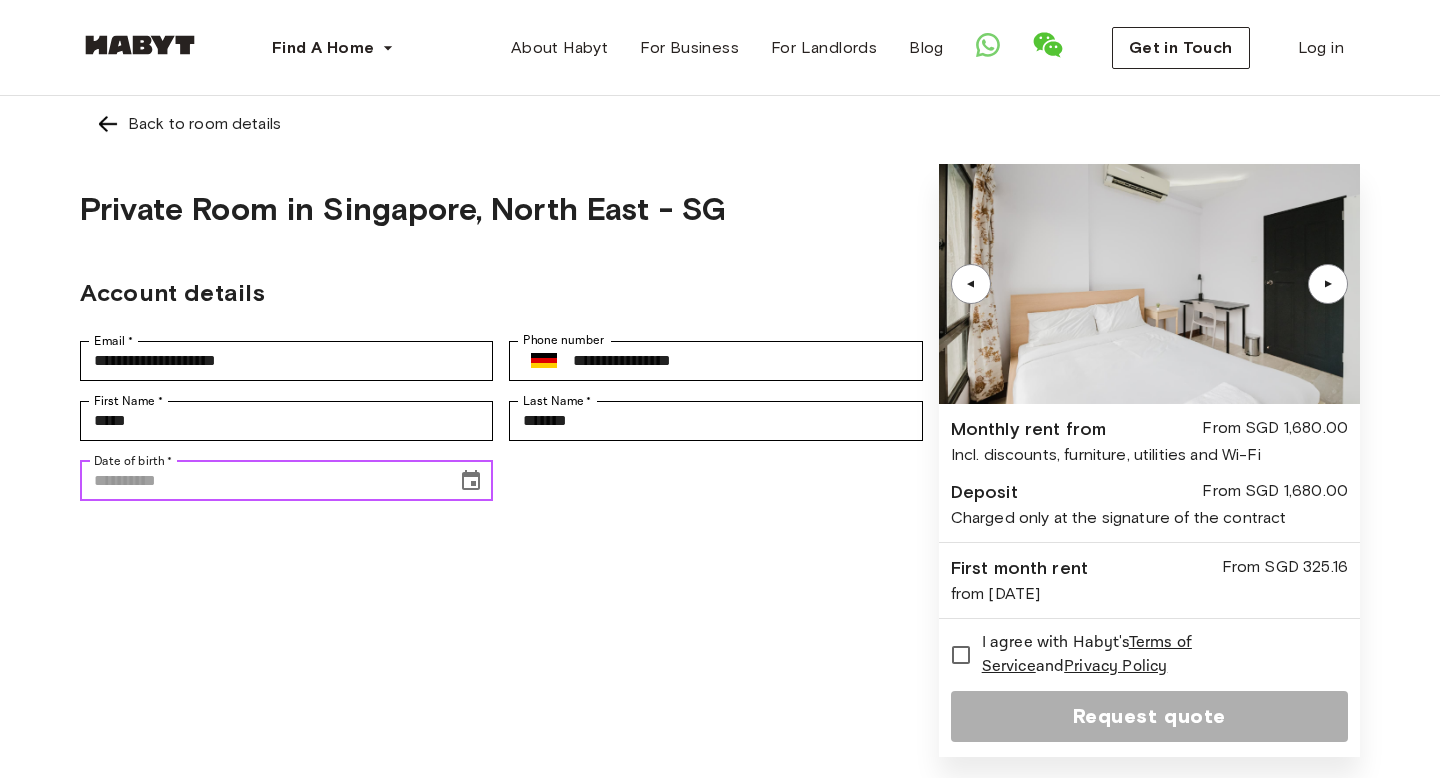 click on "Date of birth   *" at bounding box center [261, 481] 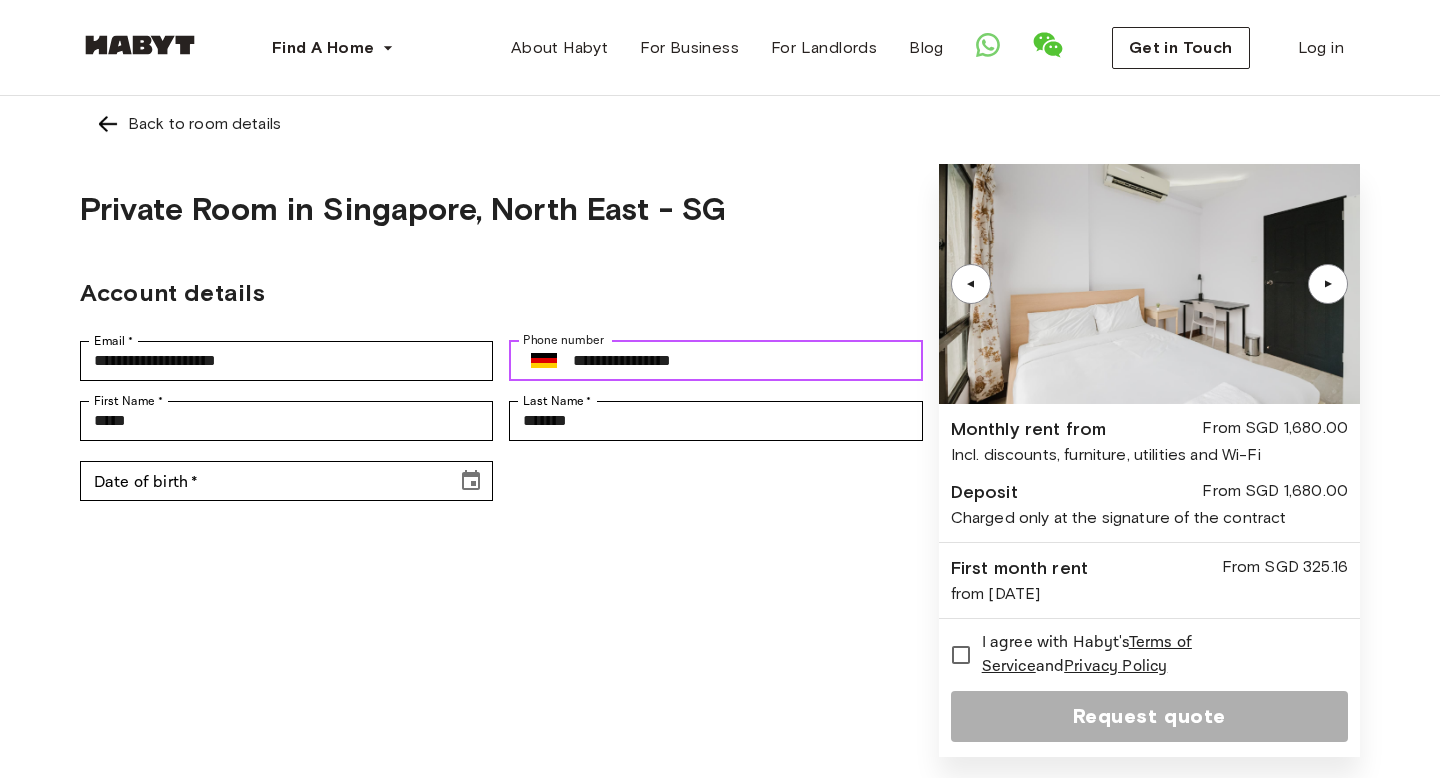 click on "**********" at bounding box center (747, 361) 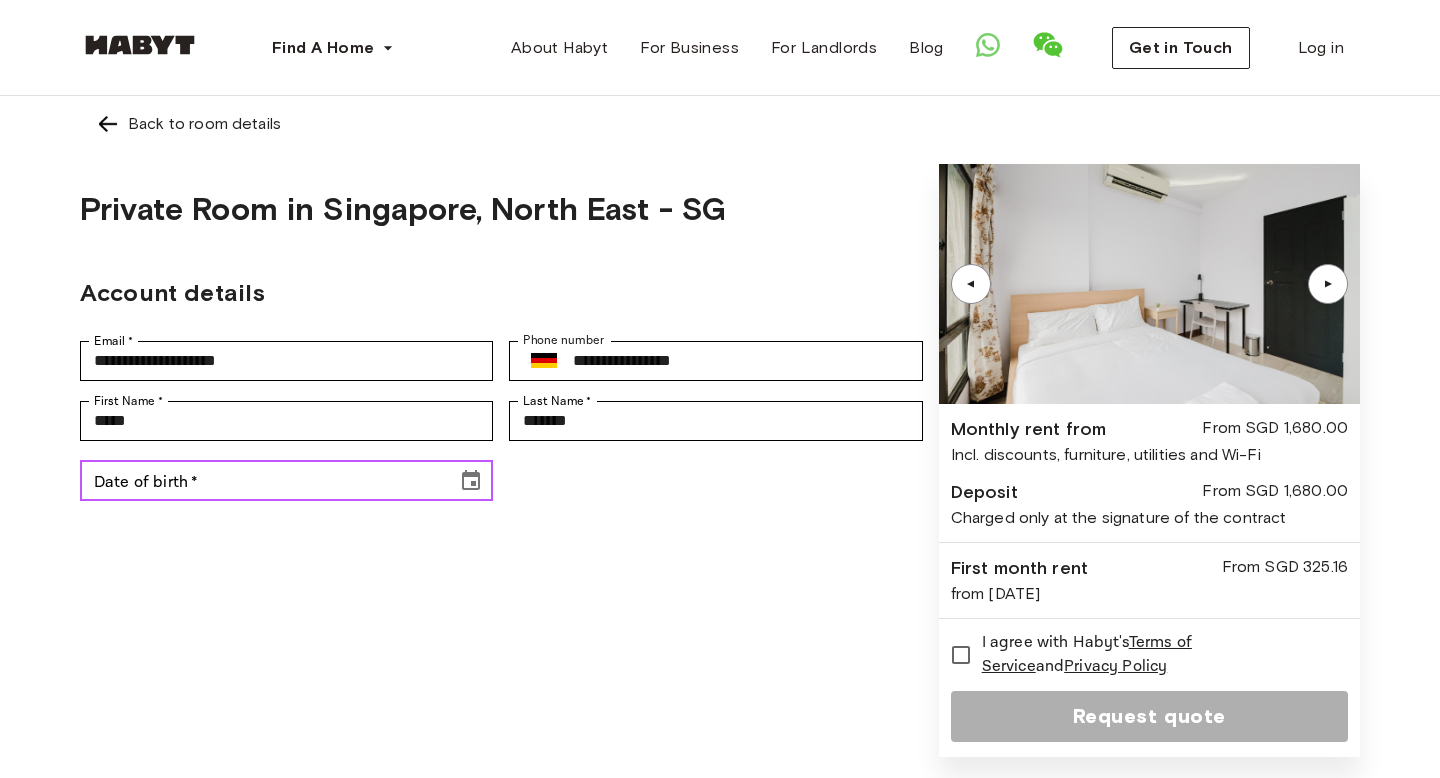 click on "Date of birth   *" at bounding box center [261, 481] 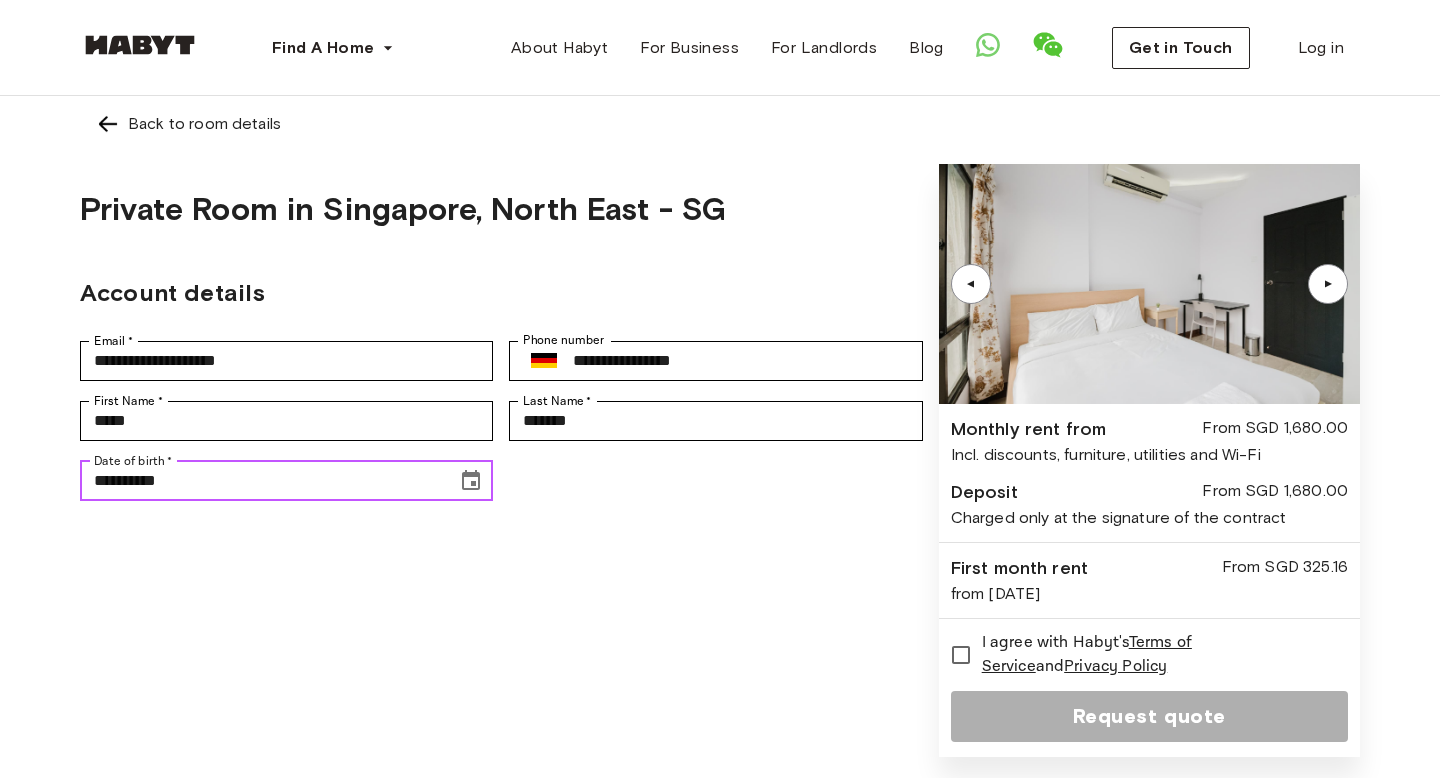 type on "**********" 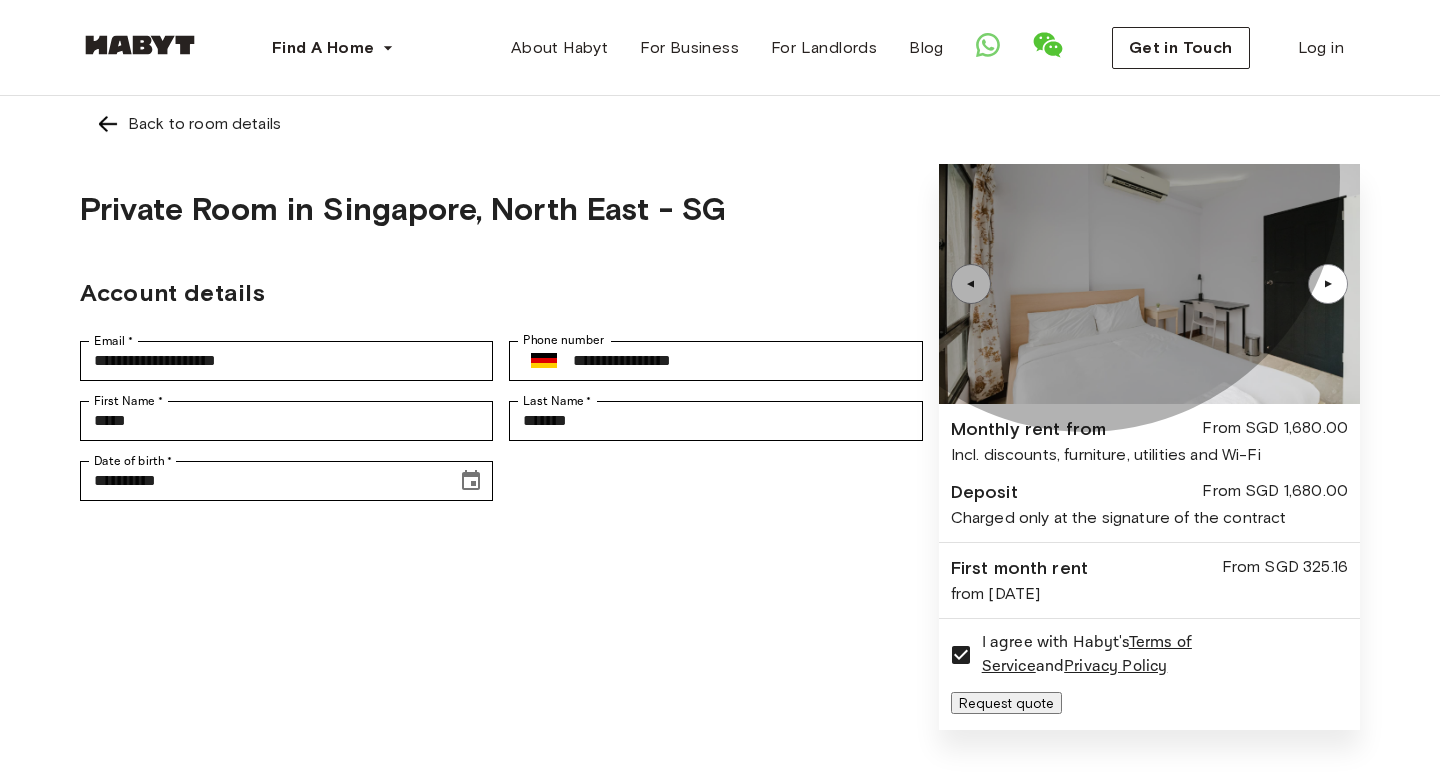 click on "Request quote" at bounding box center (1006, 703) 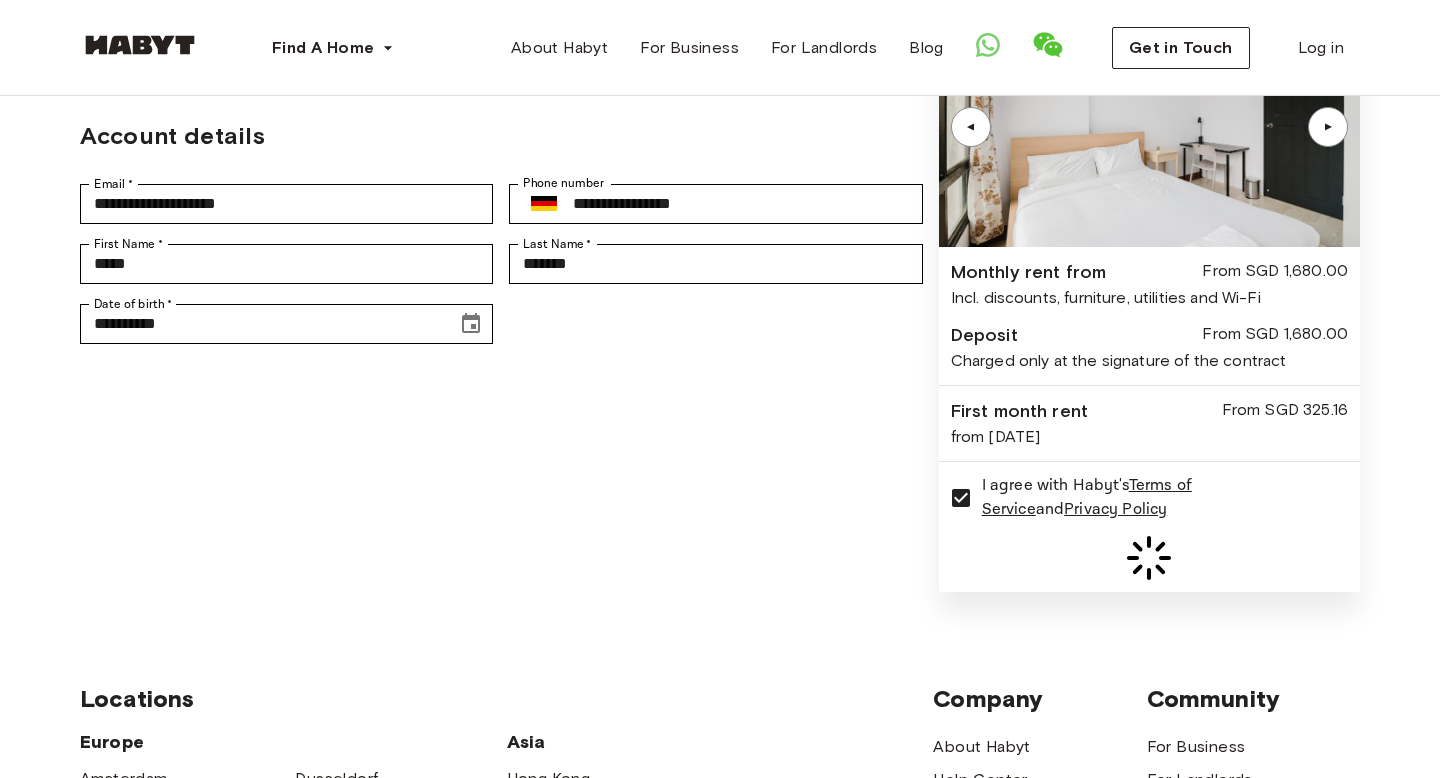 scroll, scrollTop: 158, scrollLeft: 0, axis: vertical 